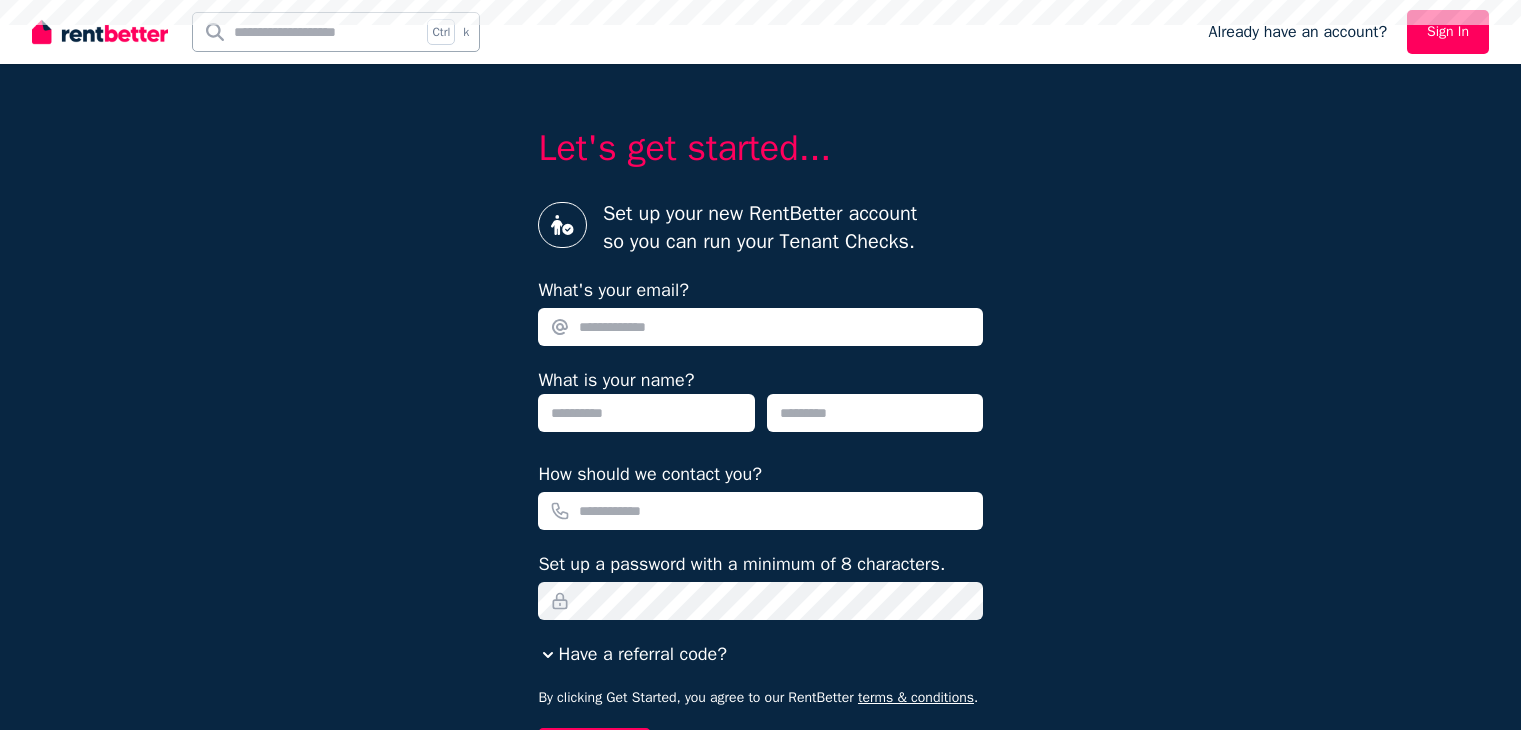 scroll, scrollTop: 0, scrollLeft: 0, axis: both 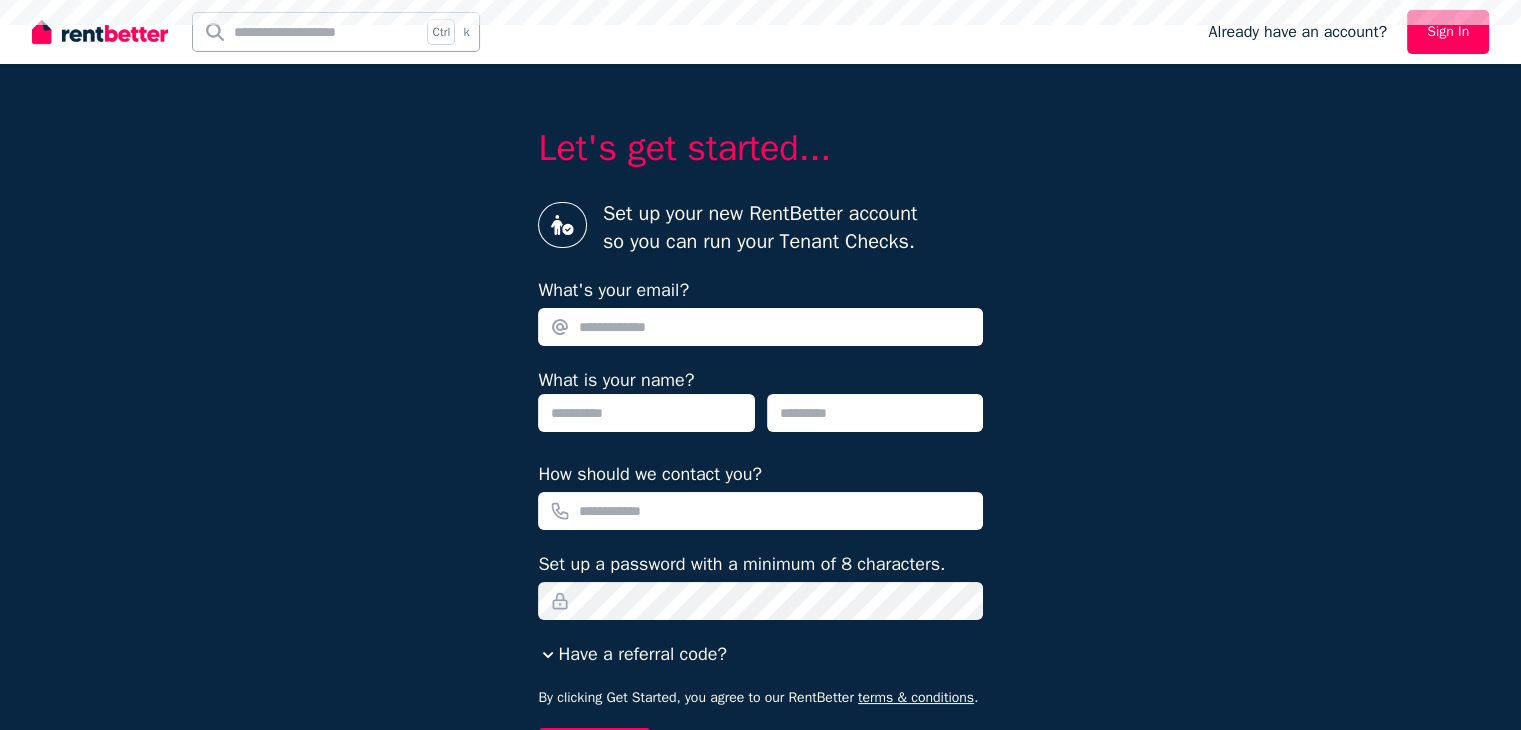click on "What's your email?" at bounding box center [760, 311] 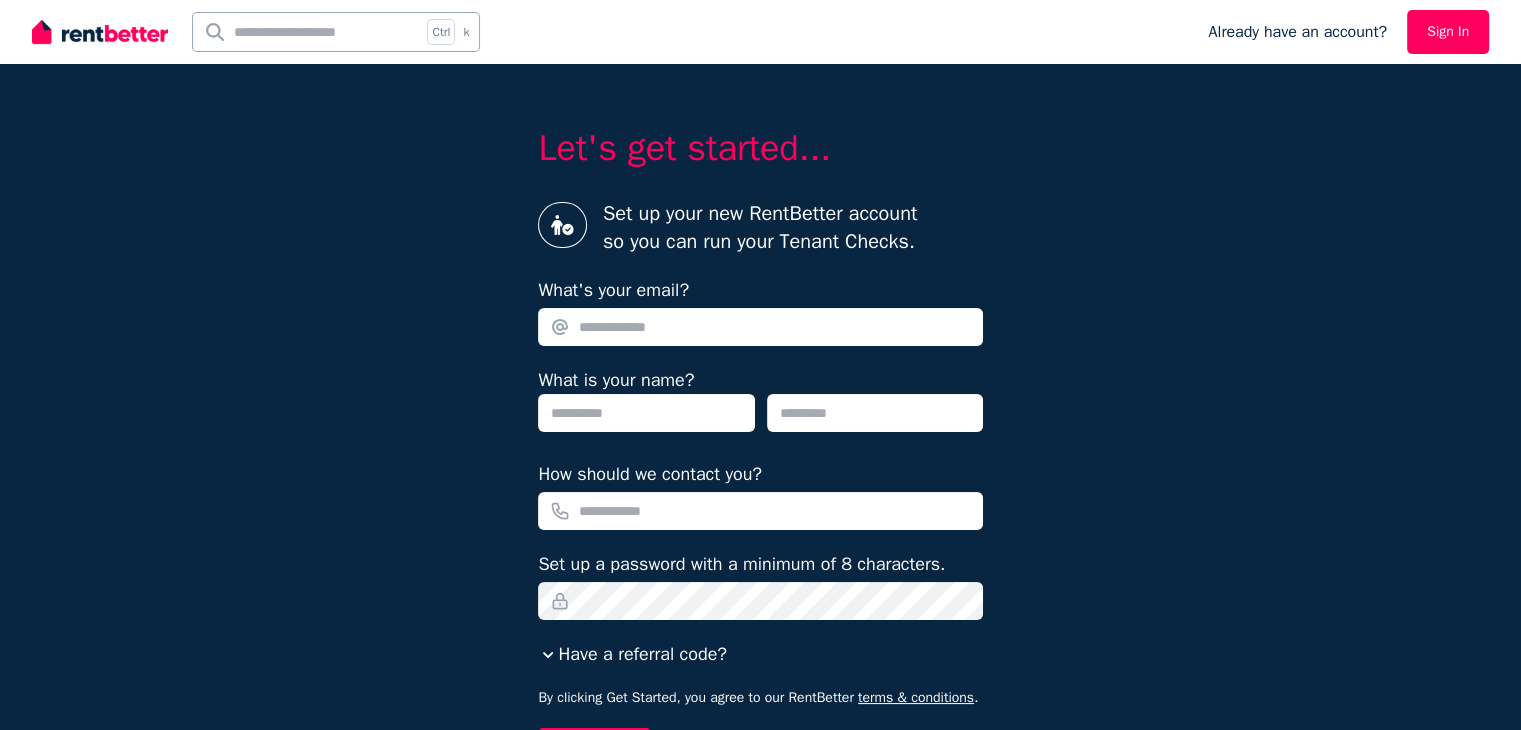 click on "What's your email?" at bounding box center (760, 327) 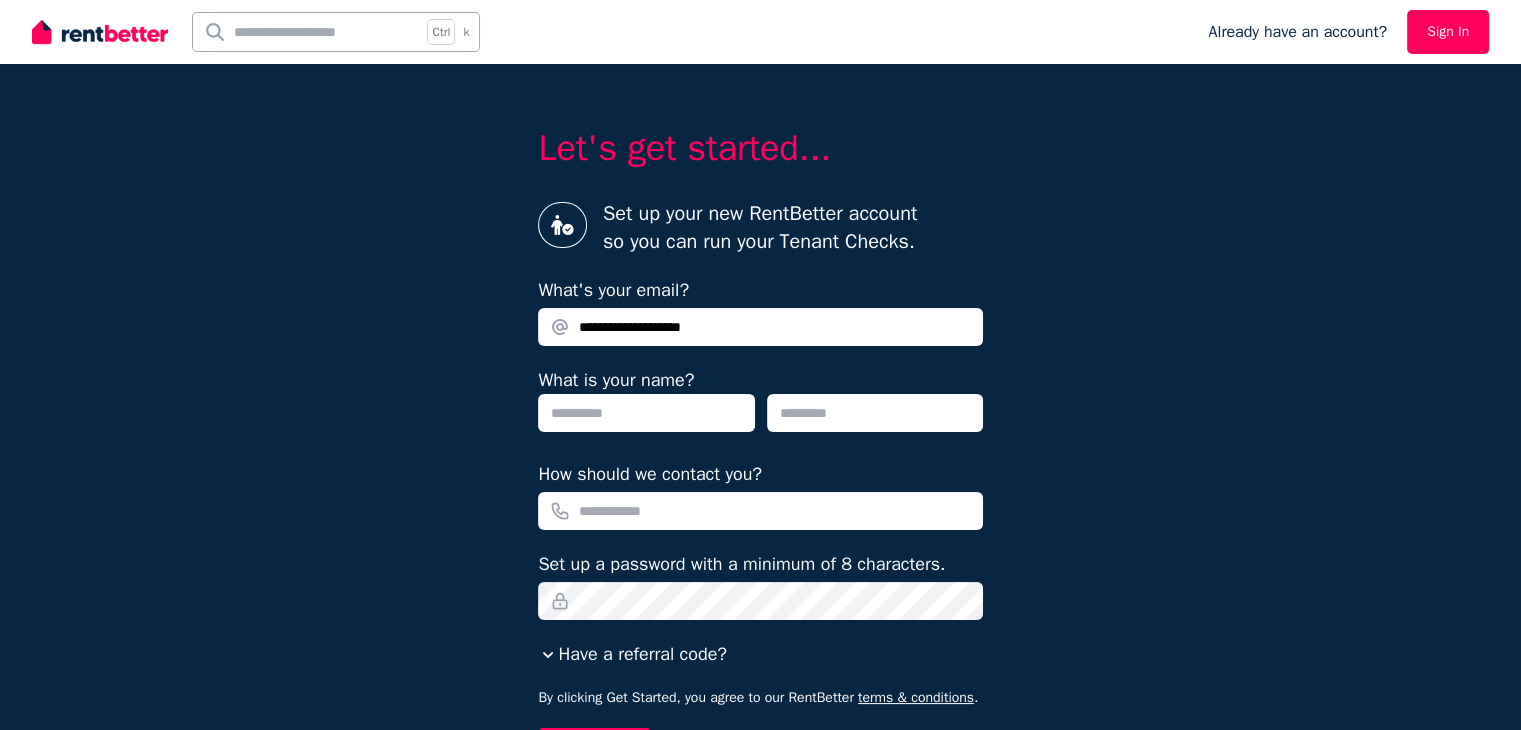 type on "**********" 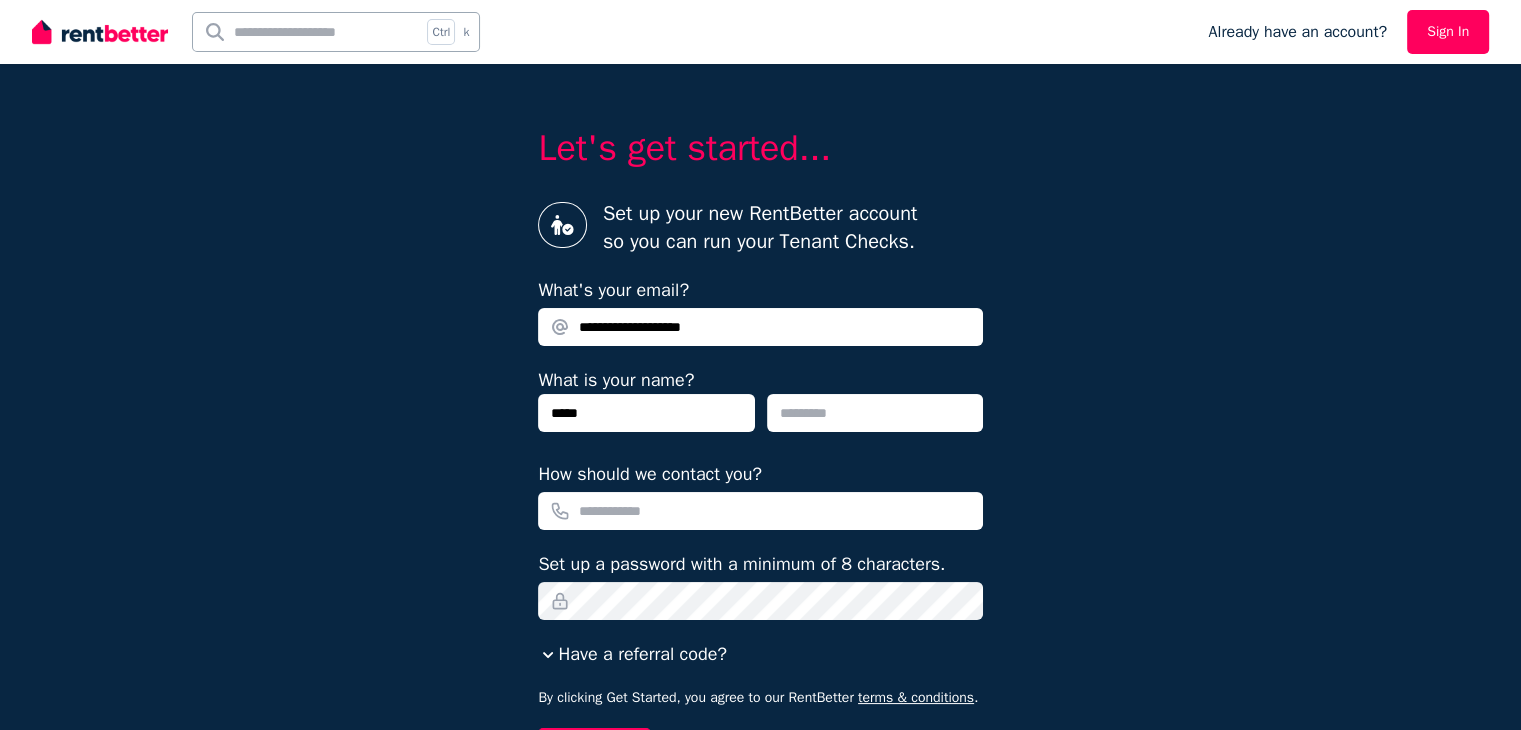 type on "*****" 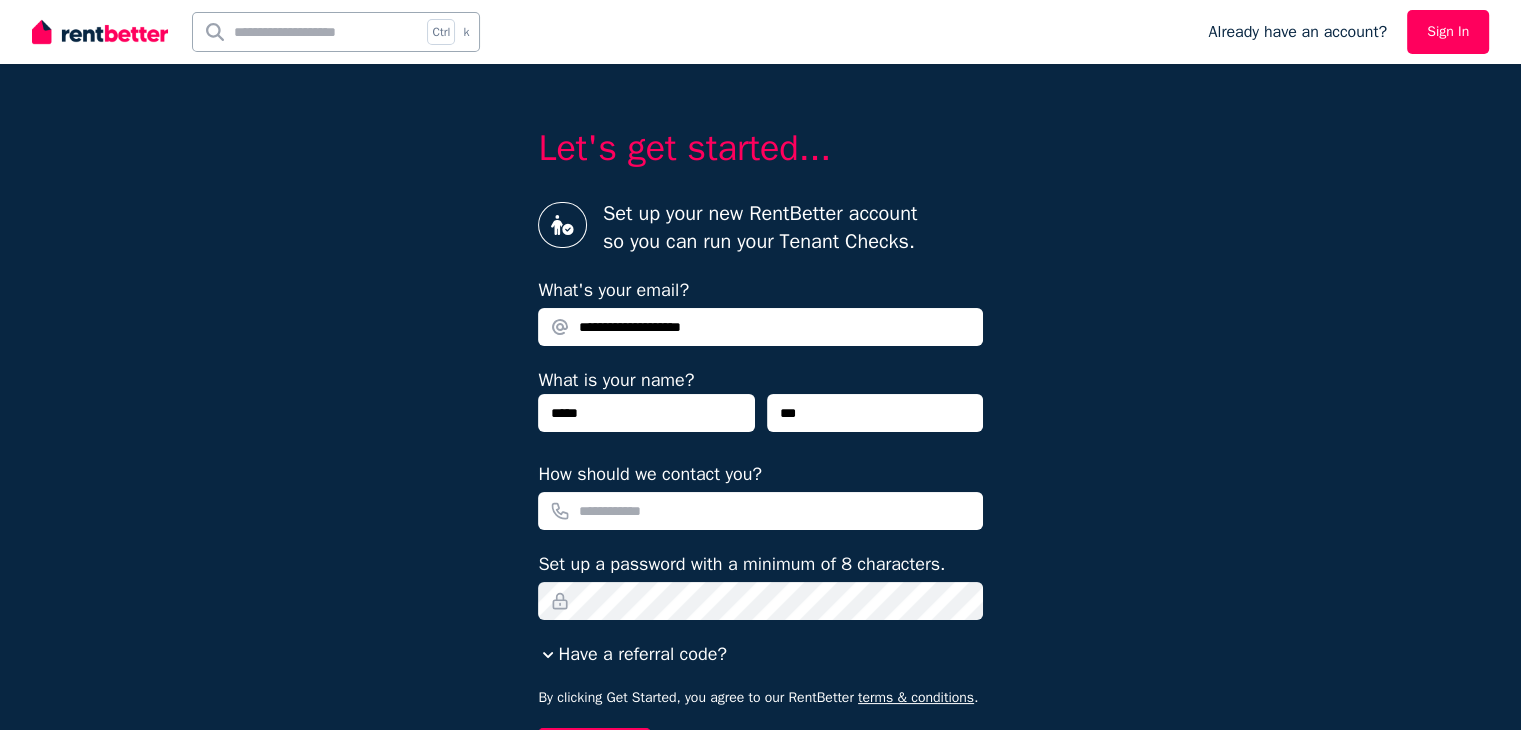 type on "***" 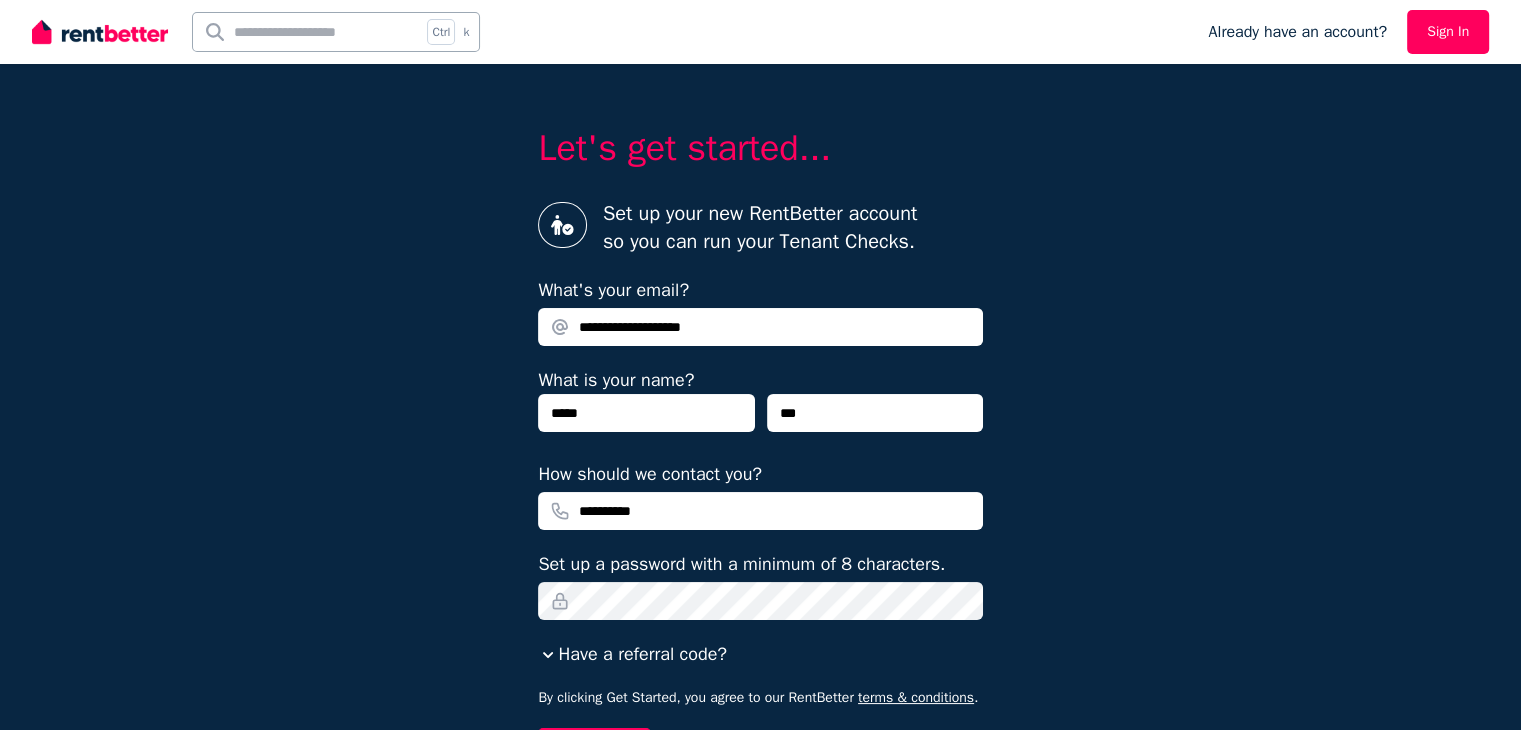 type on "**********" 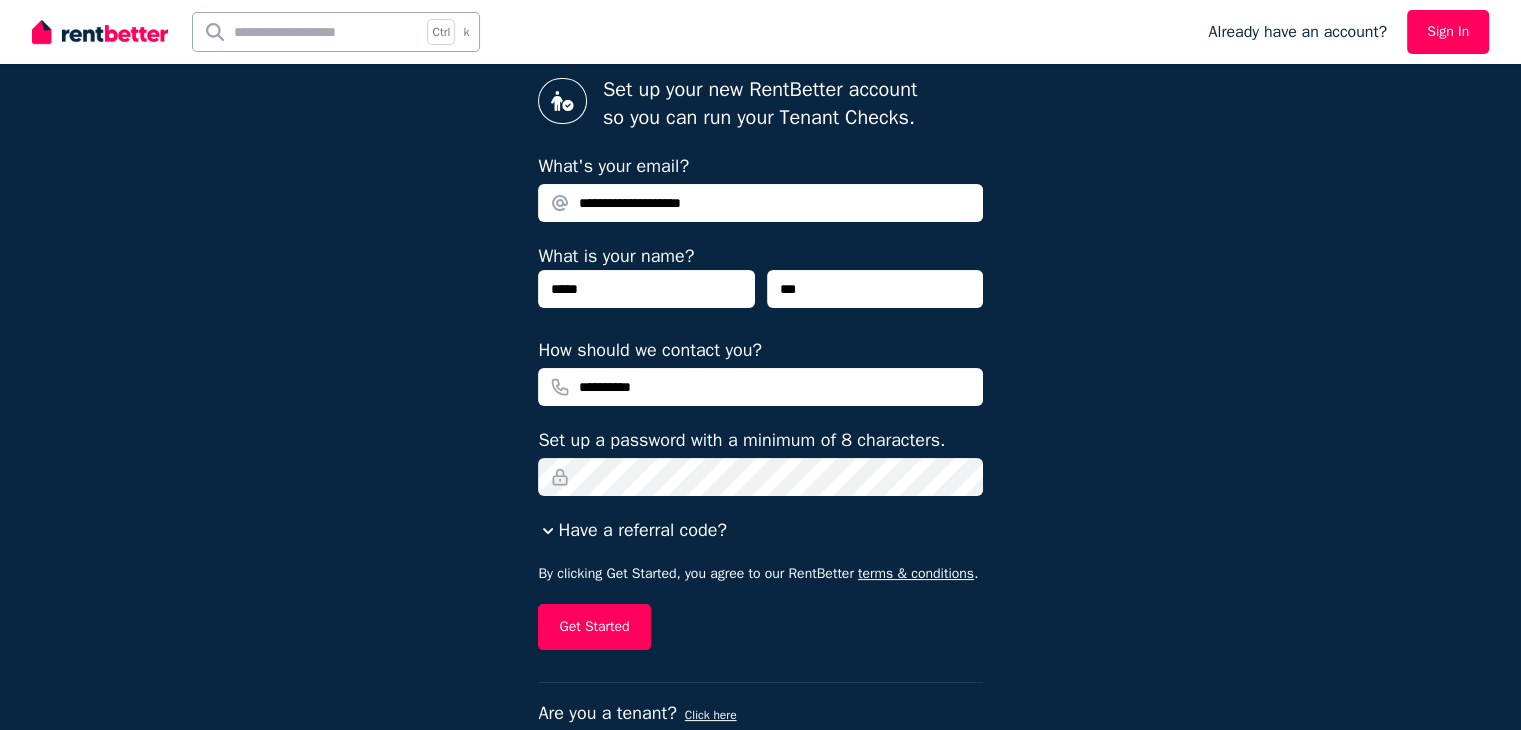 scroll, scrollTop: 167, scrollLeft: 0, axis: vertical 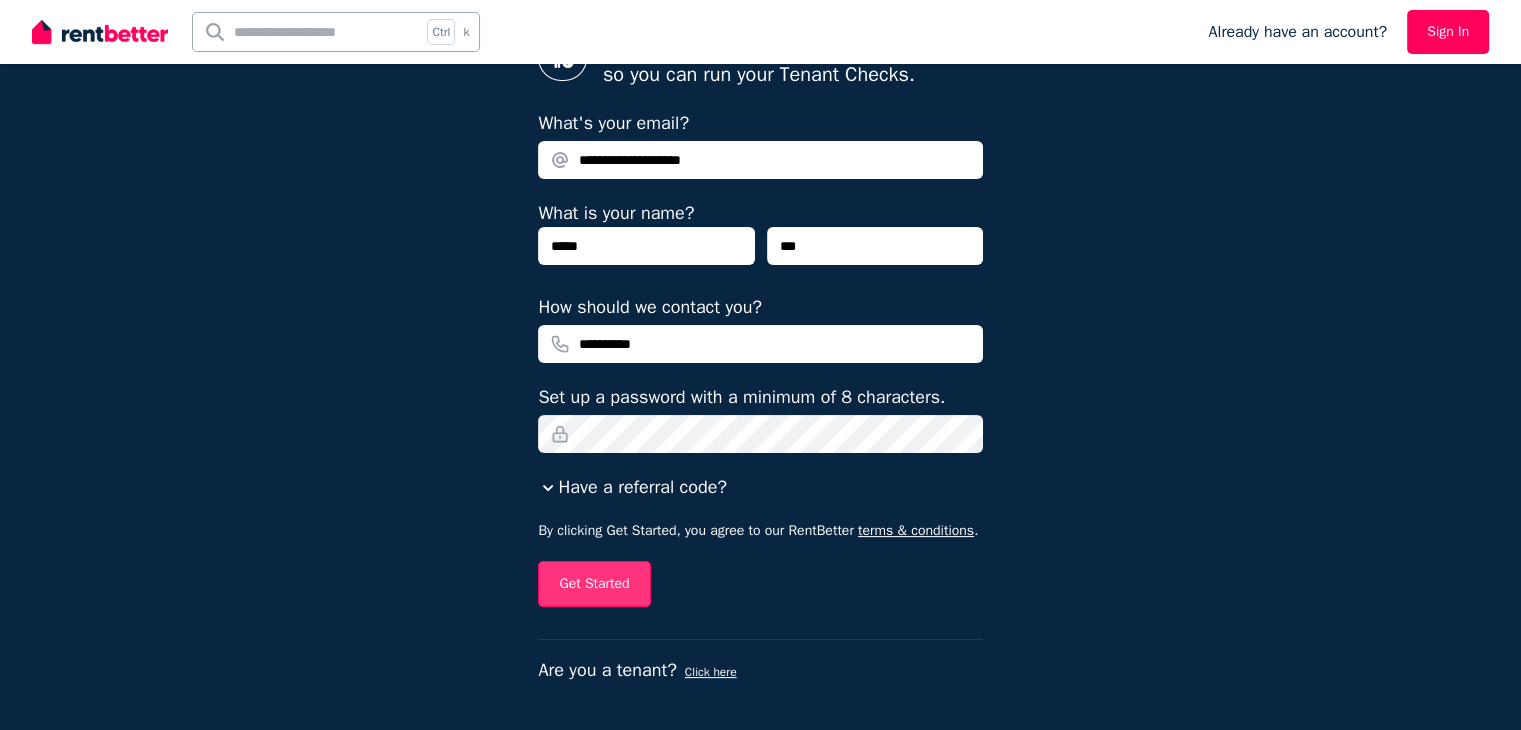 click on "Get Started" at bounding box center [594, 584] 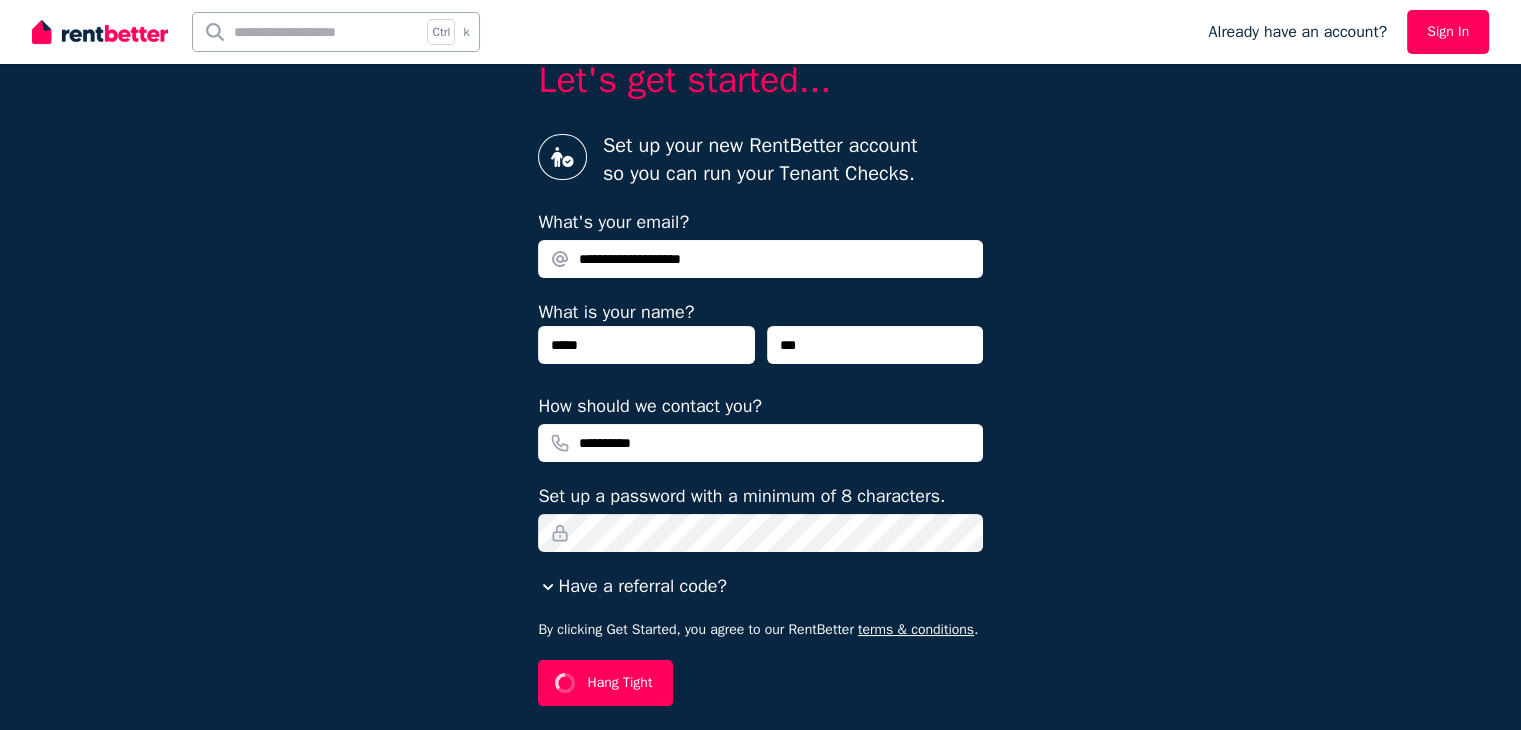 scroll, scrollTop: 0, scrollLeft: 0, axis: both 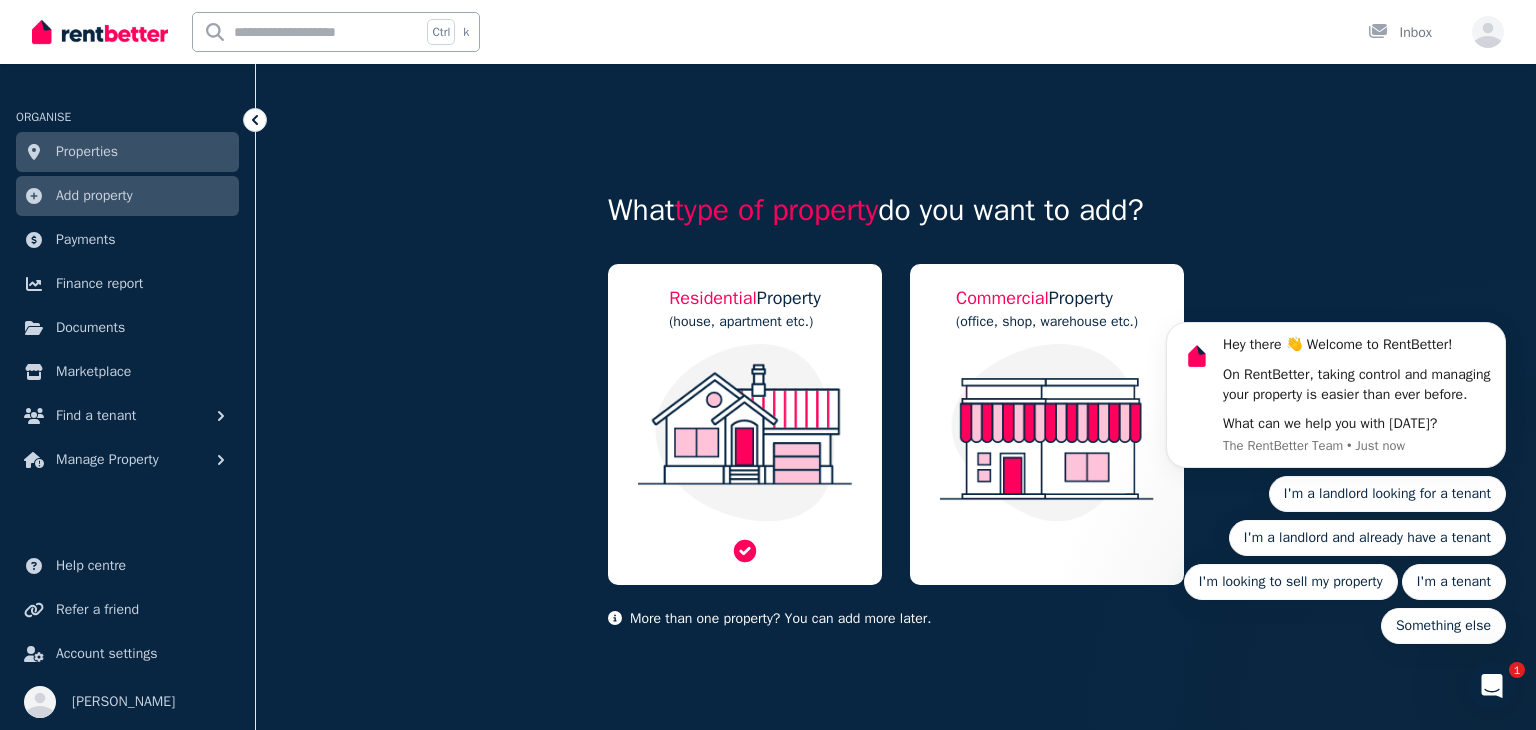 click at bounding box center (745, 433) 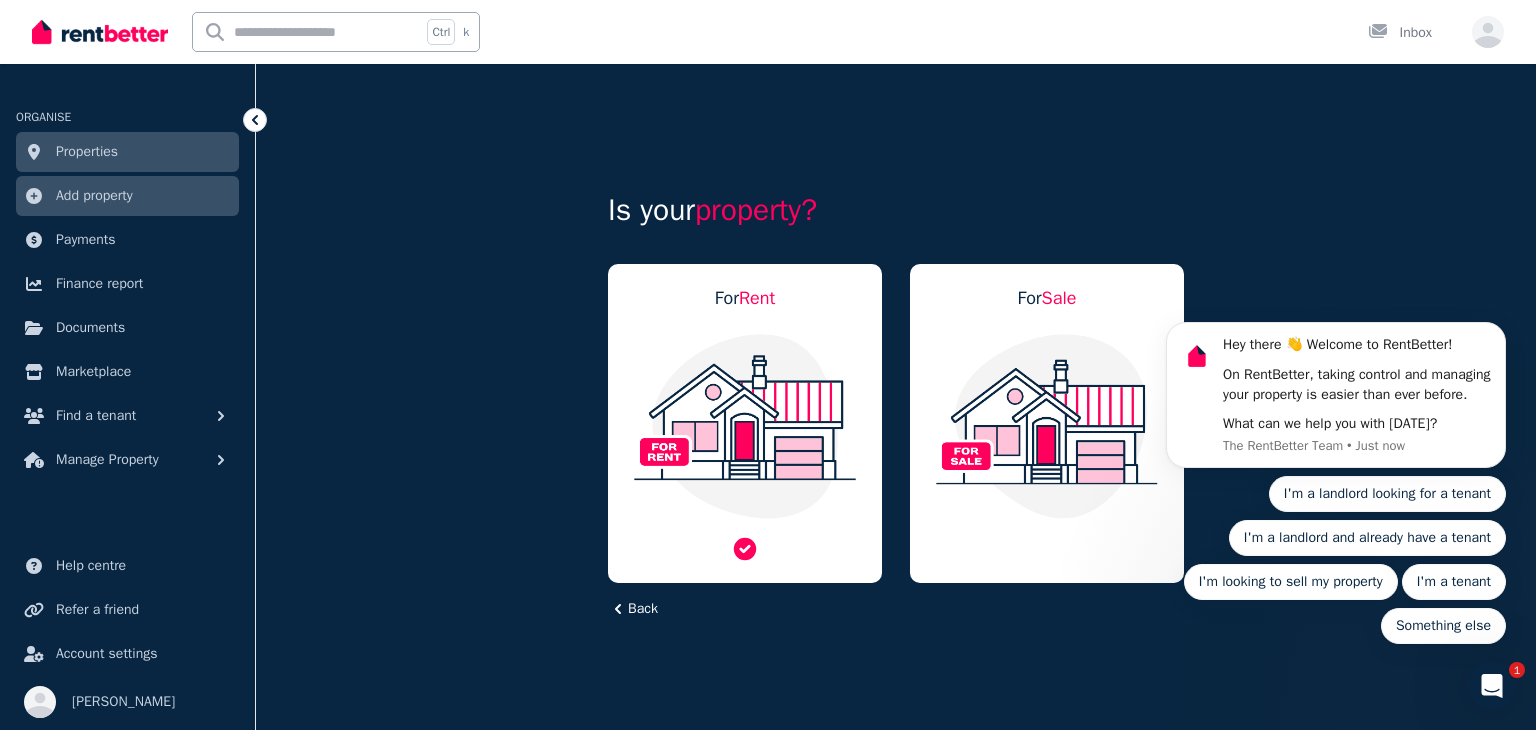 click at bounding box center [745, 426] 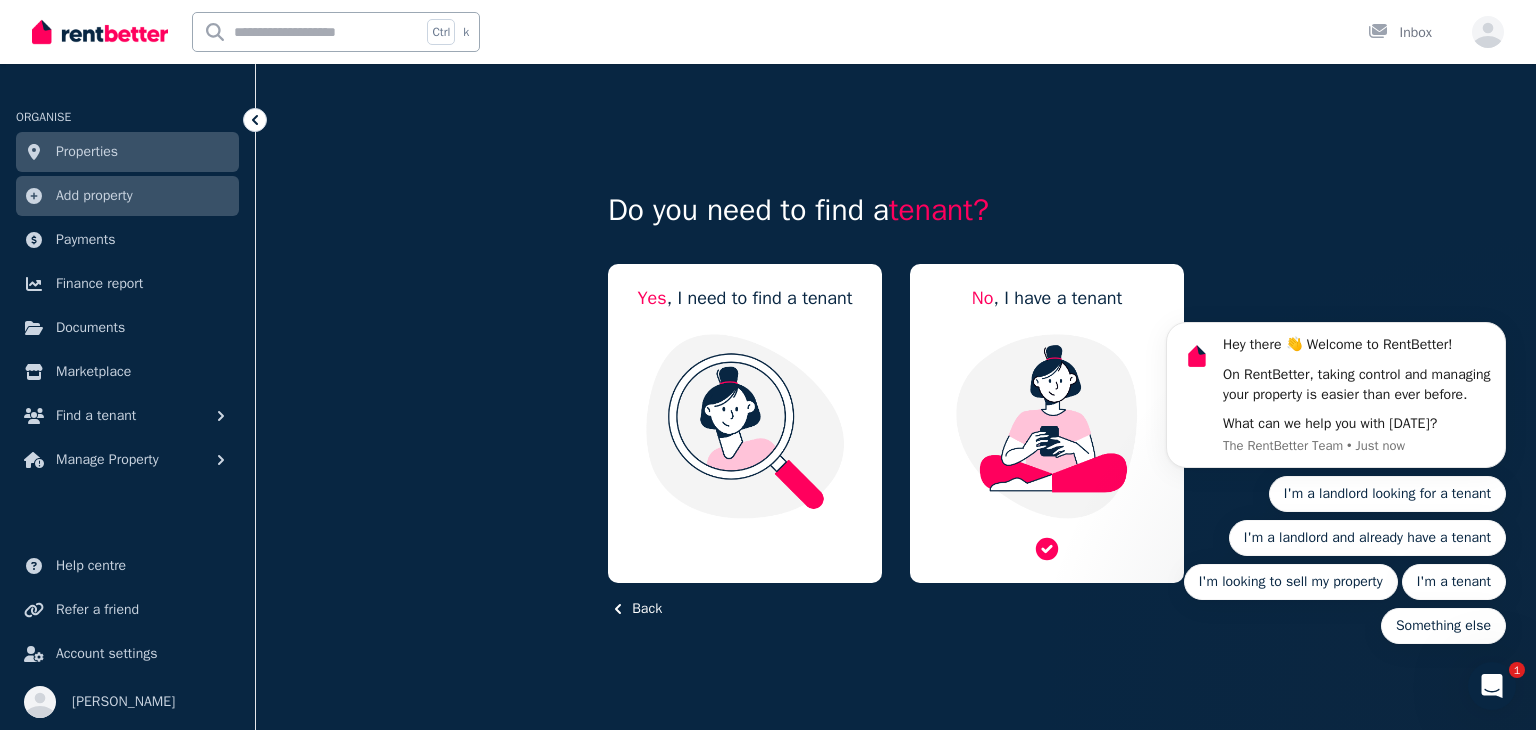 click at bounding box center [1047, 426] 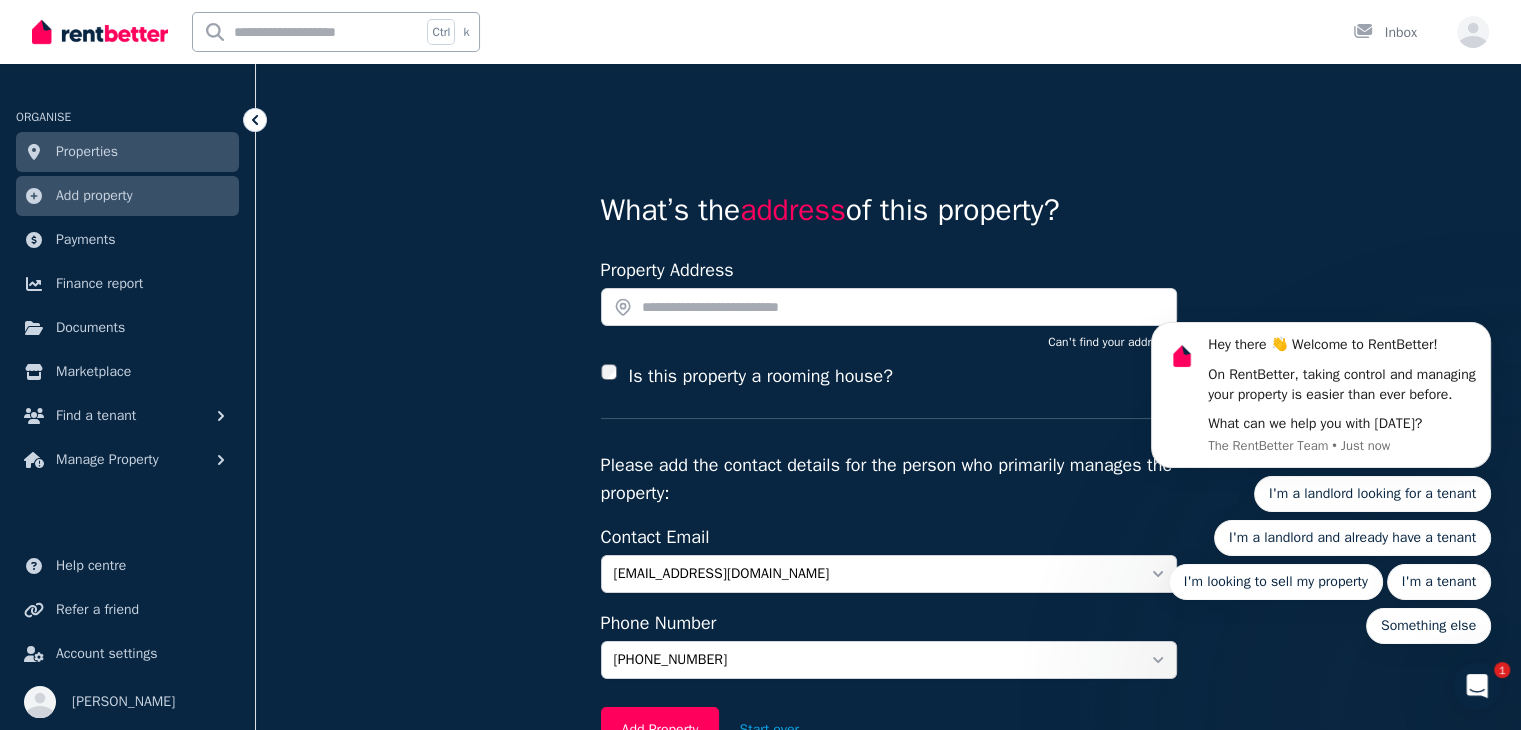 click on "Is this property a rooming house?" at bounding box center (889, 376) 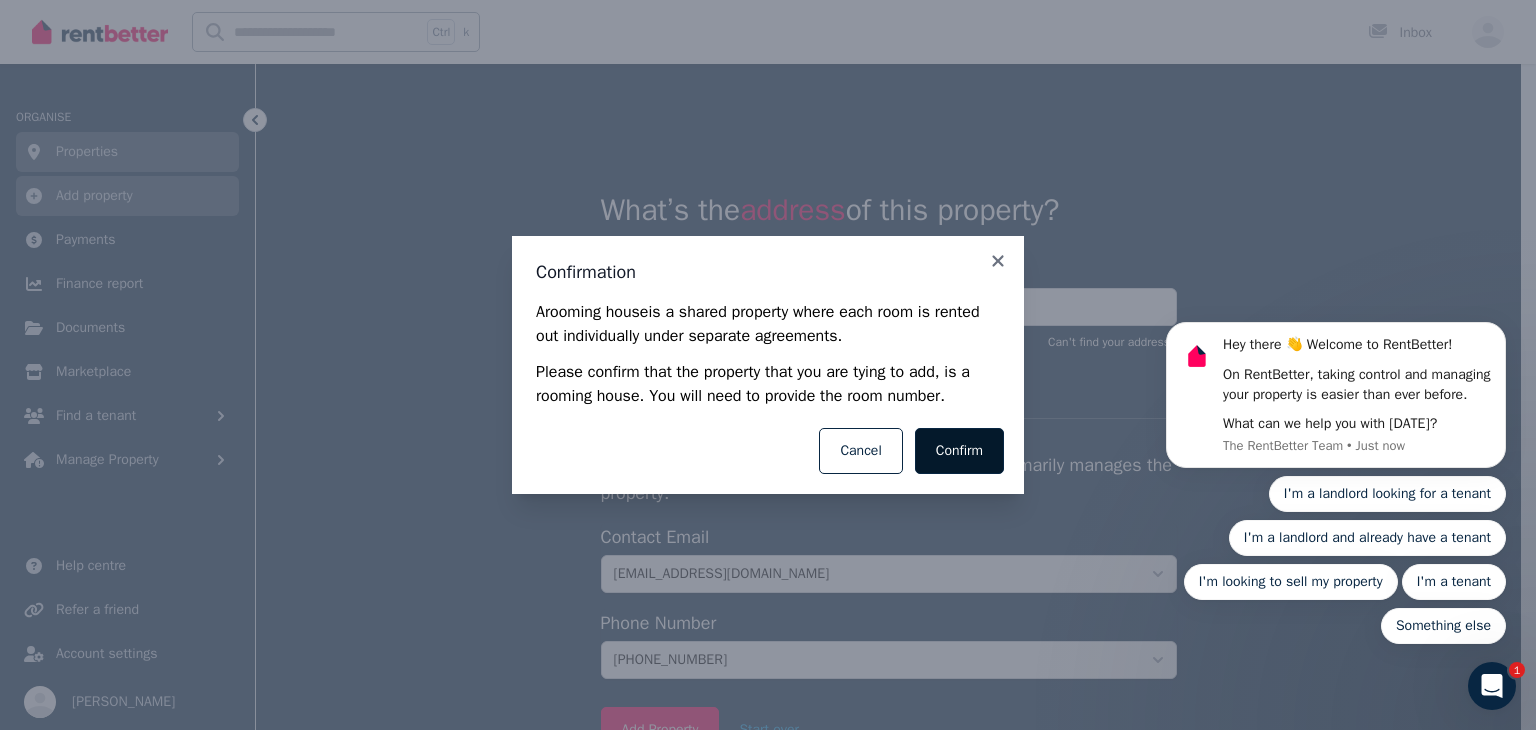 click on "Confirm" at bounding box center [959, 451] 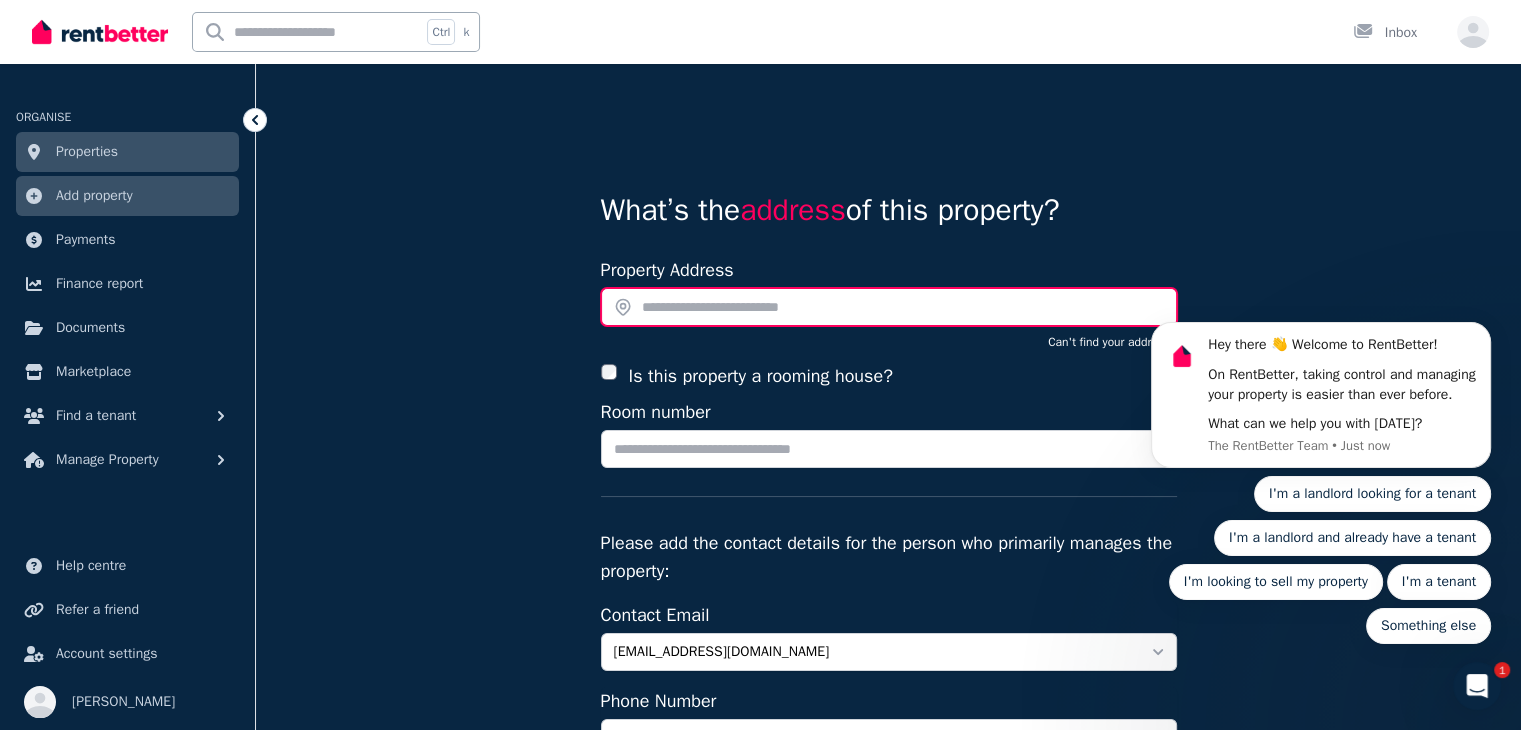 click at bounding box center (889, 307) 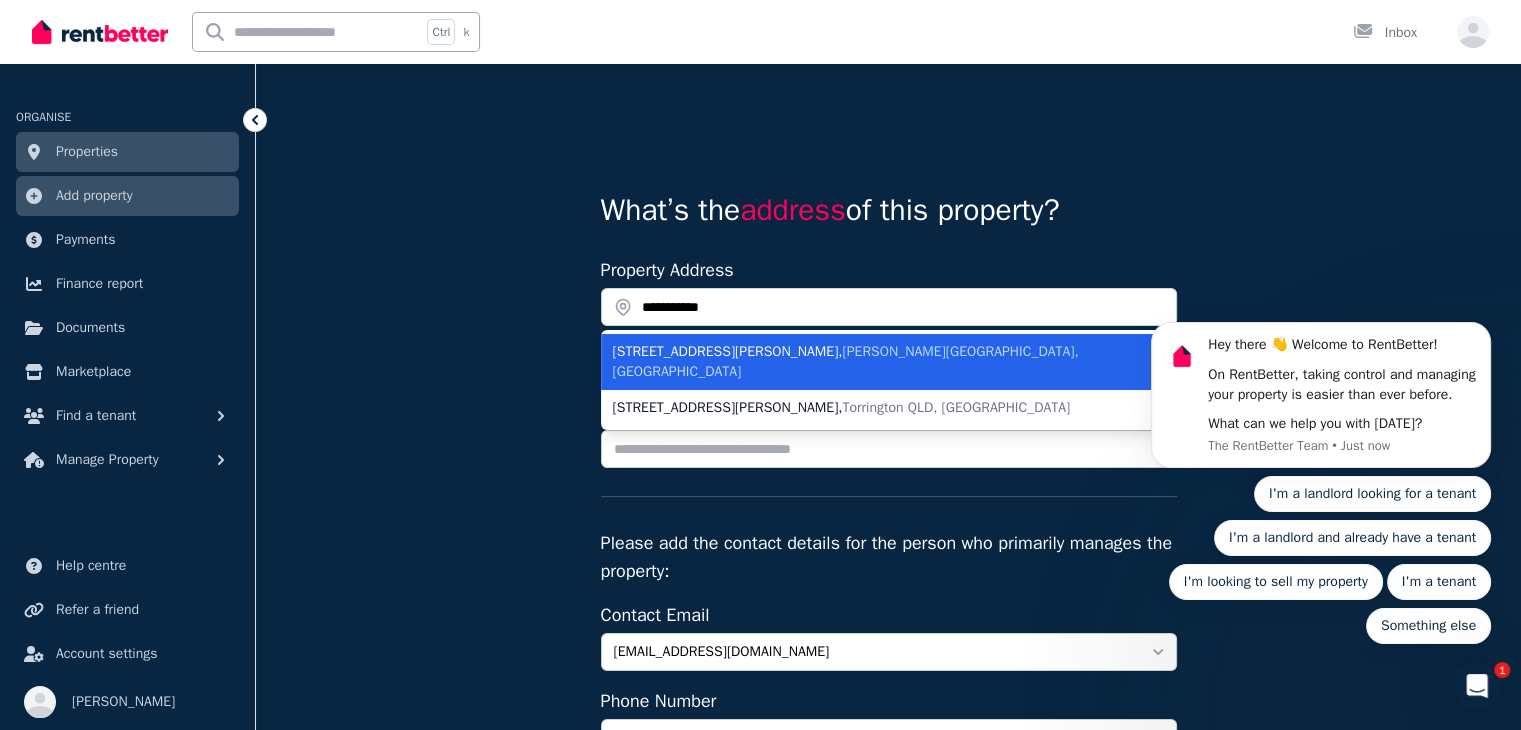 click on "3 Bain Court ,  Newcomb VIC, Australia" at bounding box center (877, 362) 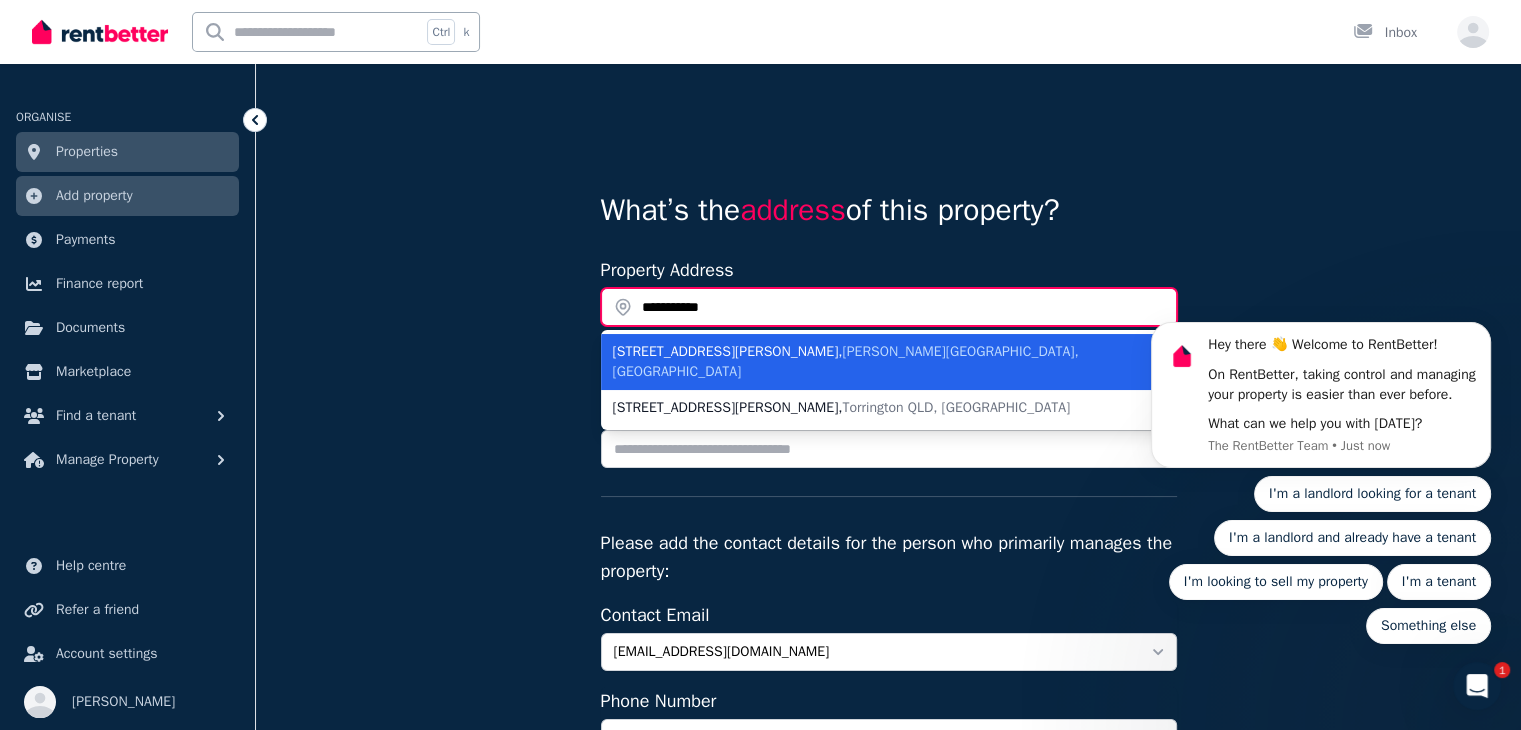 type on "**********" 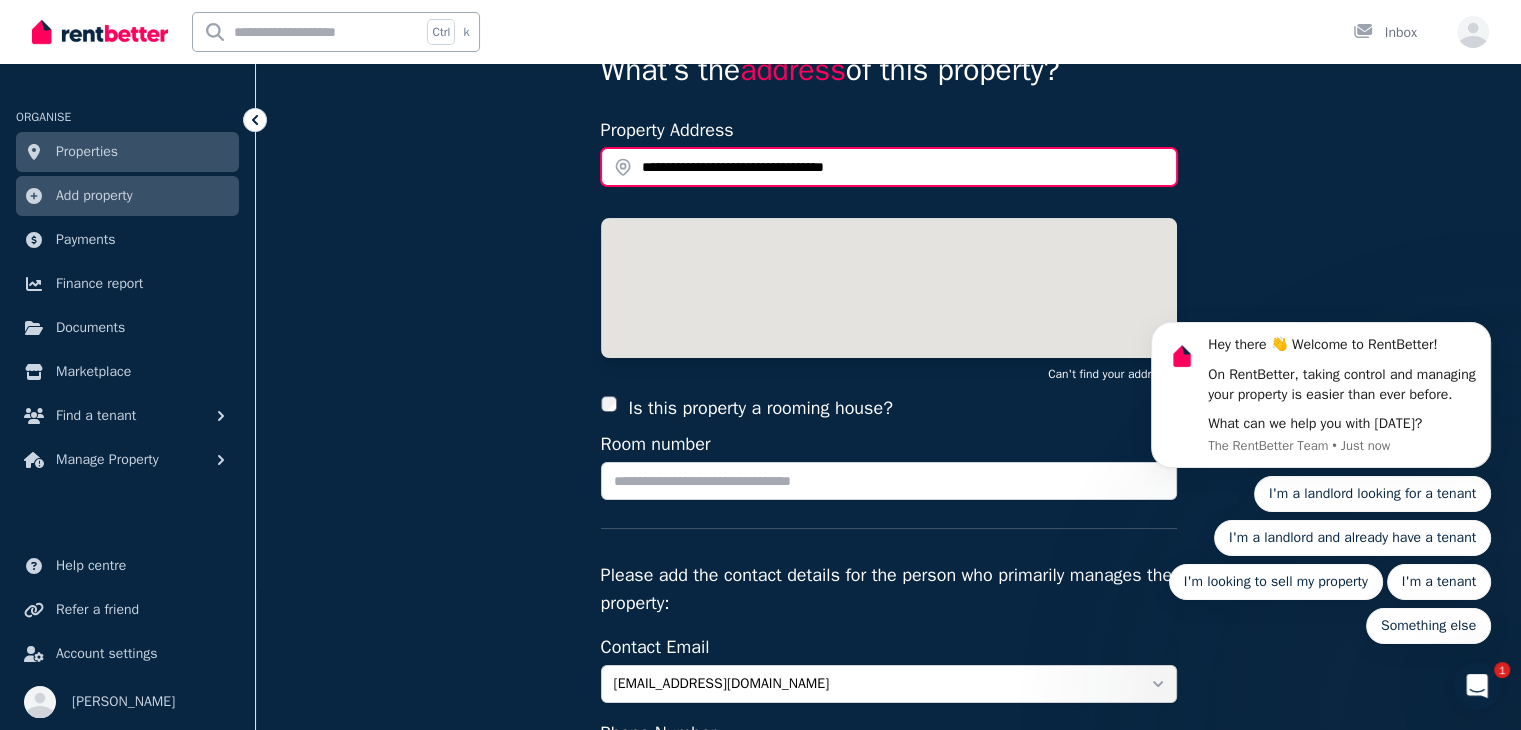 scroll, scrollTop: 200, scrollLeft: 0, axis: vertical 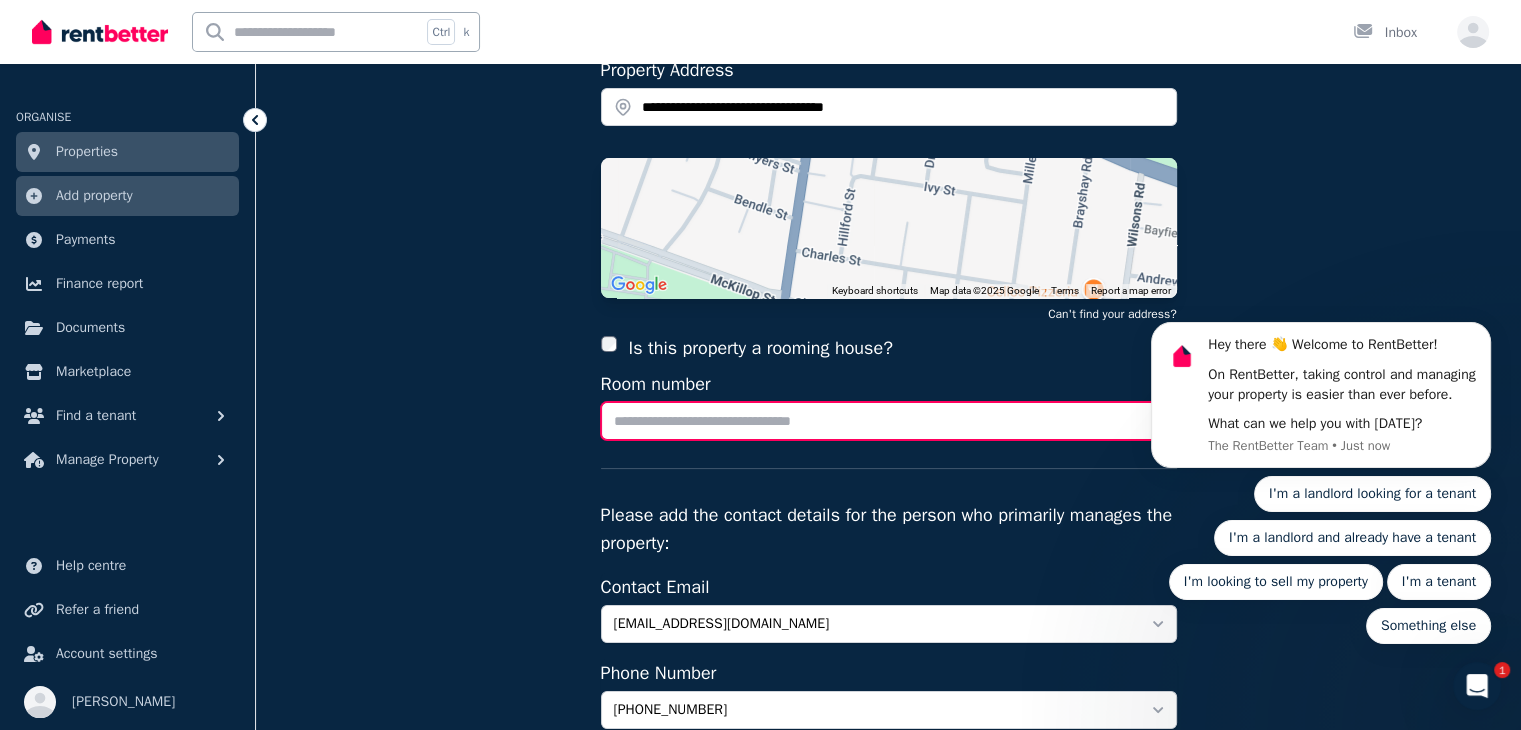 click on "Room number" at bounding box center (889, 421) 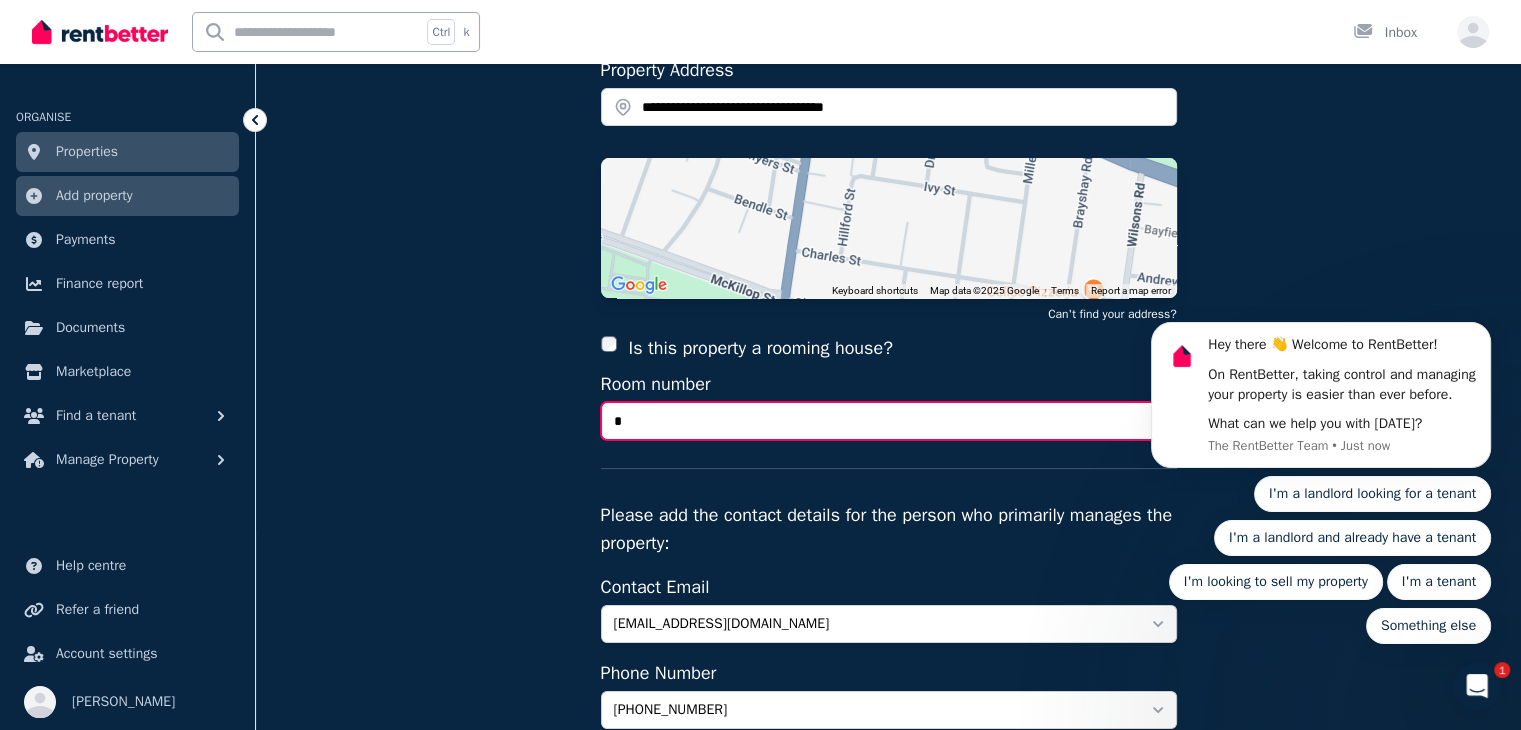 type on "*" 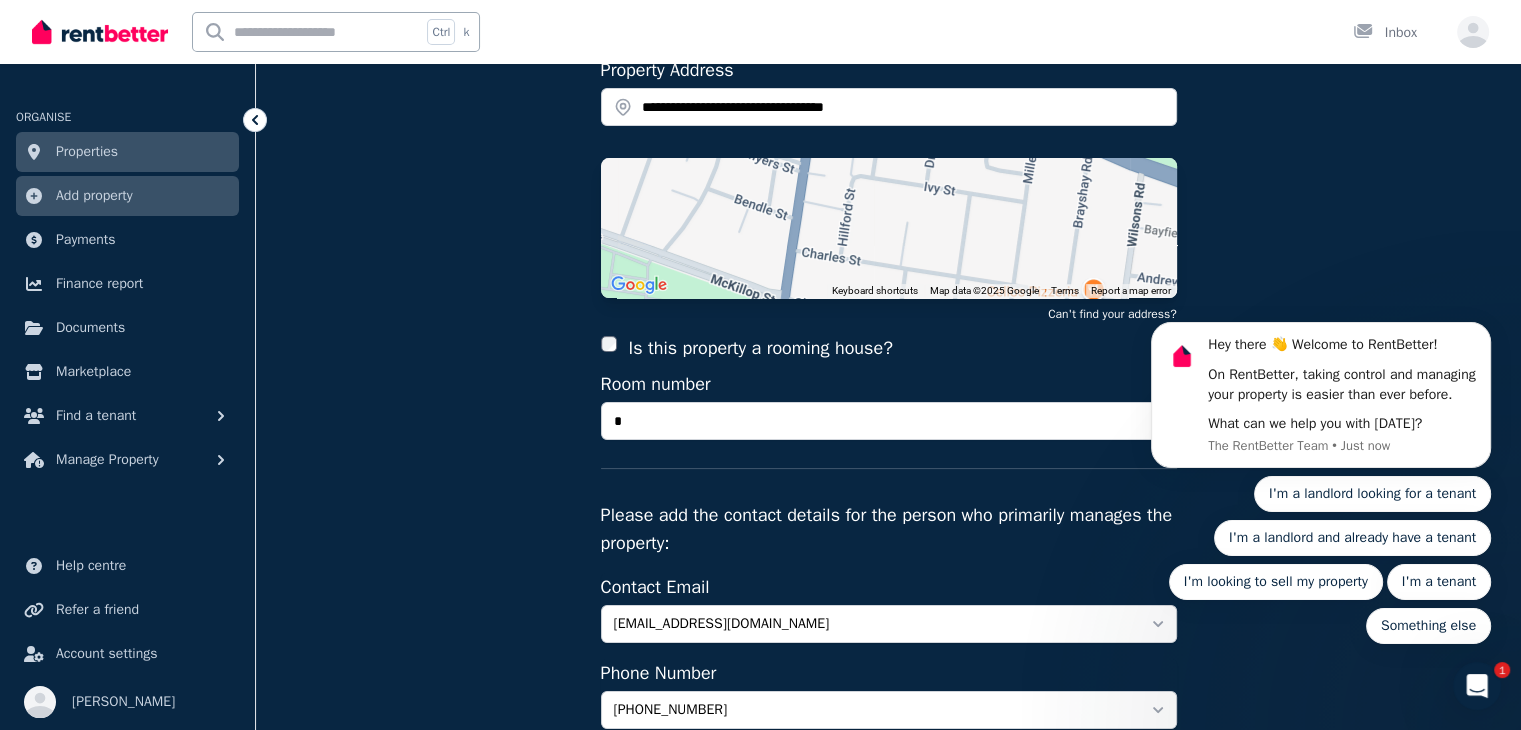click on "**********" at bounding box center [888, 389] 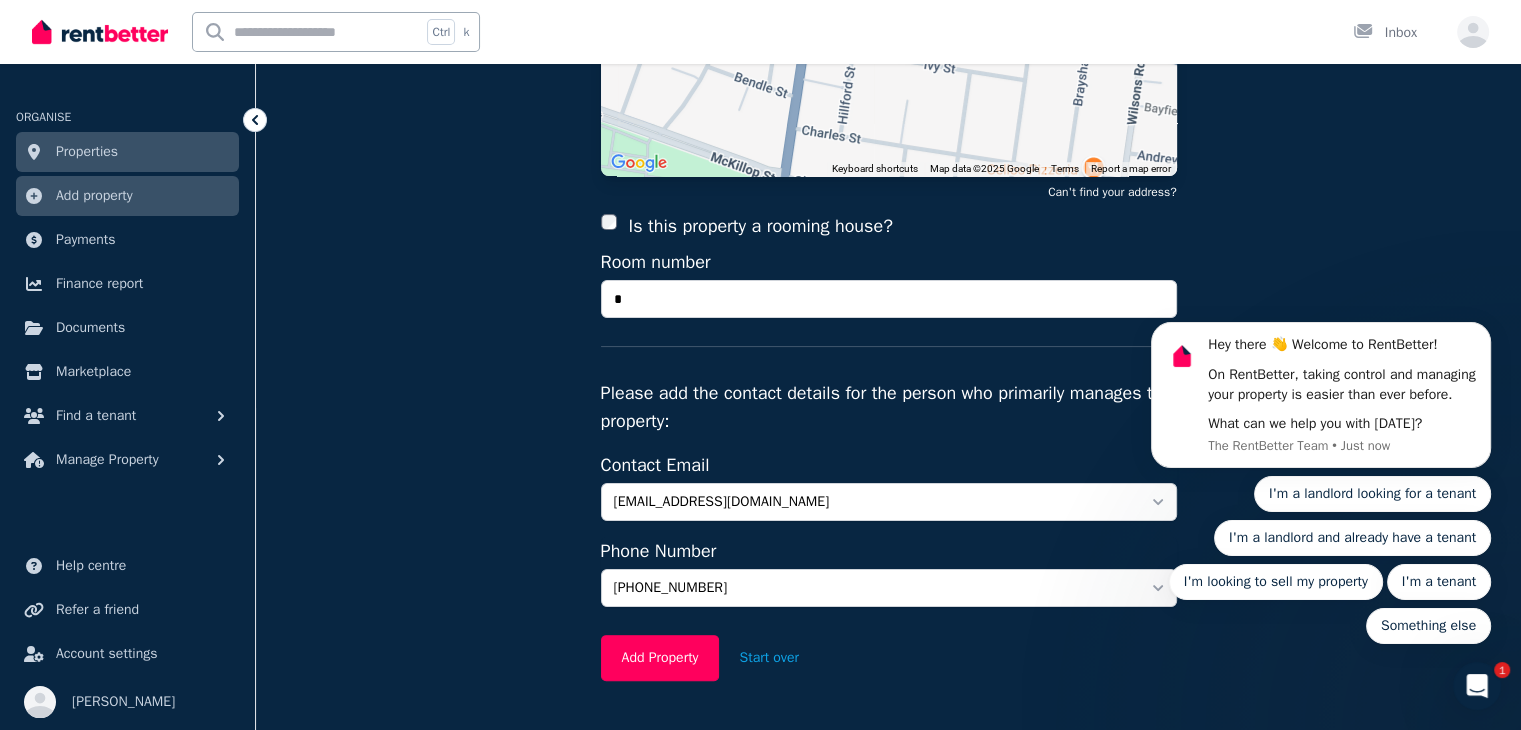 scroll, scrollTop: 384, scrollLeft: 0, axis: vertical 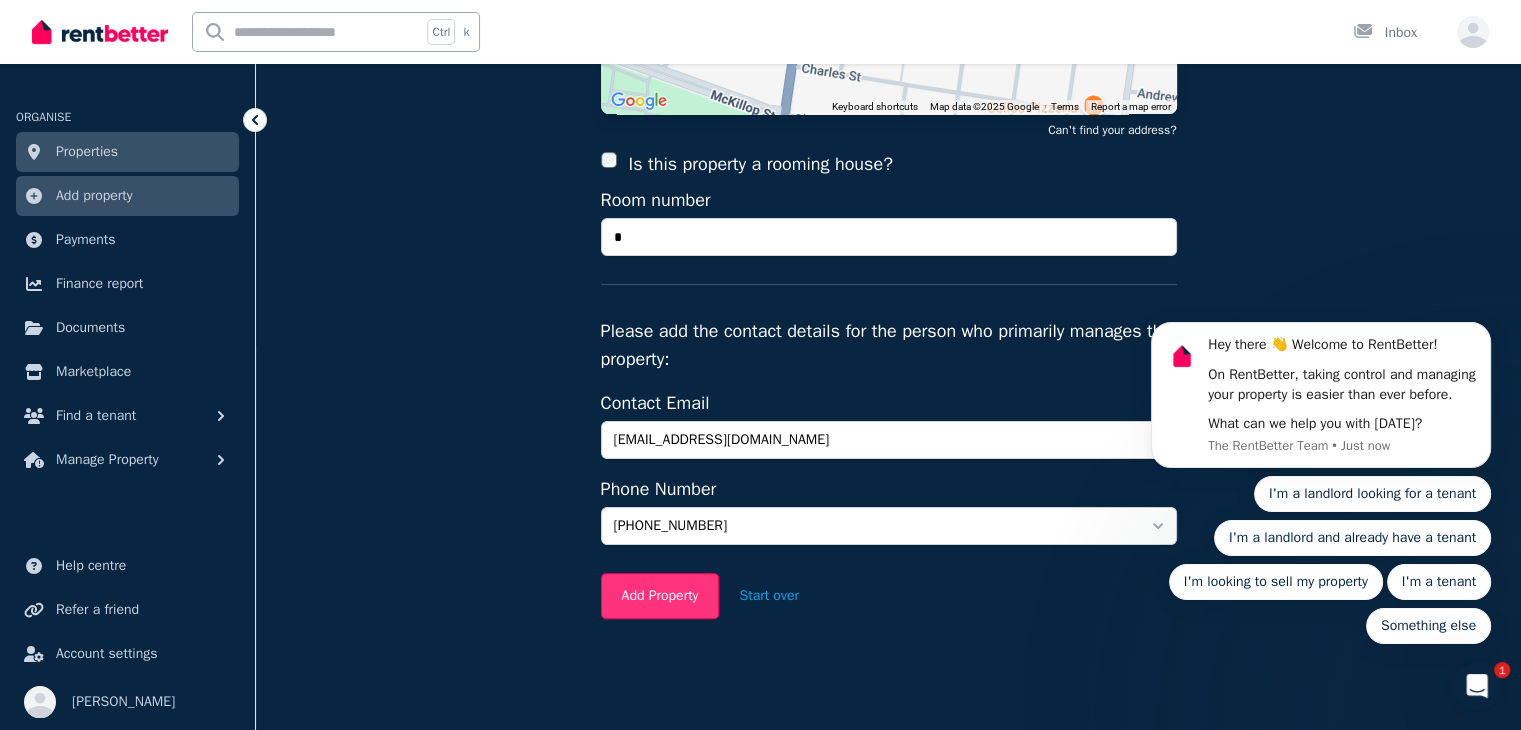 click on "Add Property" at bounding box center [660, 596] 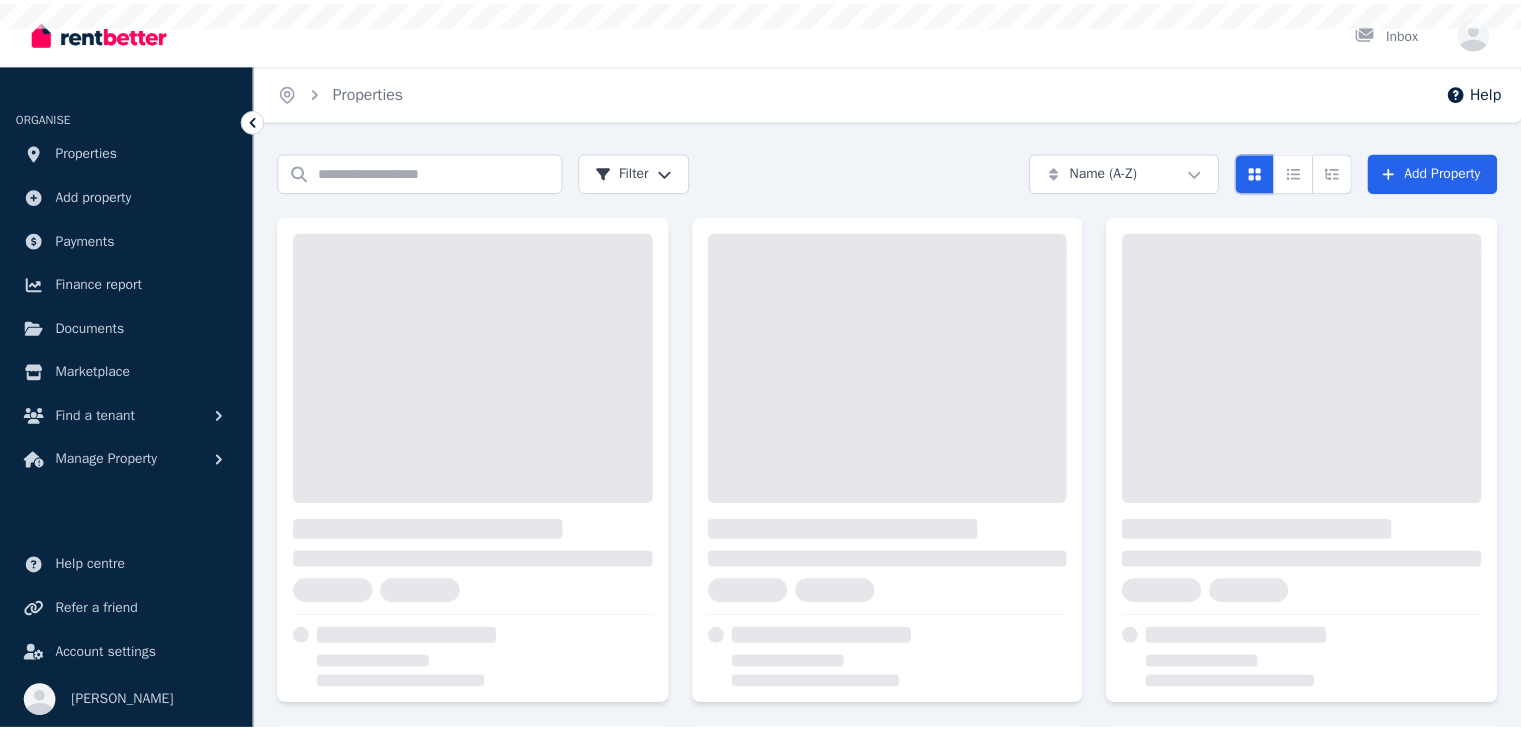 scroll, scrollTop: 0, scrollLeft: 0, axis: both 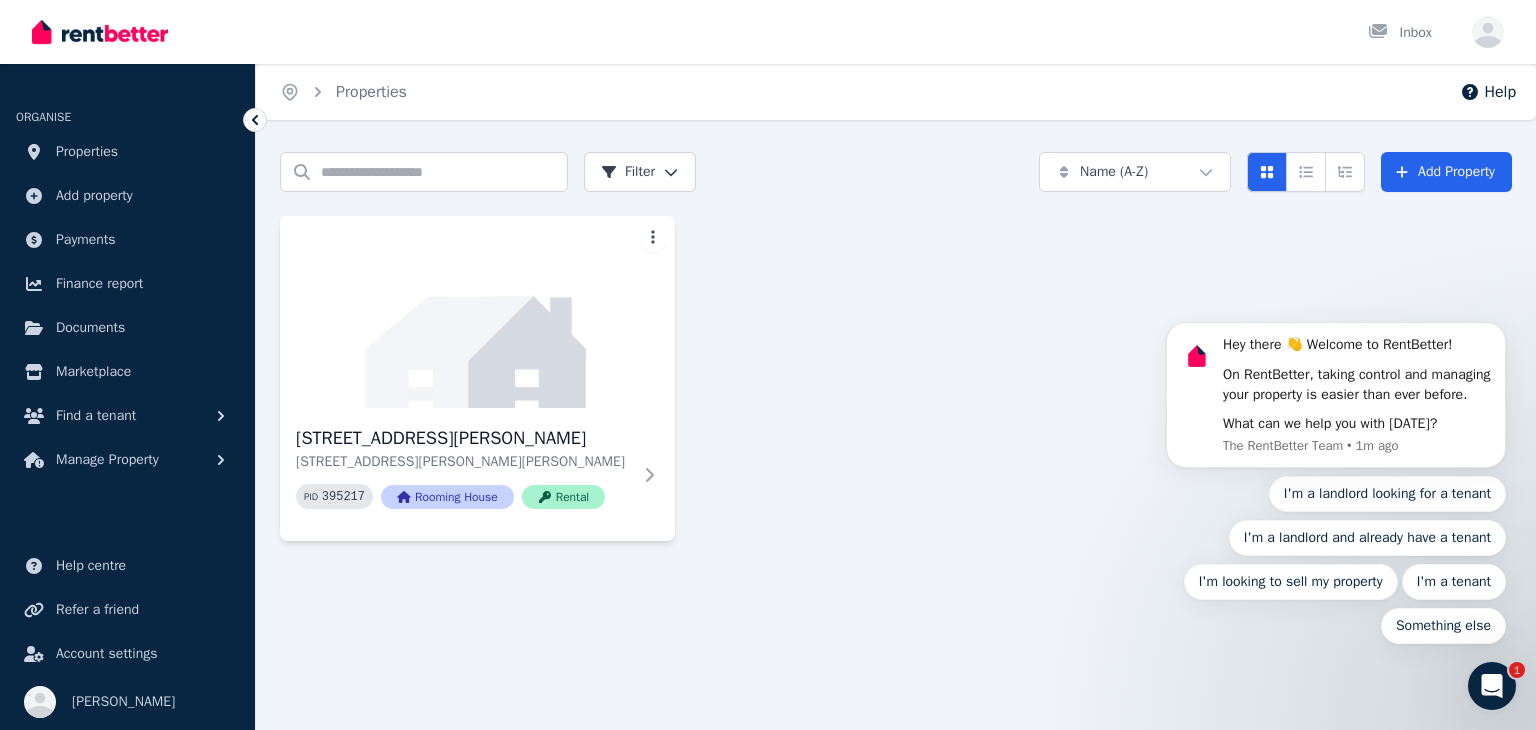 click on "Room 4, 3 Bain Ct Room 4, 3 Bain Ct, Newcomb VIC 3219 PID   395217 Rooming House Rental" at bounding box center [896, 378] 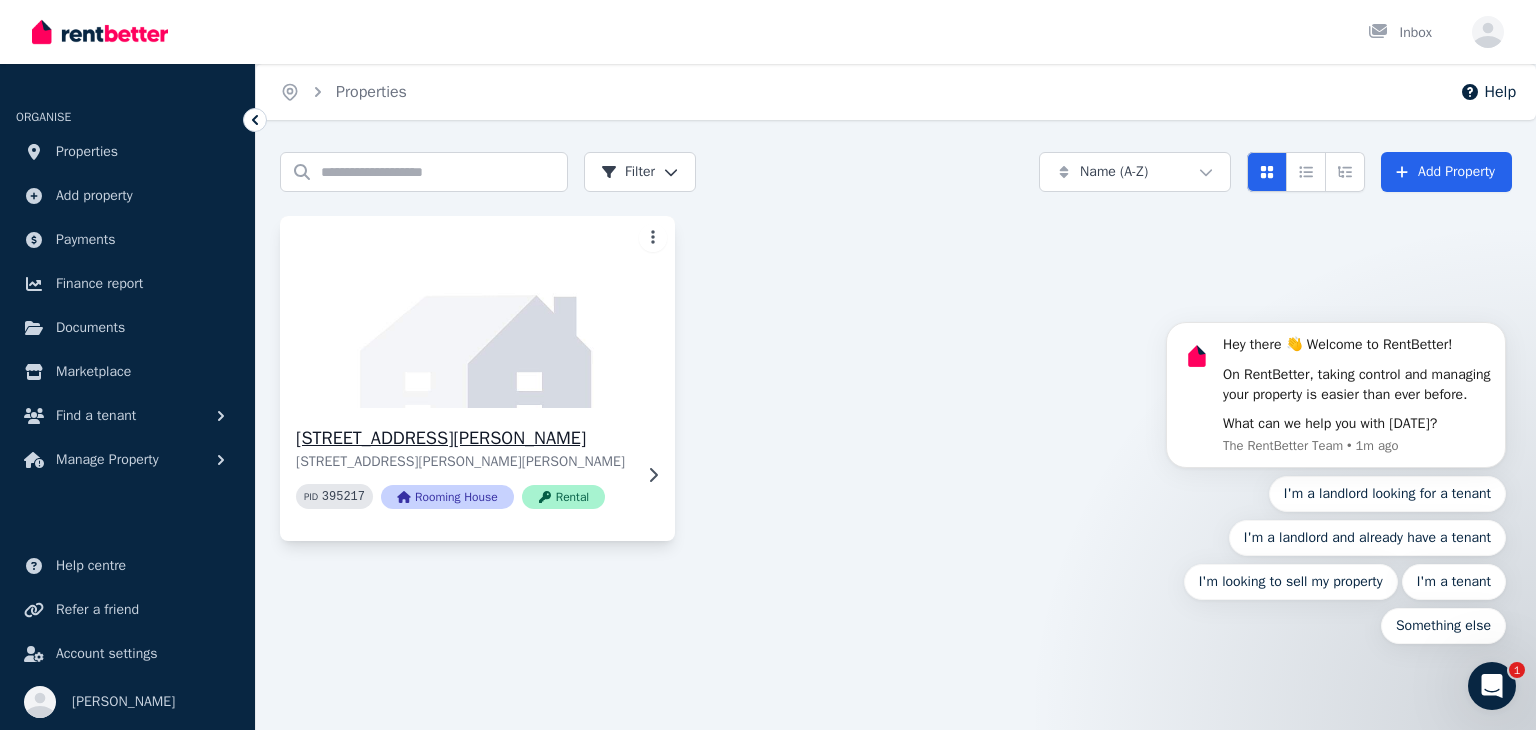 click at bounding box center (477, 312) 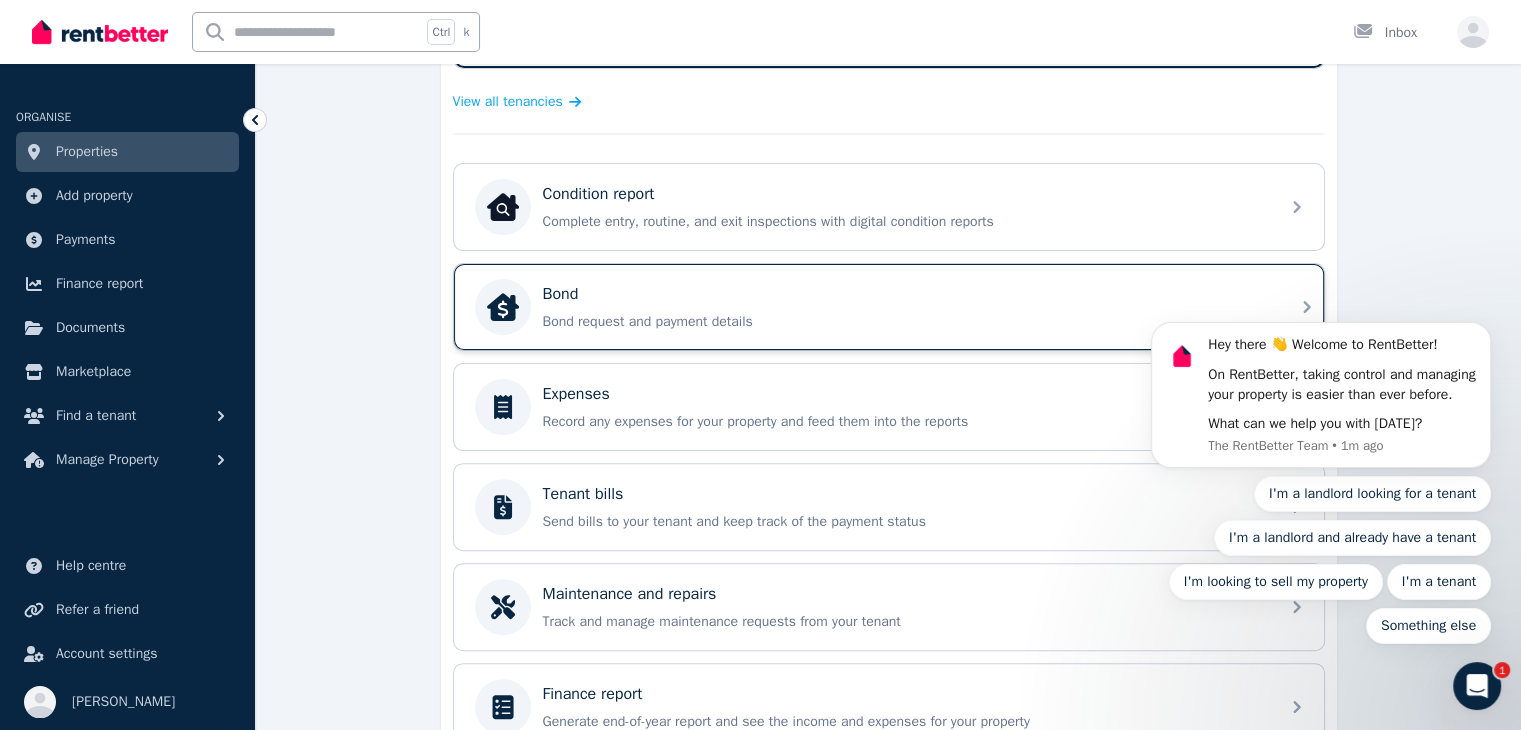 scroll, scrollTop: 394, scrollLeft: 0, axis: vertical 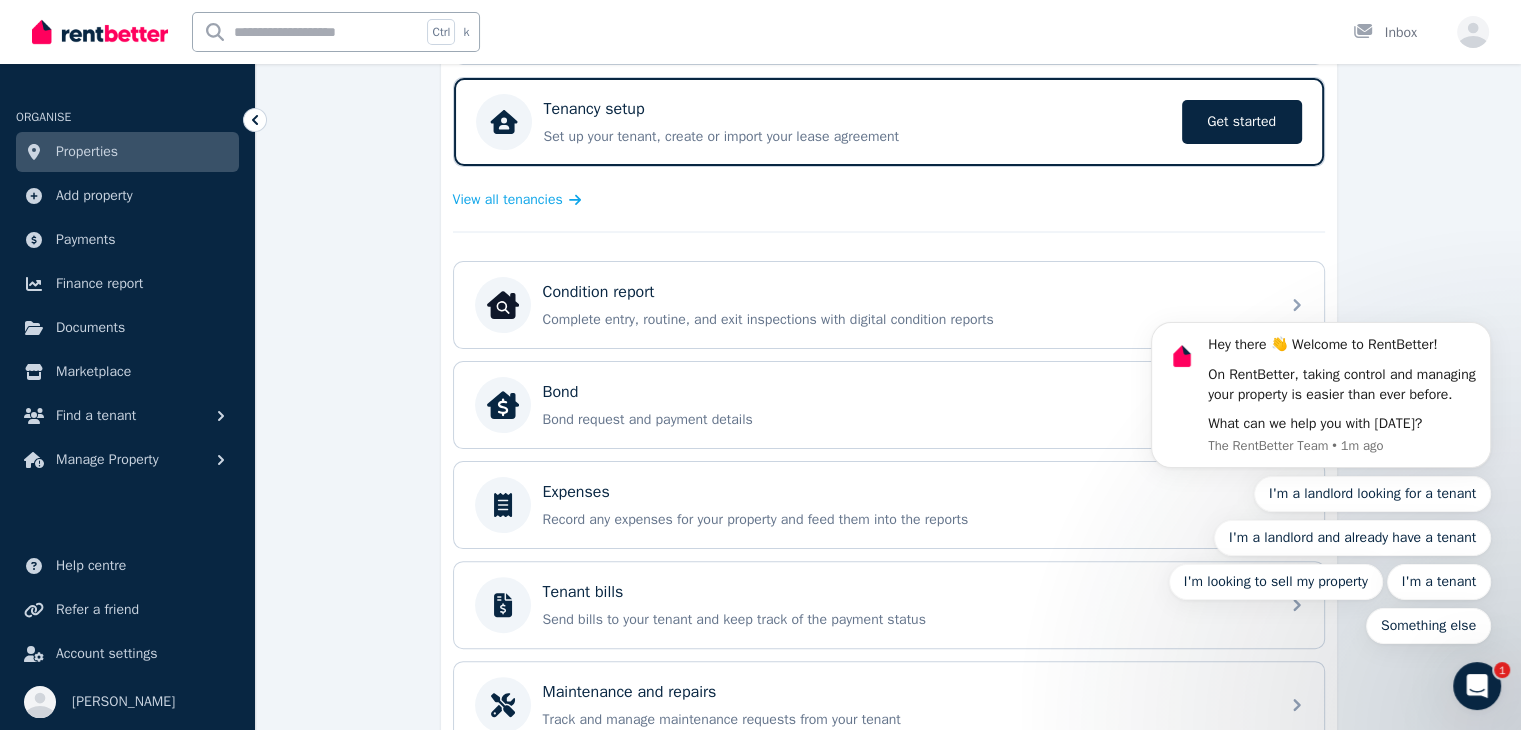 click on "Hey there 👋 Welcome to RentBetter!  On RentBetter, taking control and managing your property is easier than ever before.  What can we help you with today?  The RentBetter Team • 1m ago I'm a landlord looking for a tenant I'm a landlord and already have a tenant I'm looking to sell my property I'm a tenant Something else" at bounding box center [1321, 392] 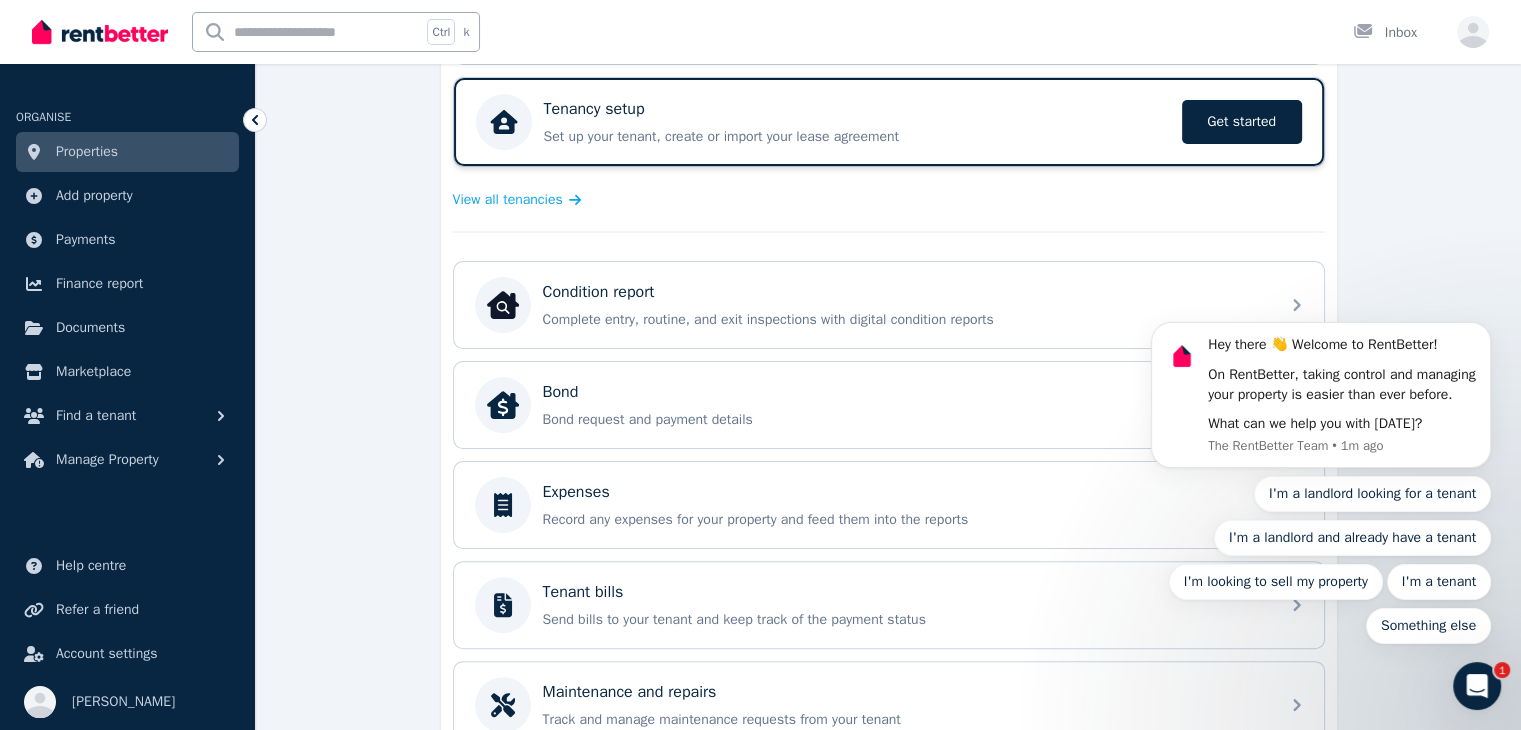 click on "Set up your tenant, create or import your lease agreement" at bounding box center (857, 137) 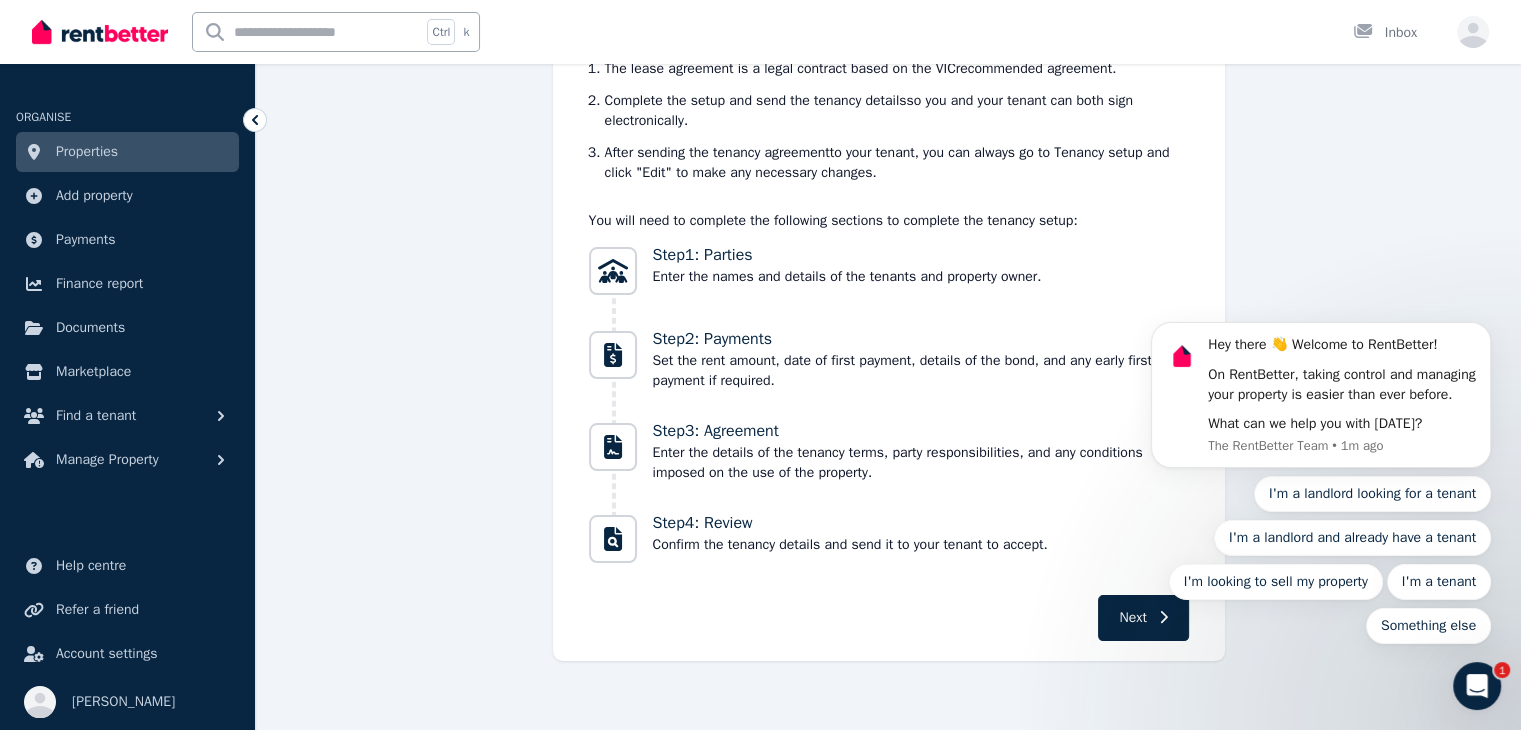 scroll, scrollTop: 240, scrollLeft: 0, axis: vertical 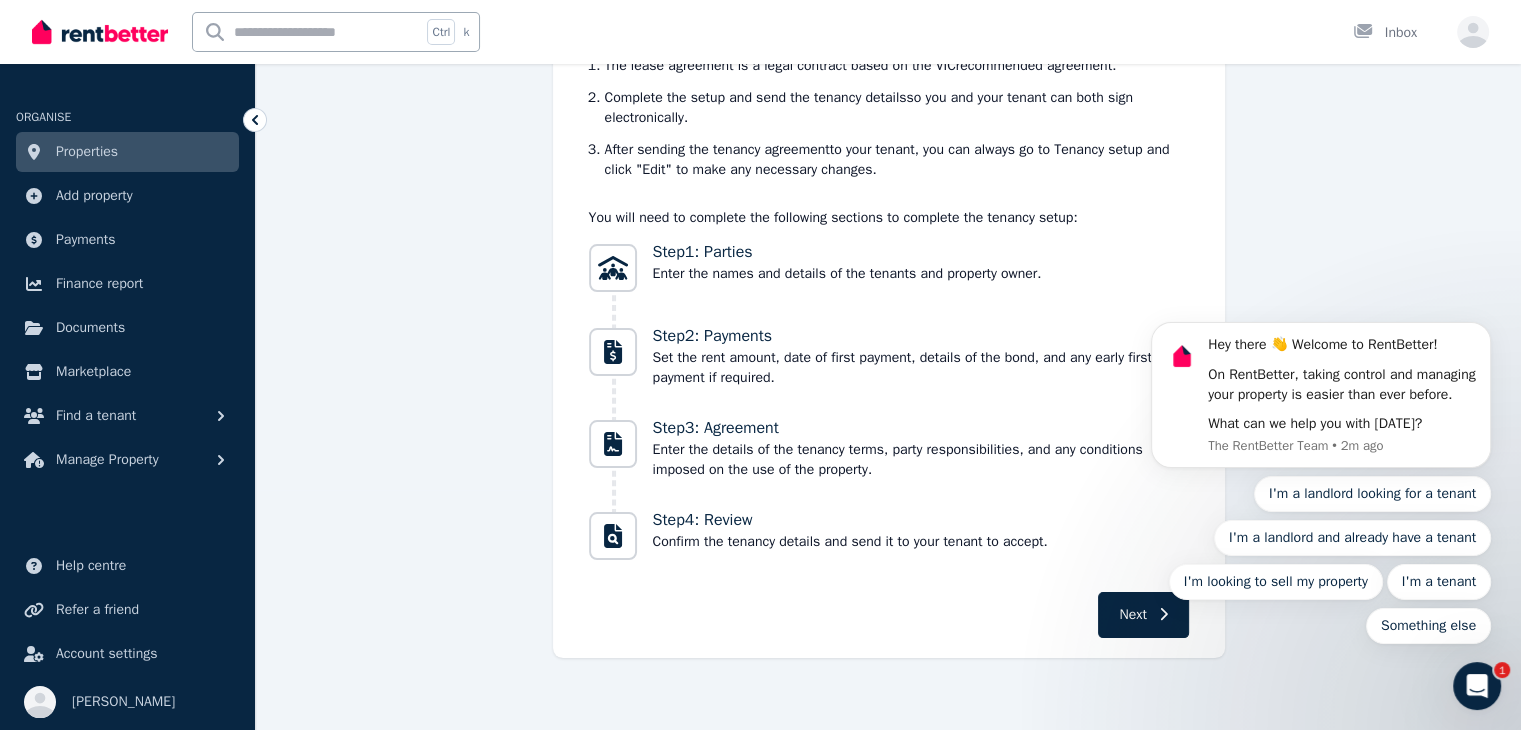 click 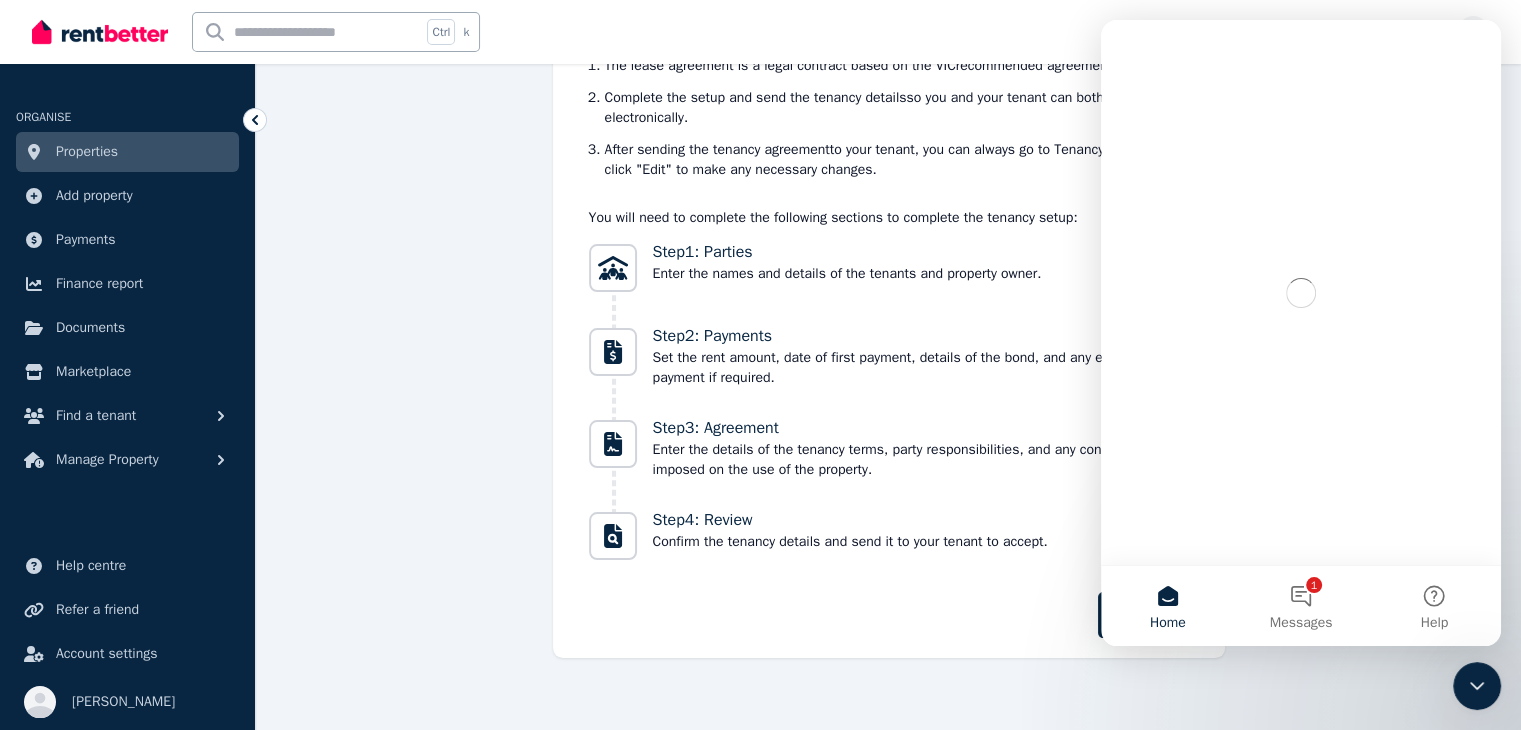 scroll, scrollTop: 0, scrollLeft: 0, axis: both 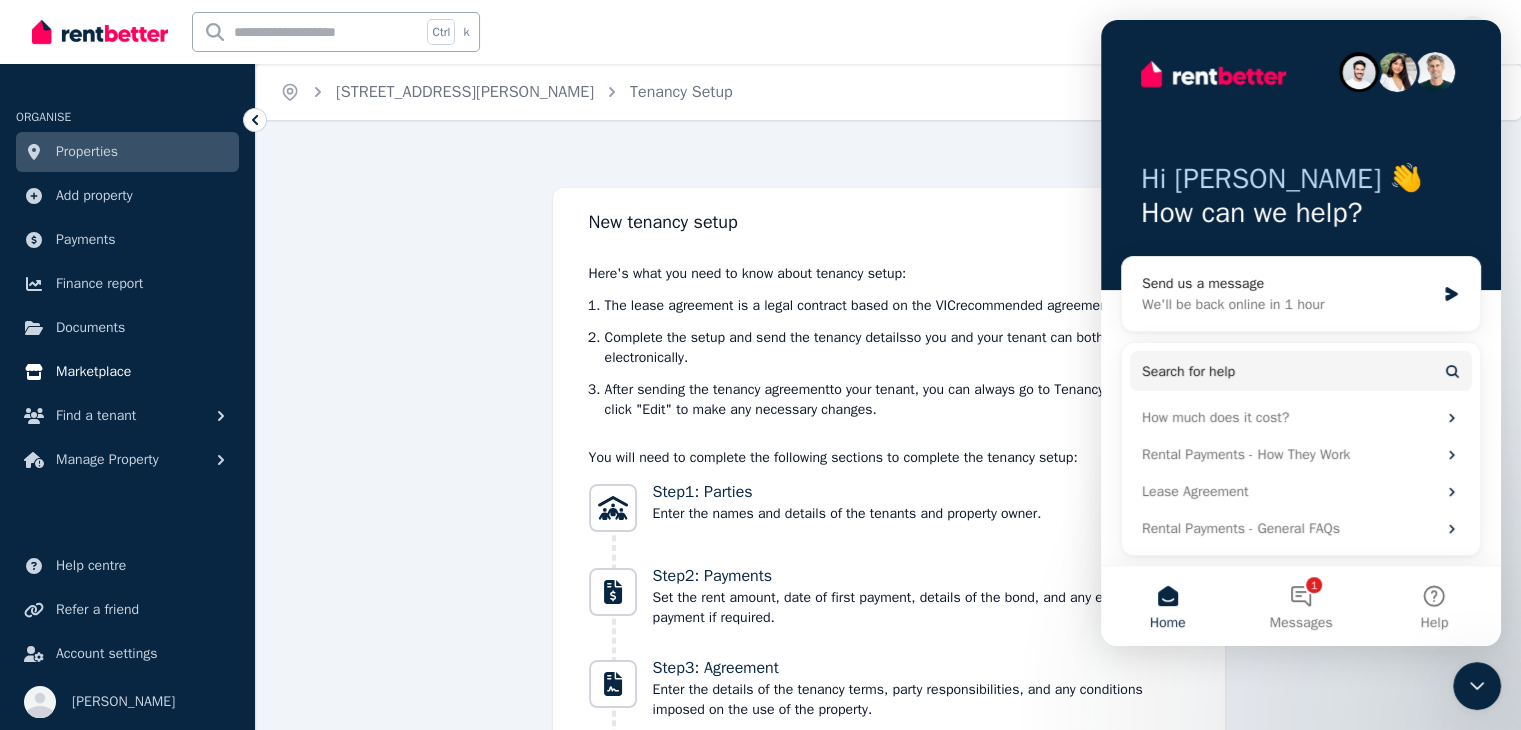 click on "Marketplace" at bounding box center [127, 372] 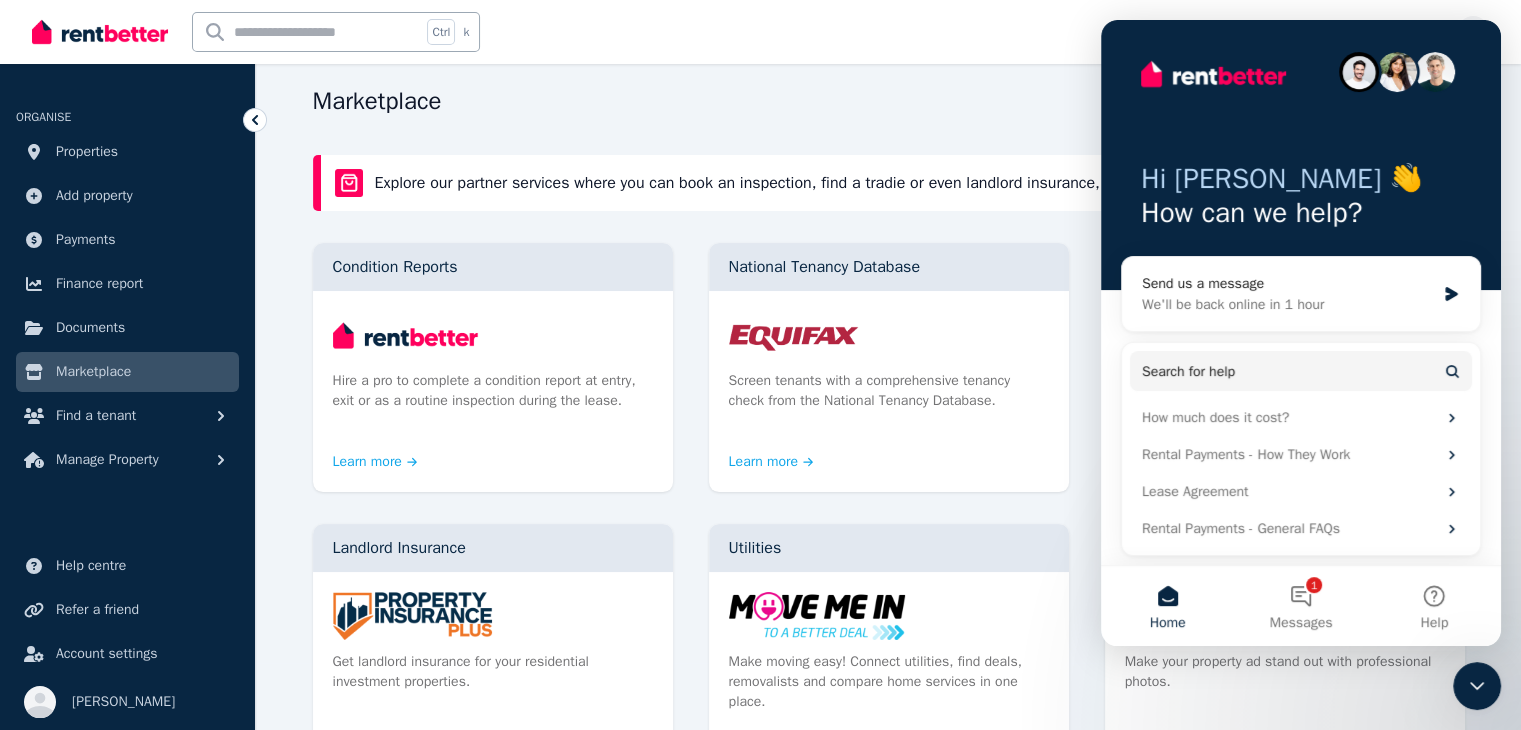 scroll, scrollTop: 100, scrollLeft: 0, axis: vertical 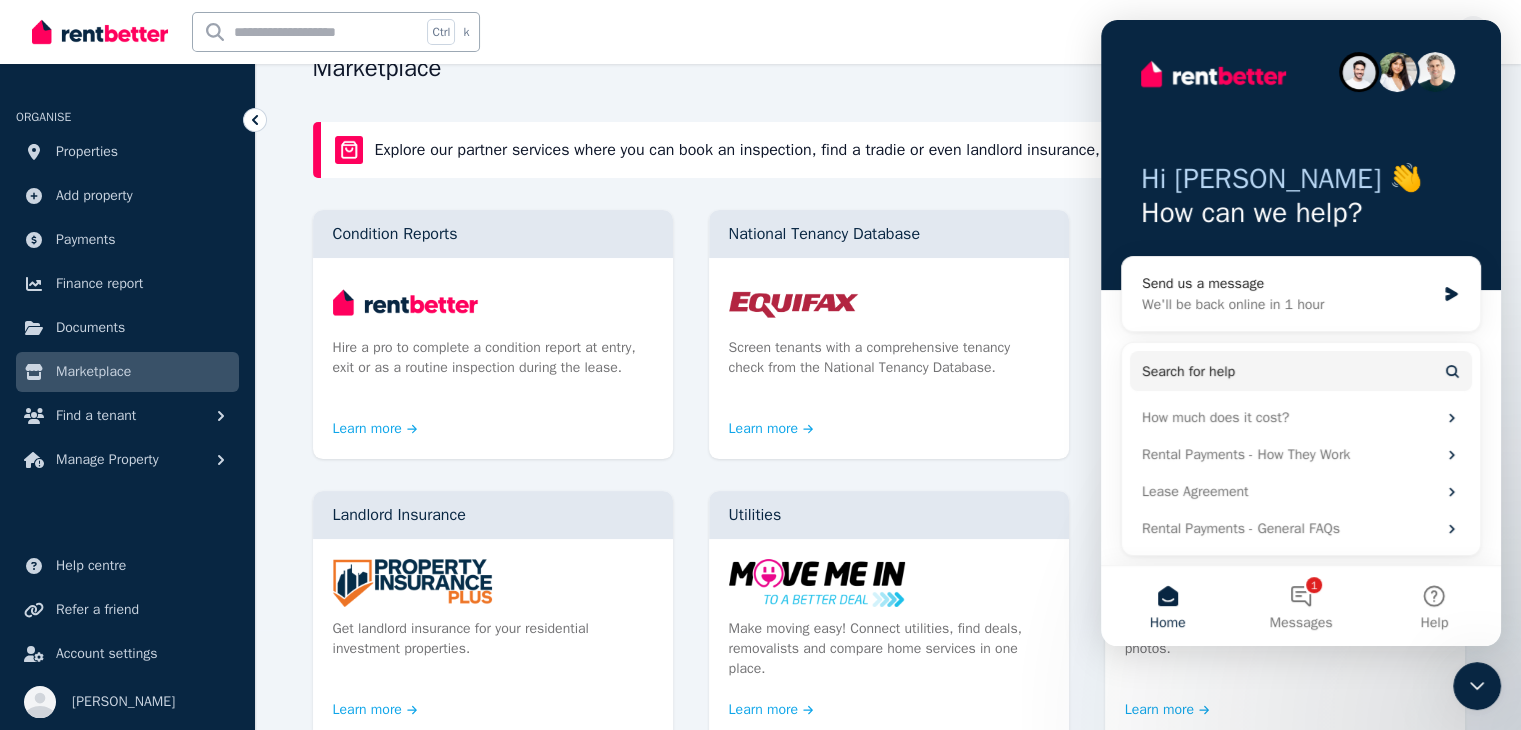 click 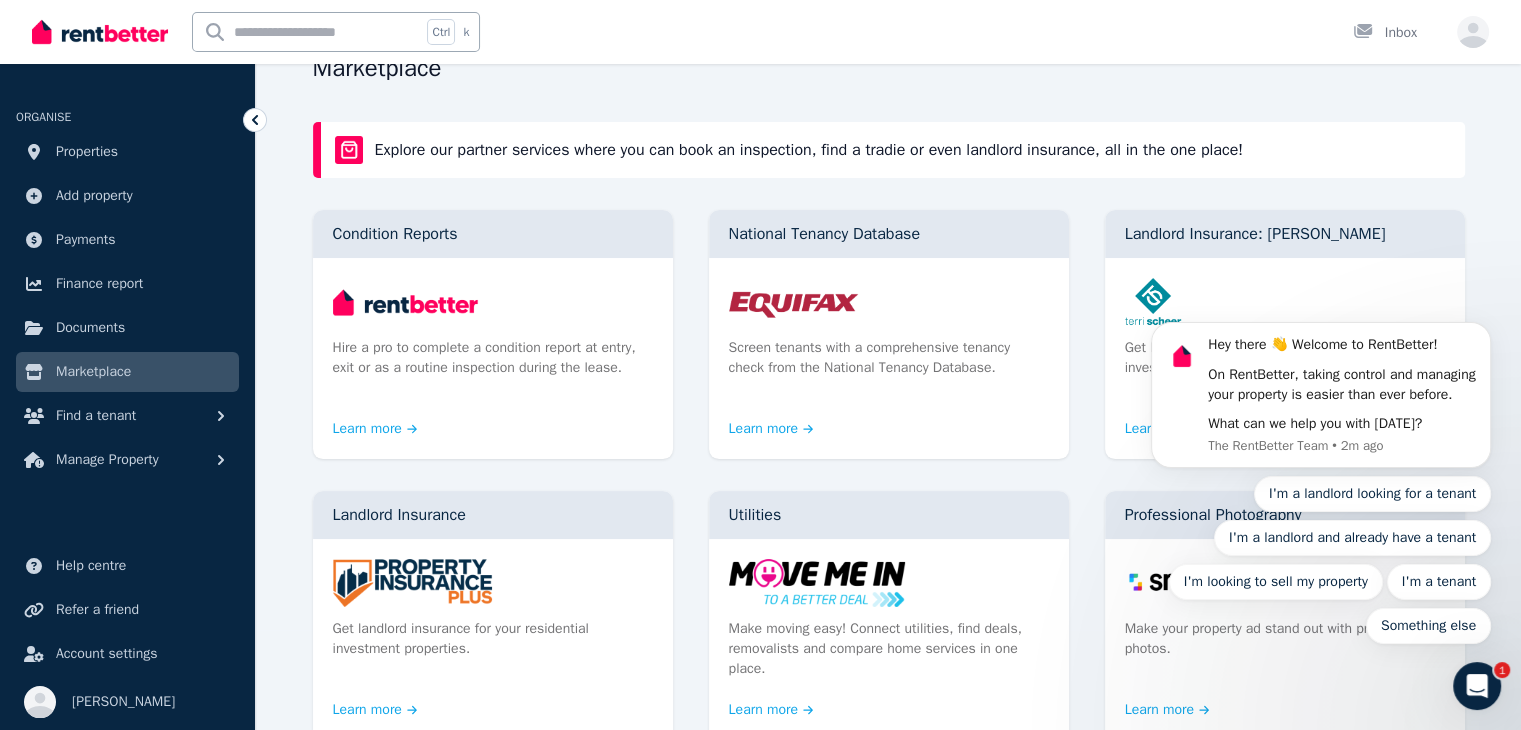 scroll, scrollTop: 0, scrollLeft: 0, axis: both 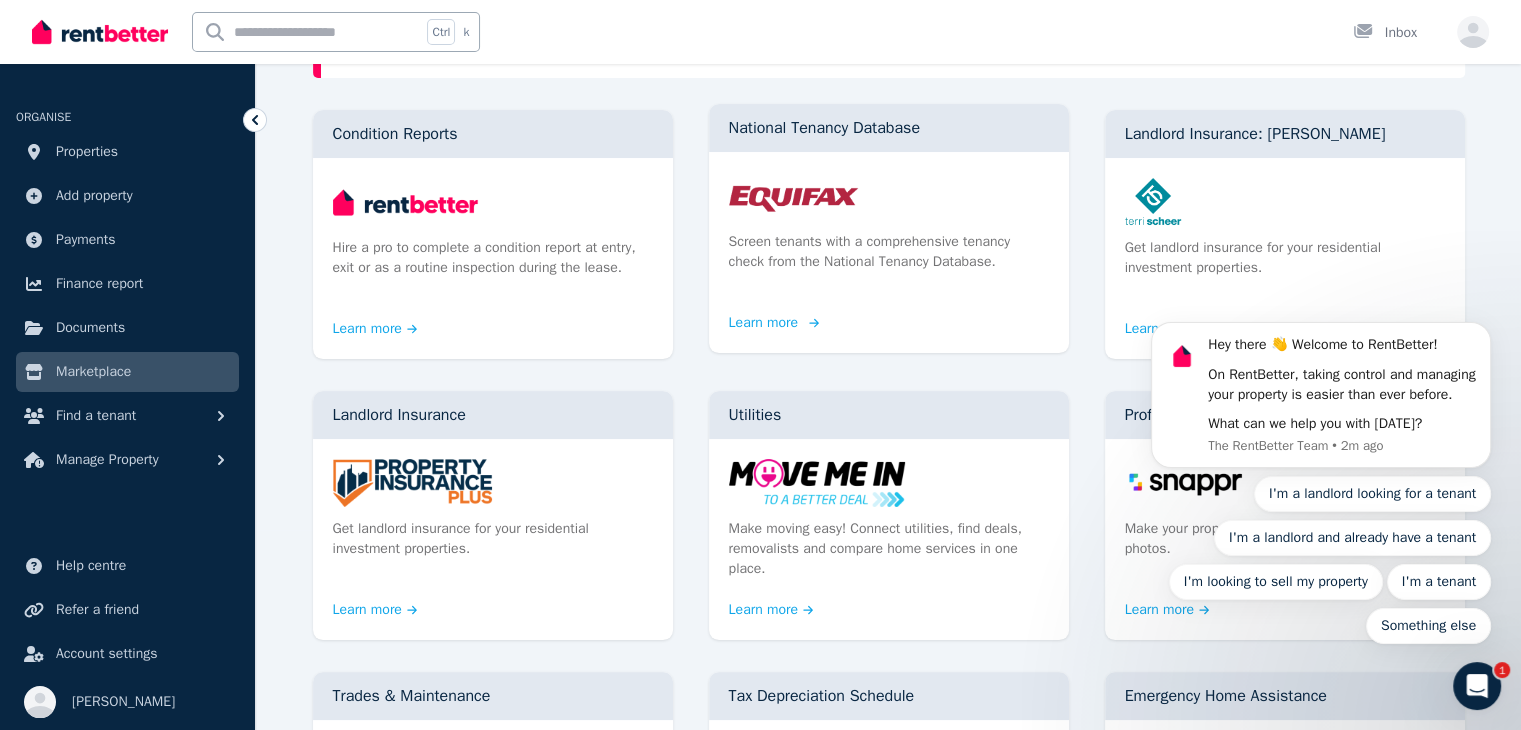 click on "Screen tenants with a comprehensive tenancy check from the National Tenancy Database." at bounding box center (889, 252) 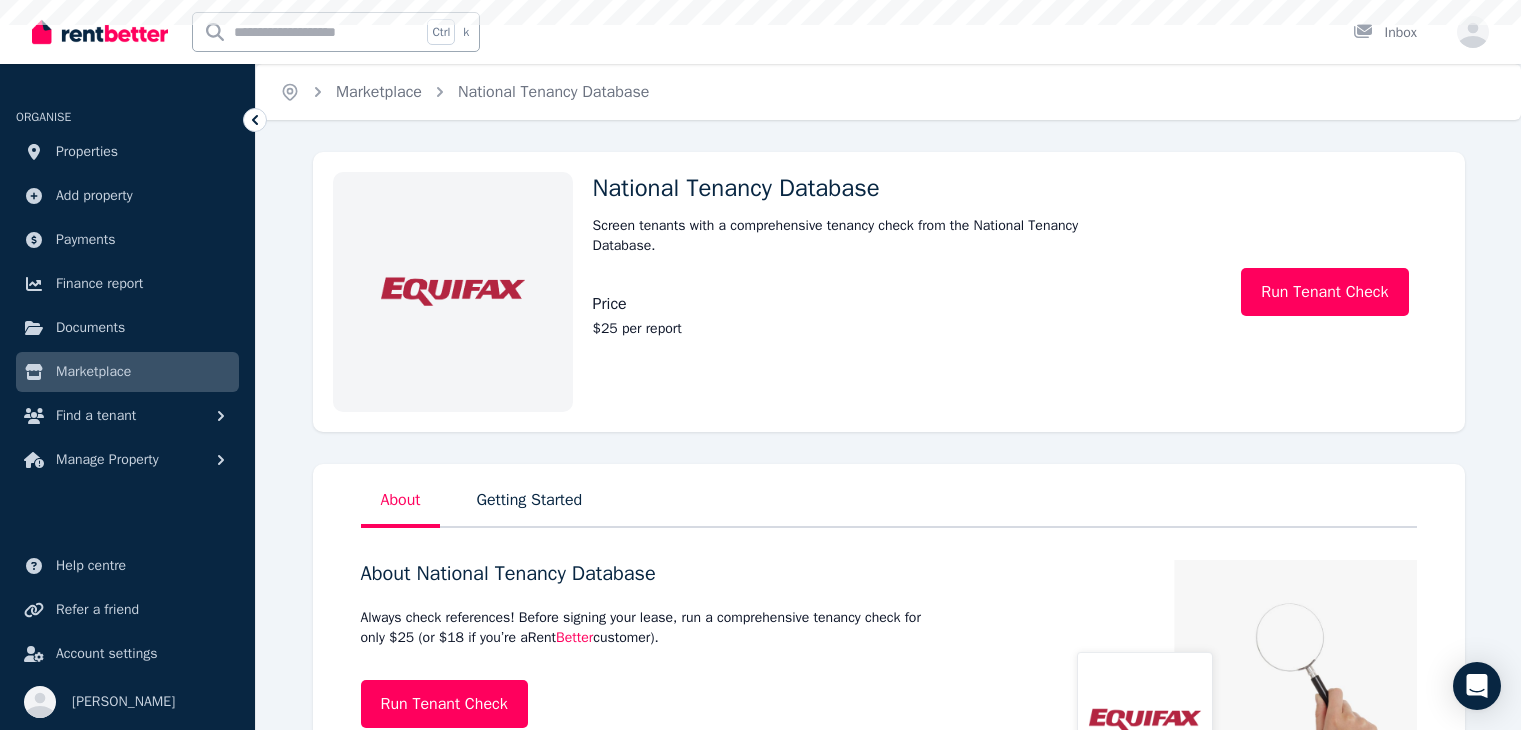 scroll, scrollTop: 0, scrollLeft: 0, axis: both 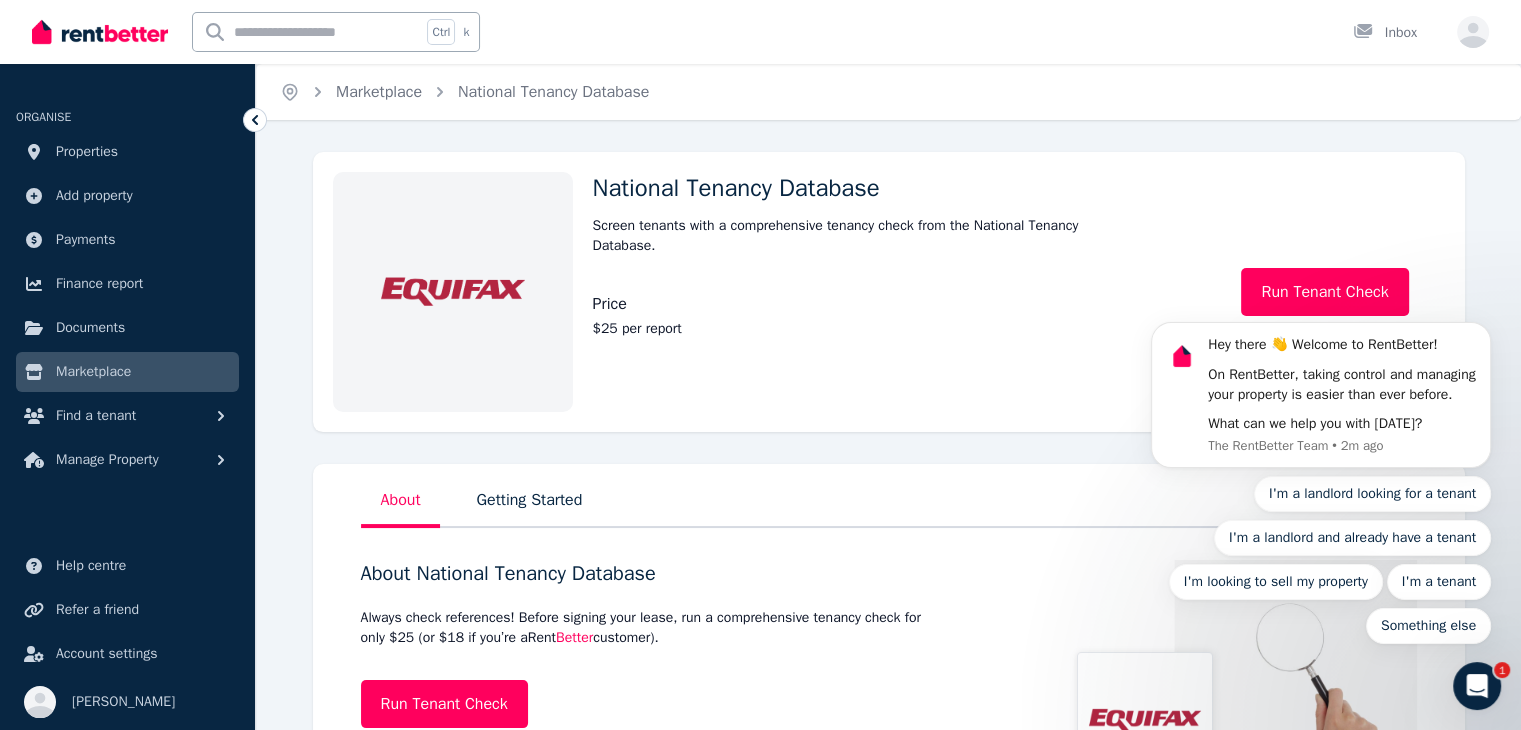 click on "Hey there 👋 Welcome to RentBetter!  On RentBetter, taking control and managing your property is easier than ever before.  What can we help you with [DATE]?  The RentBetter Team • 2m ago I'm a landlord looking for a tenant I'm a landlord and already have a tenant I'm looking to sell my property I'm a tenant Something else" at bounding box center [1321, 395] 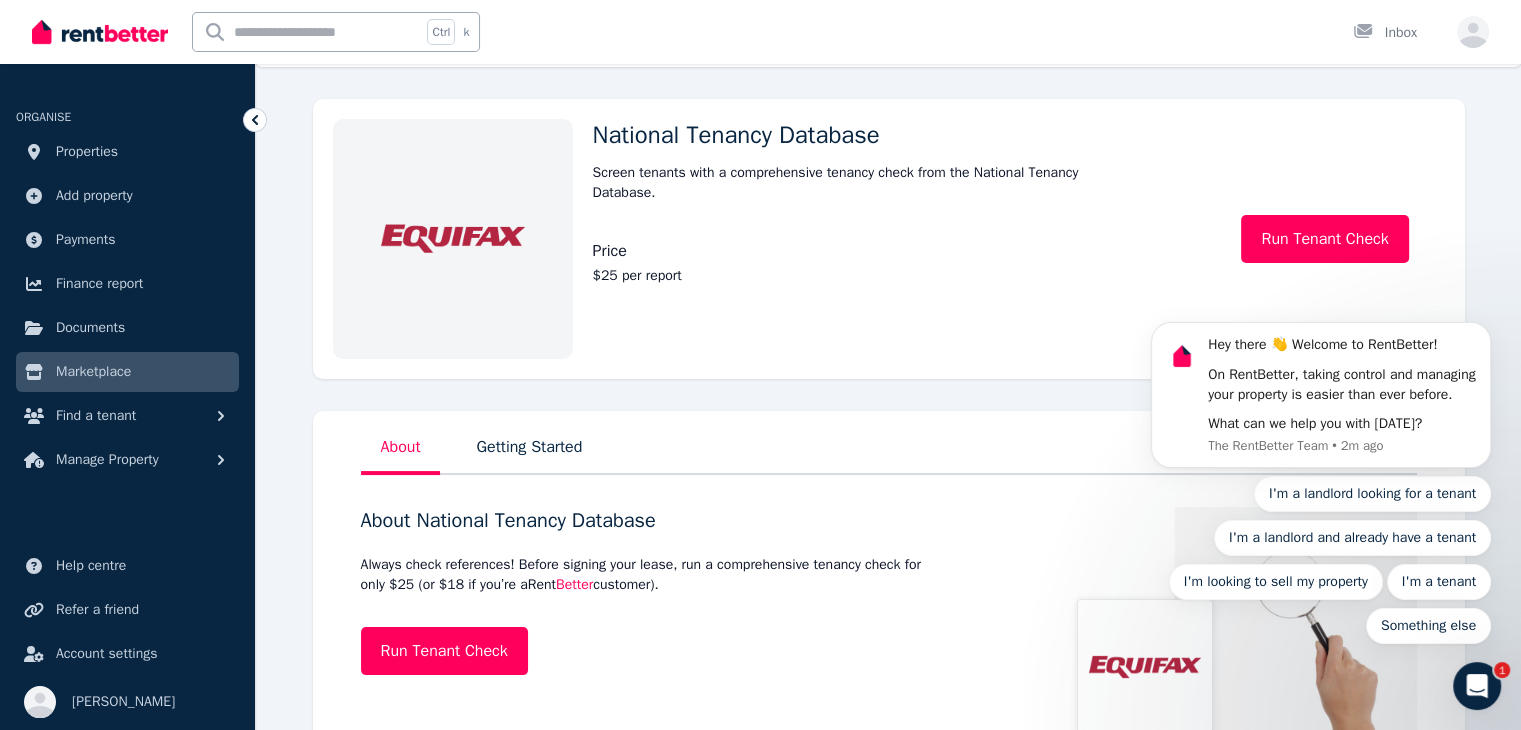 scroll, scrollTop: 100, scrollLeft: 0, axis: vertical 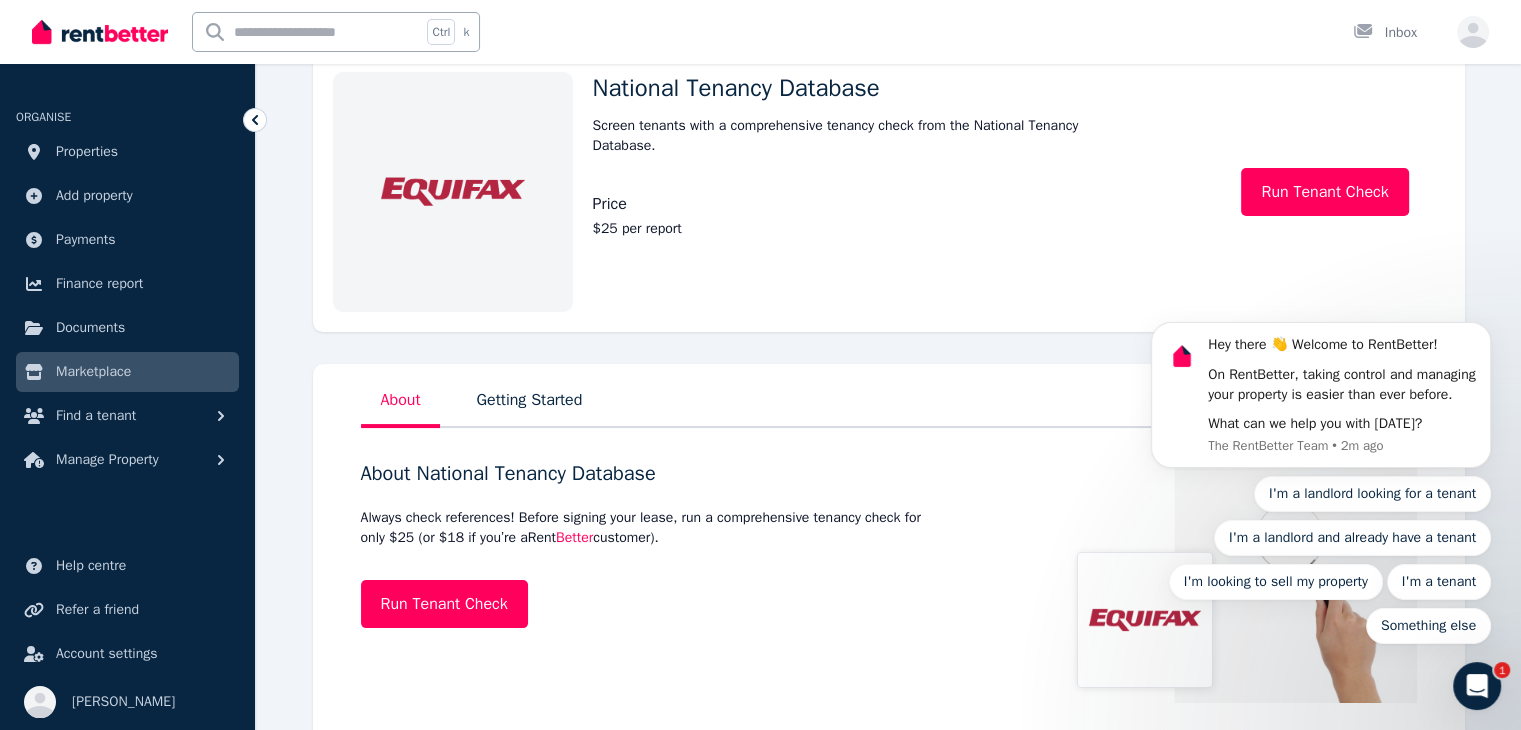 click on "Hey there 👋 Welcome to RentBetter!  On RentBetter, taking control and managing your property is easier than ever before.  What can we help you with today?  The RentBetter Team • 2m ago I'm a landlord looking for a tenant I'm a landlord and already have a tenant I'm looking to sell my property I'm a tenant Something else" at bounding box center [1321, 392] 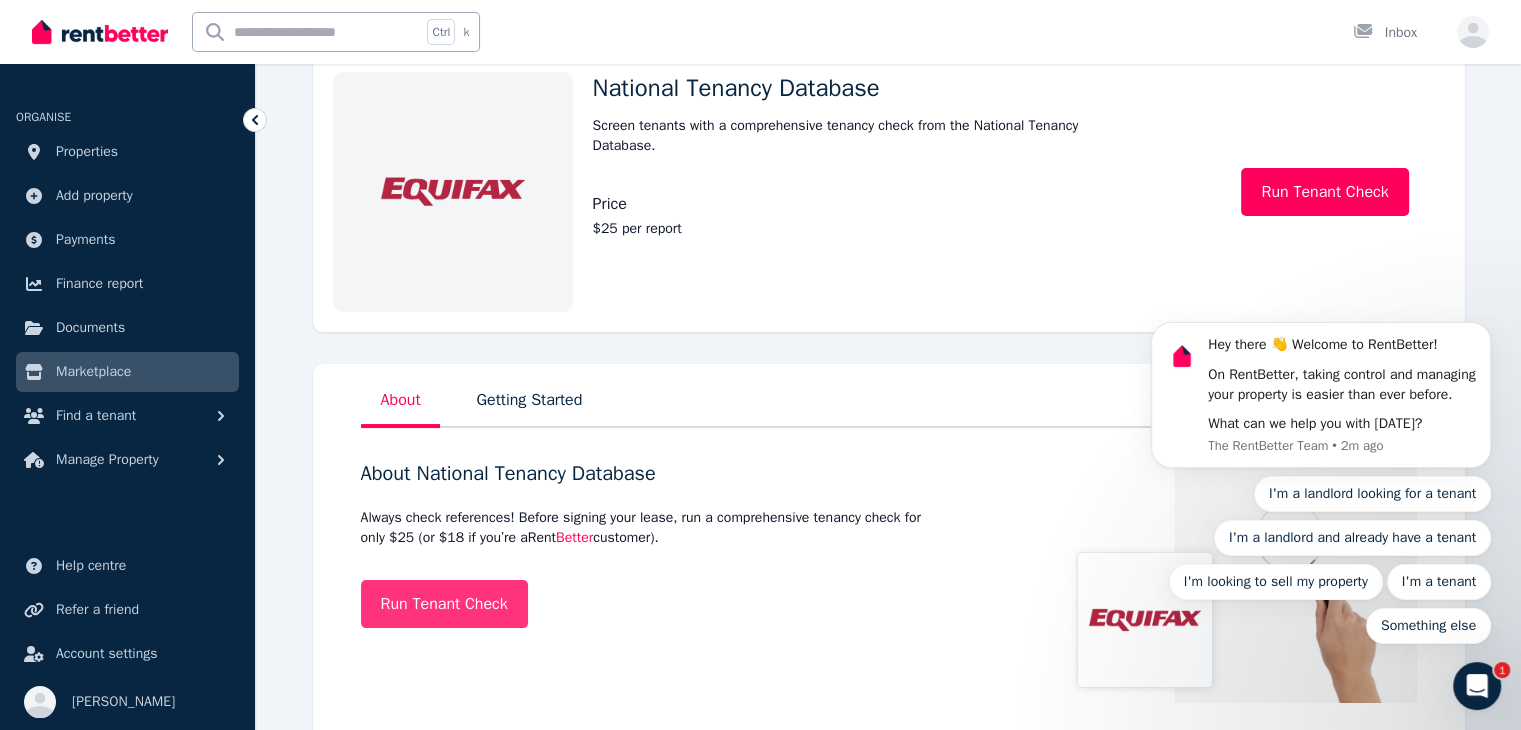 click on "Run Tenant Check" at bounding box center [444, 604] 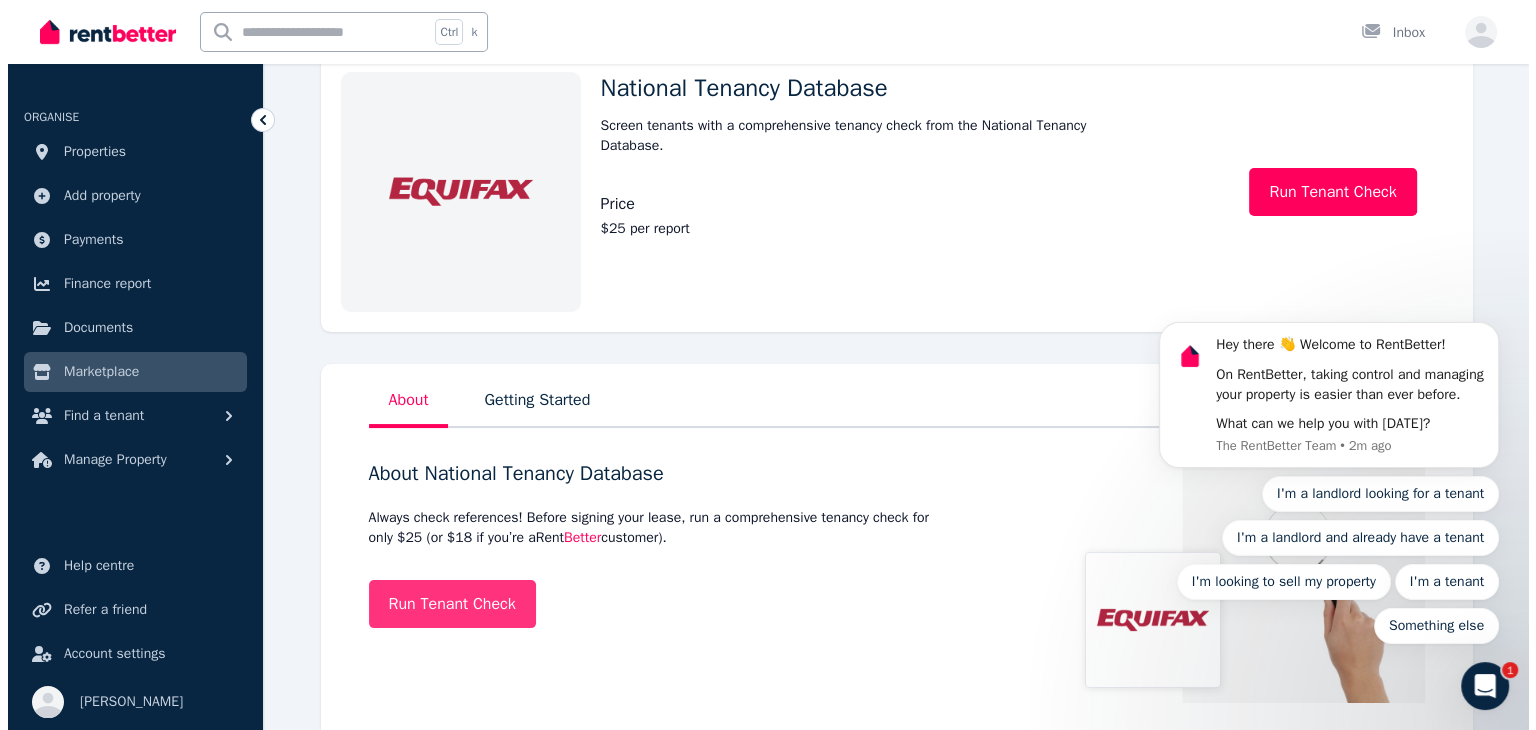 scroll, scrollTop: 0, scrollLeft: 0, axis: both 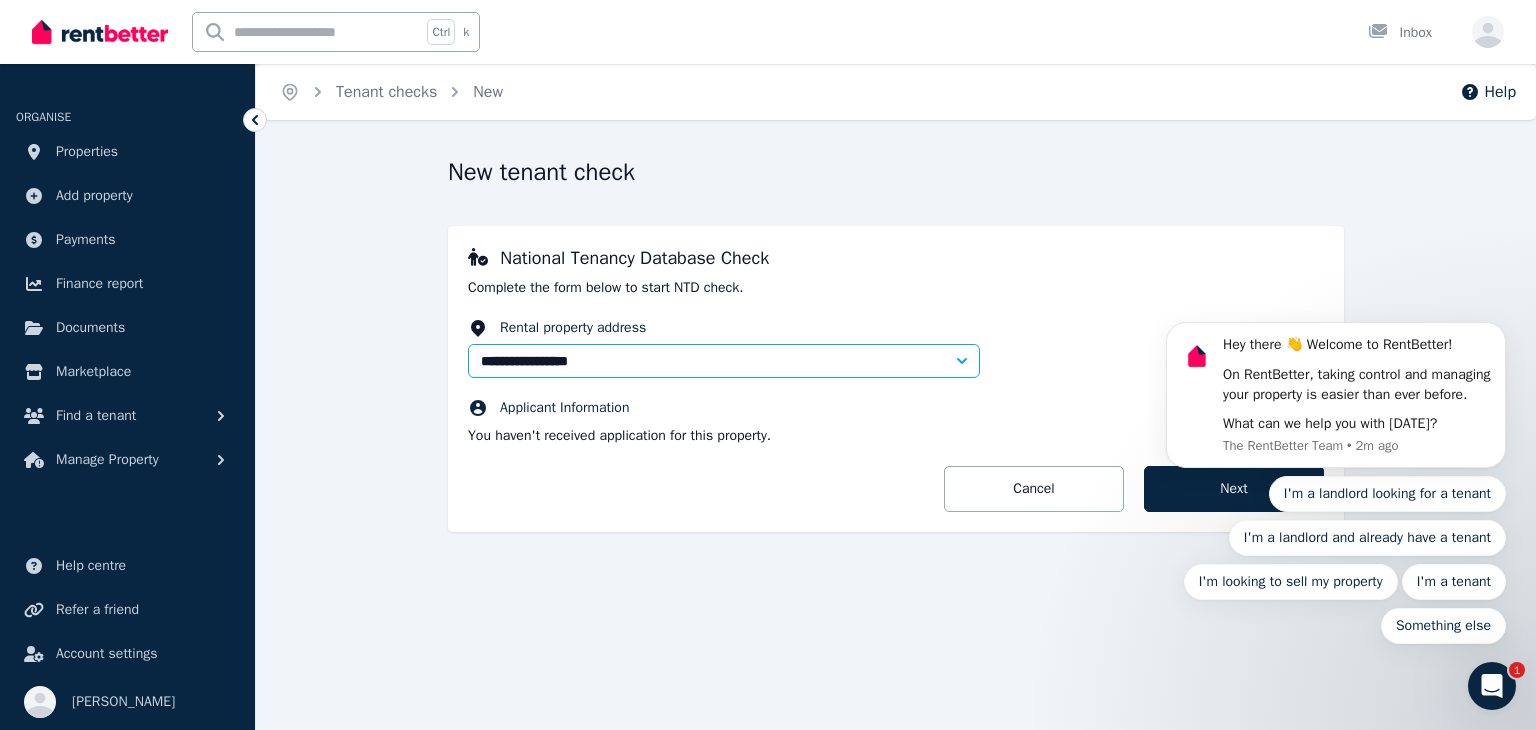 click at bounding box center (1492, 686) 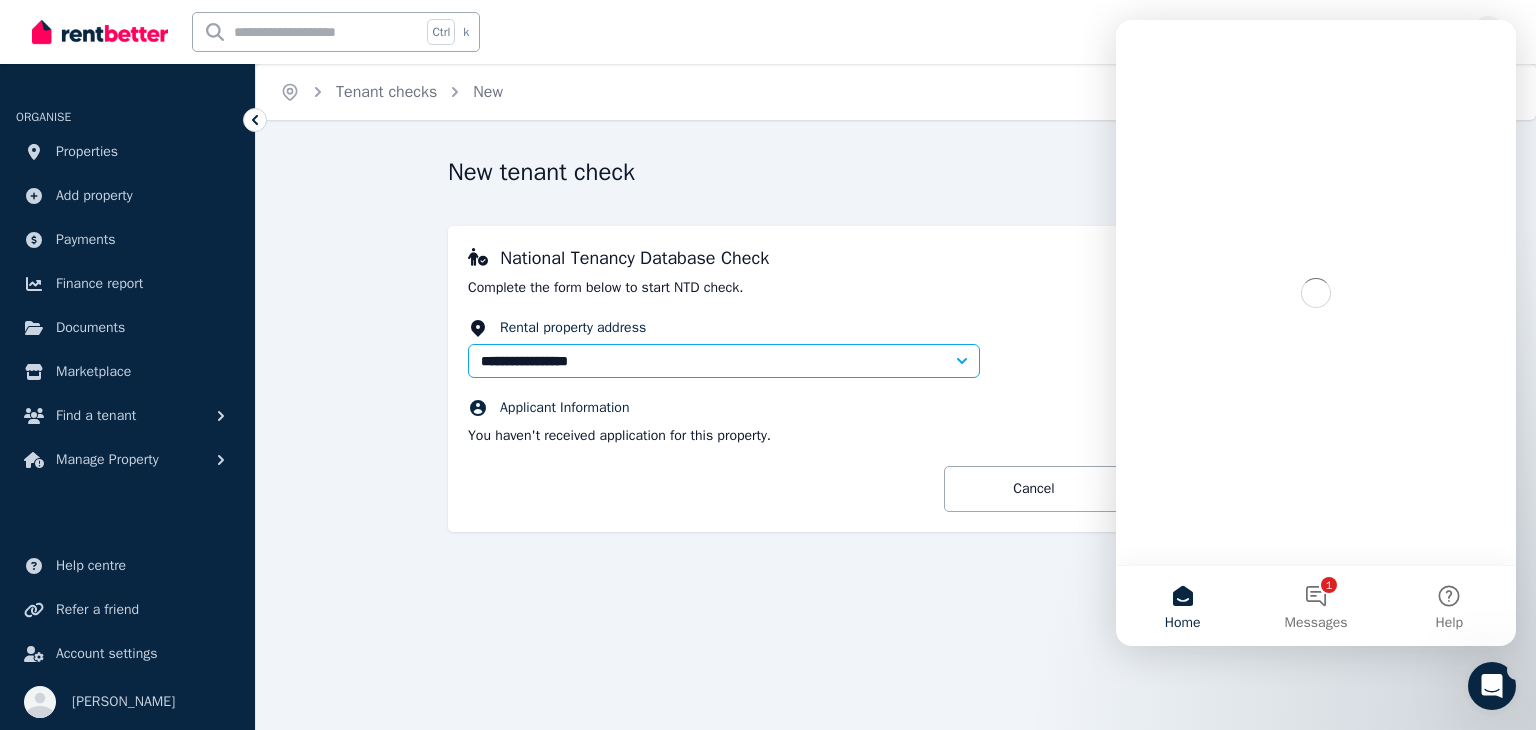 scroll, scrollTop: 0, scrollLeft: 0, axis: both 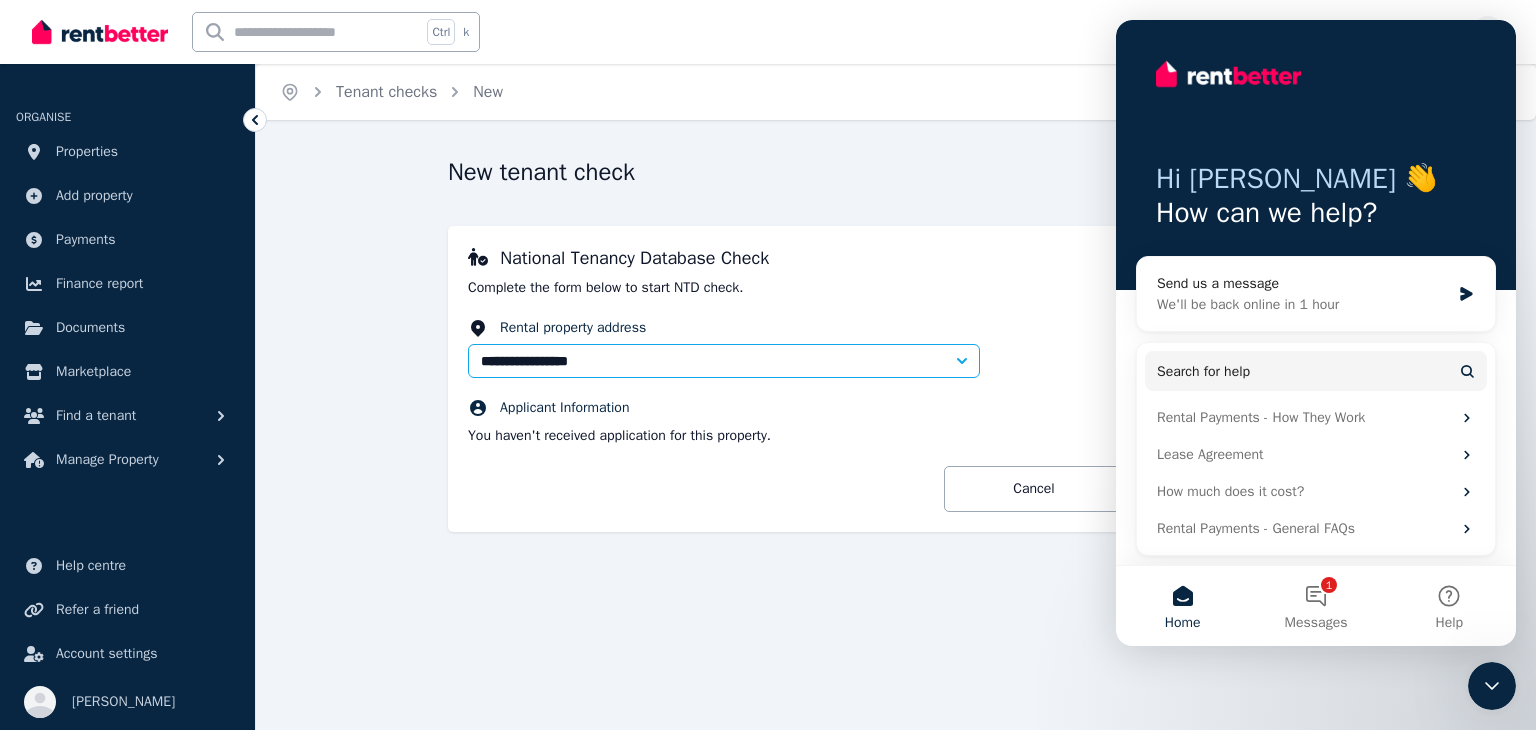 click at bounding box center [1492, 686] 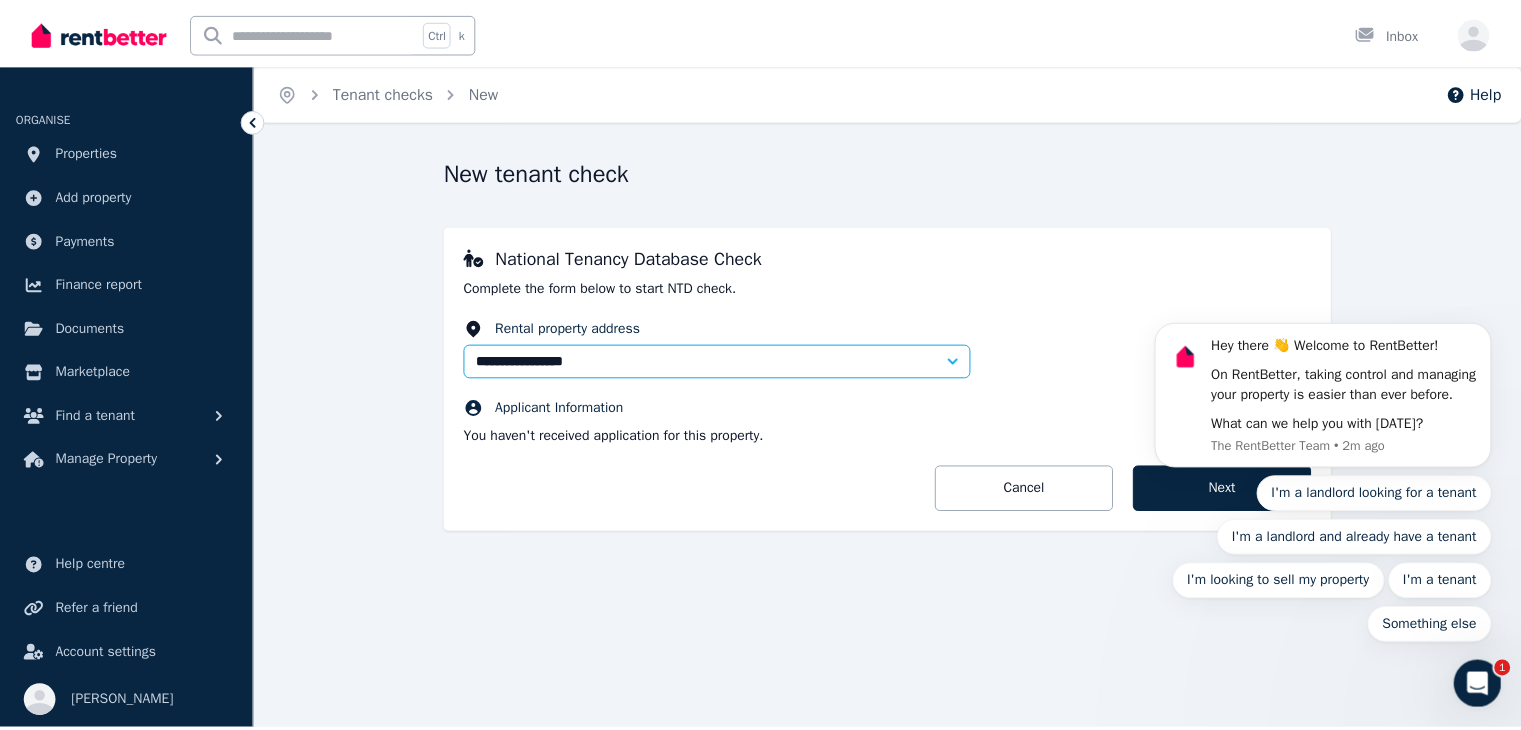 scroll, scrollTop: 0, scrollLeft: 0, axis: both 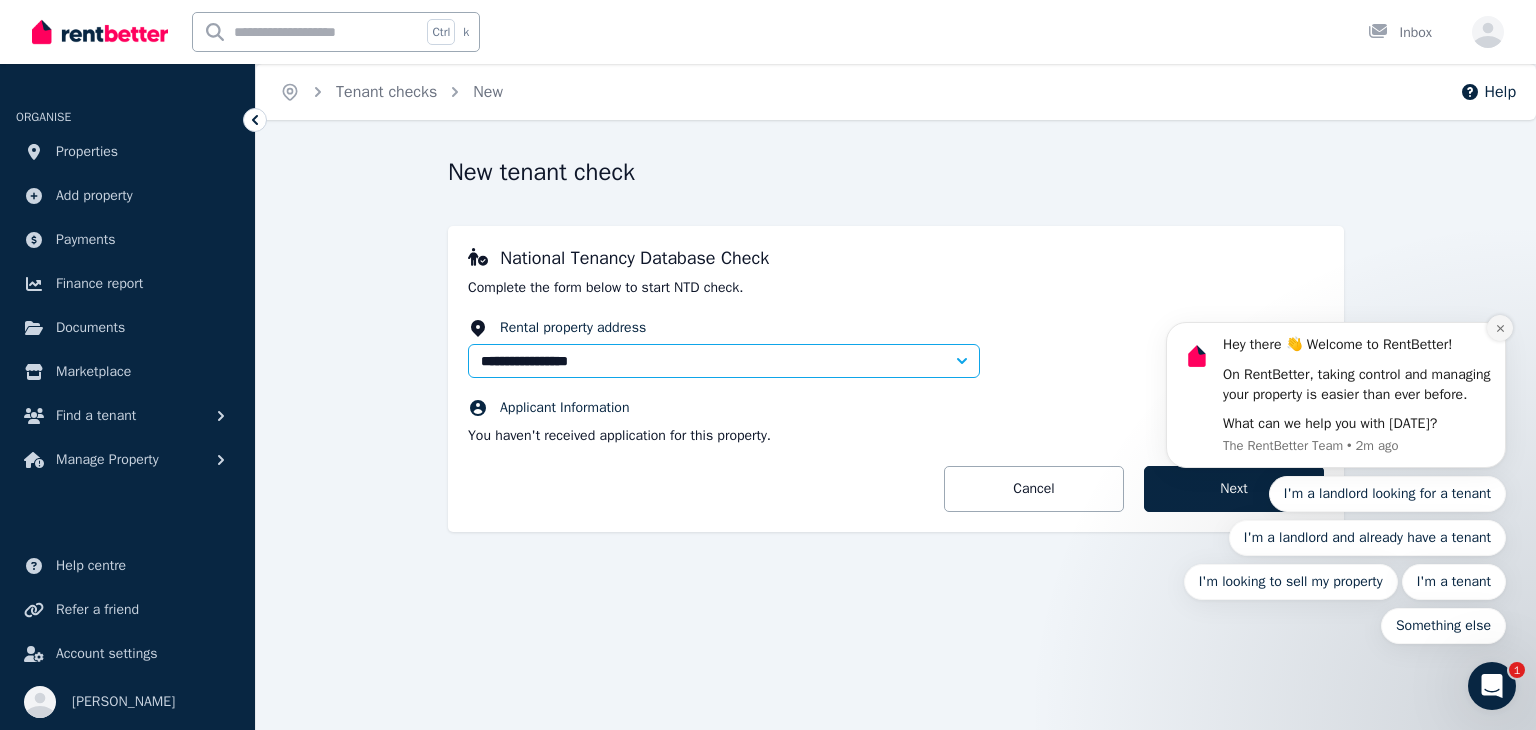 click 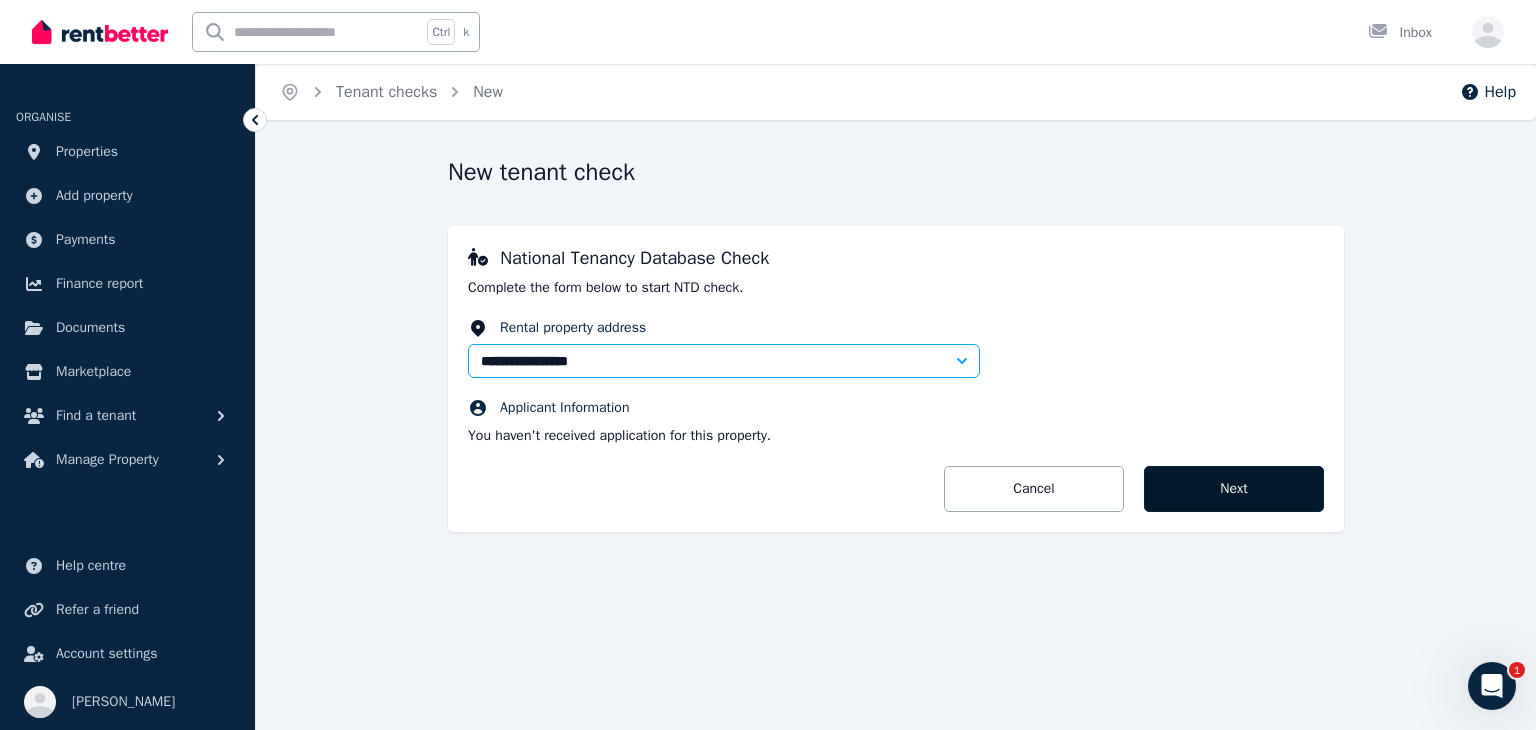 click on "Next" at bounding box center [1234, 489] 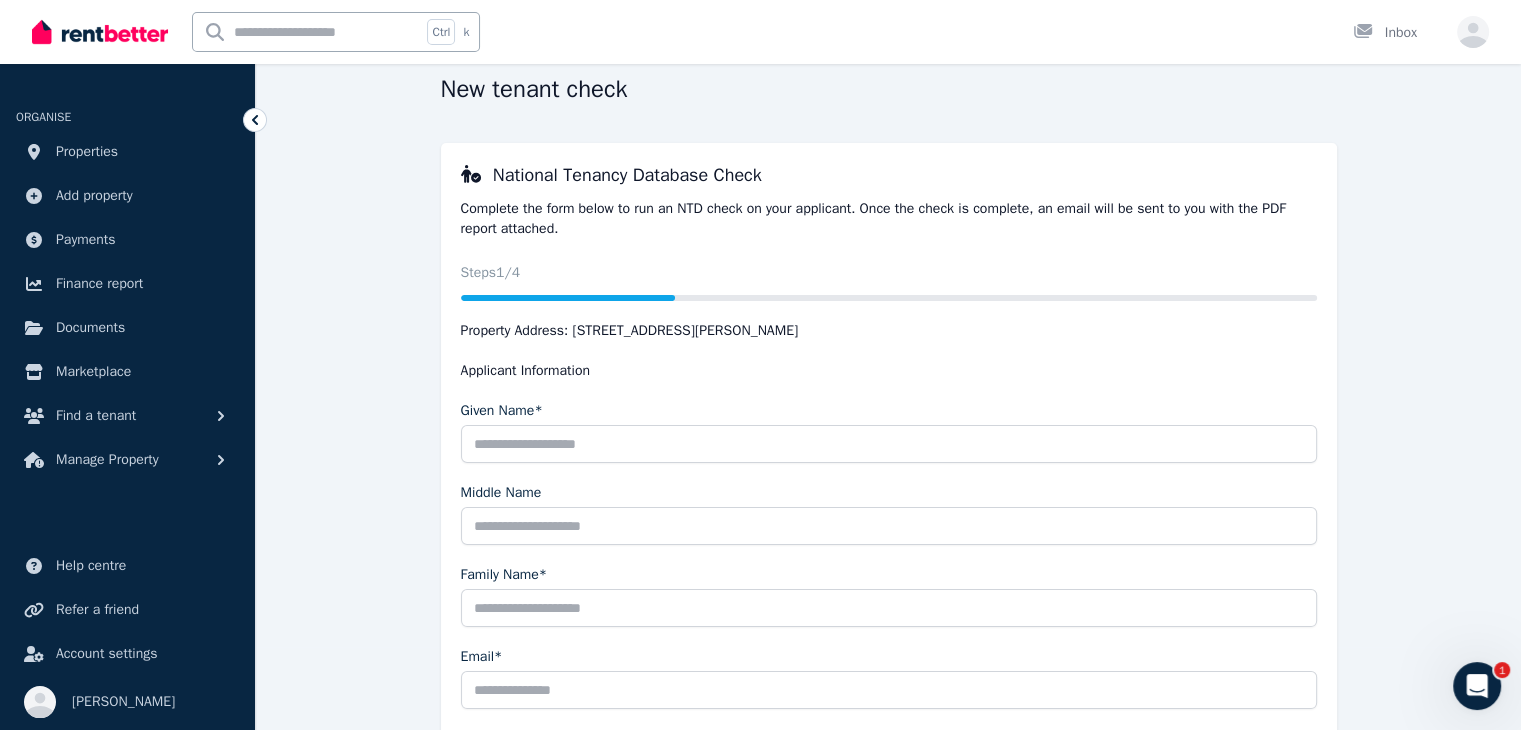 scroll, scrollTop: 200, scrollLeft: 0, axis: vertical 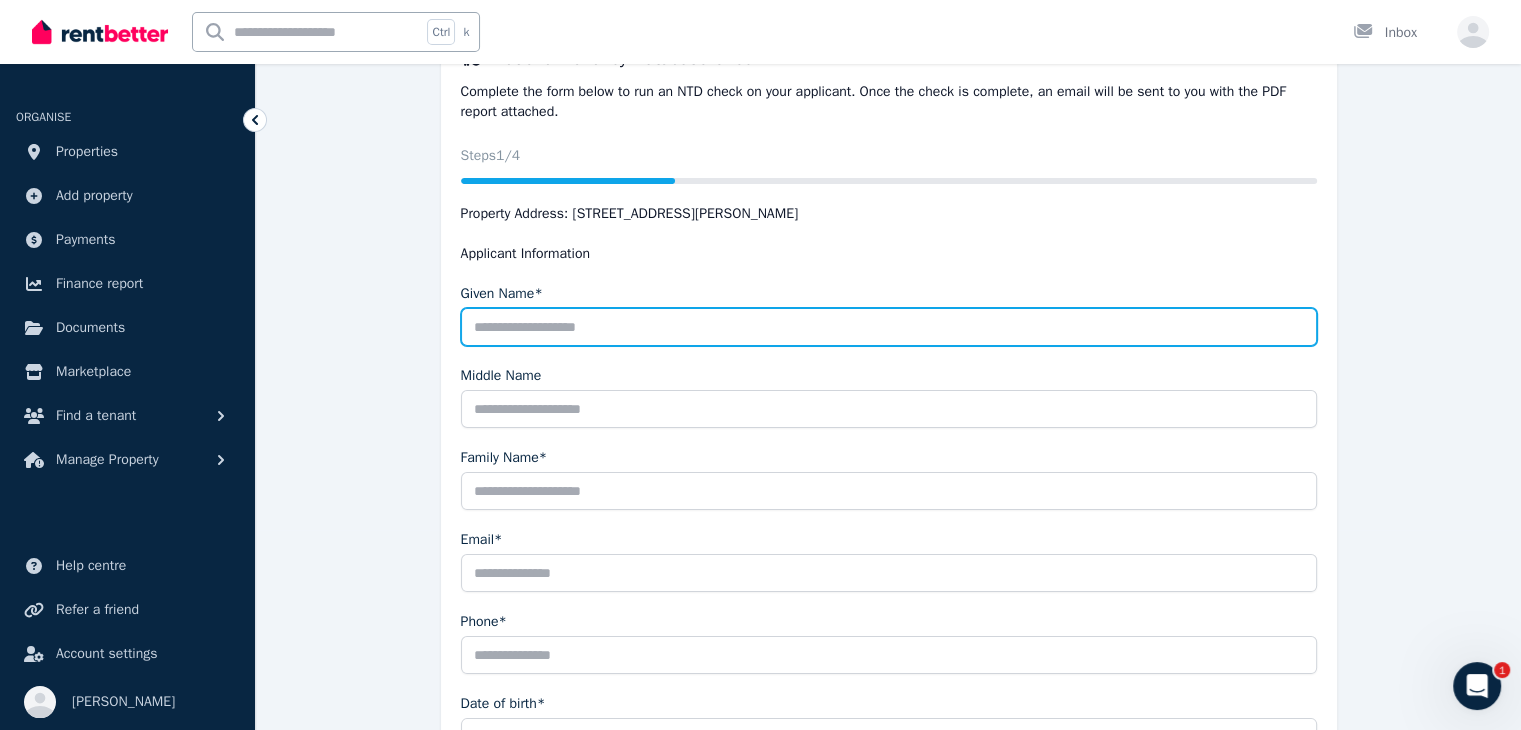 click on "Given Name*" at bounding box center [889, 327] 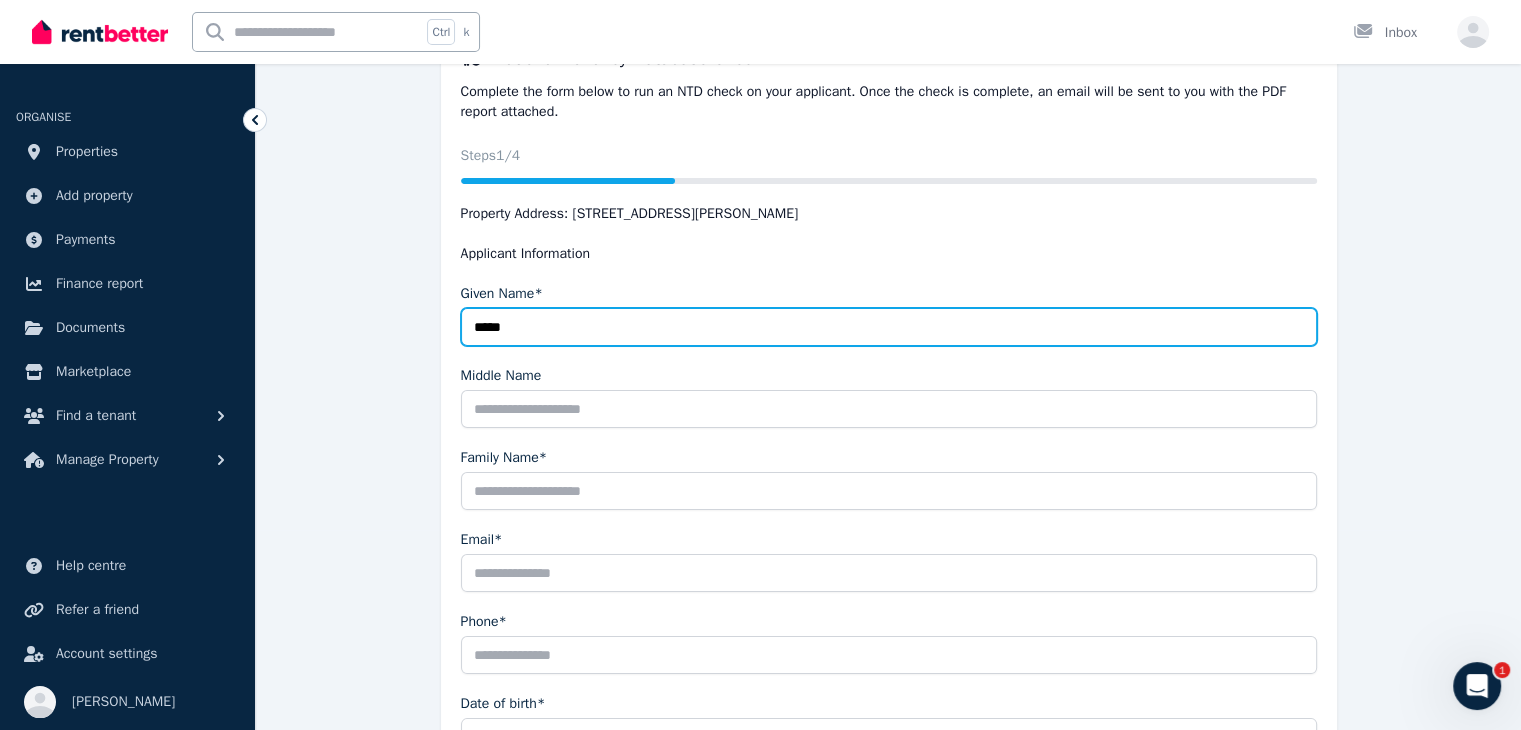 type on "*****" 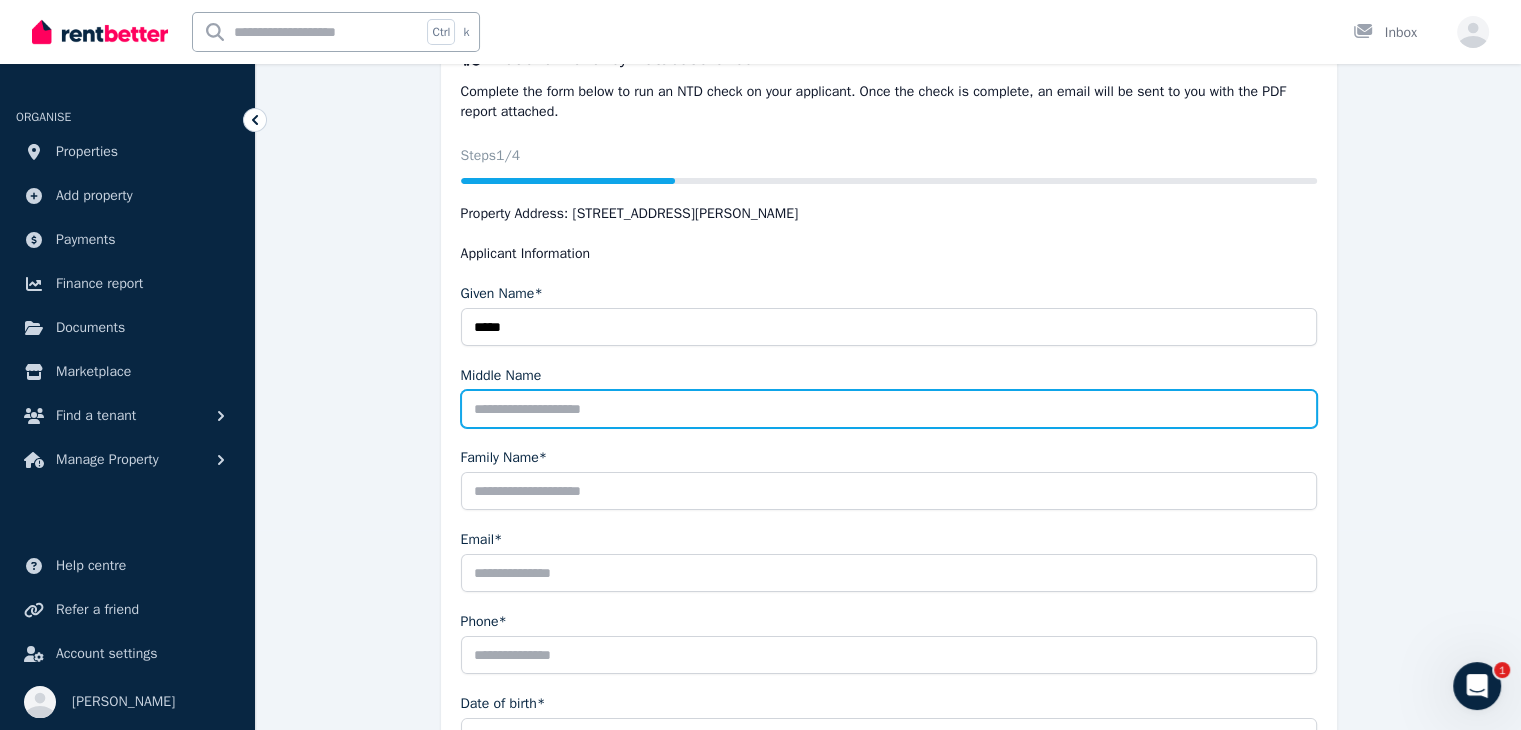 click on "Middle Name" at bounding box center [889, 409] 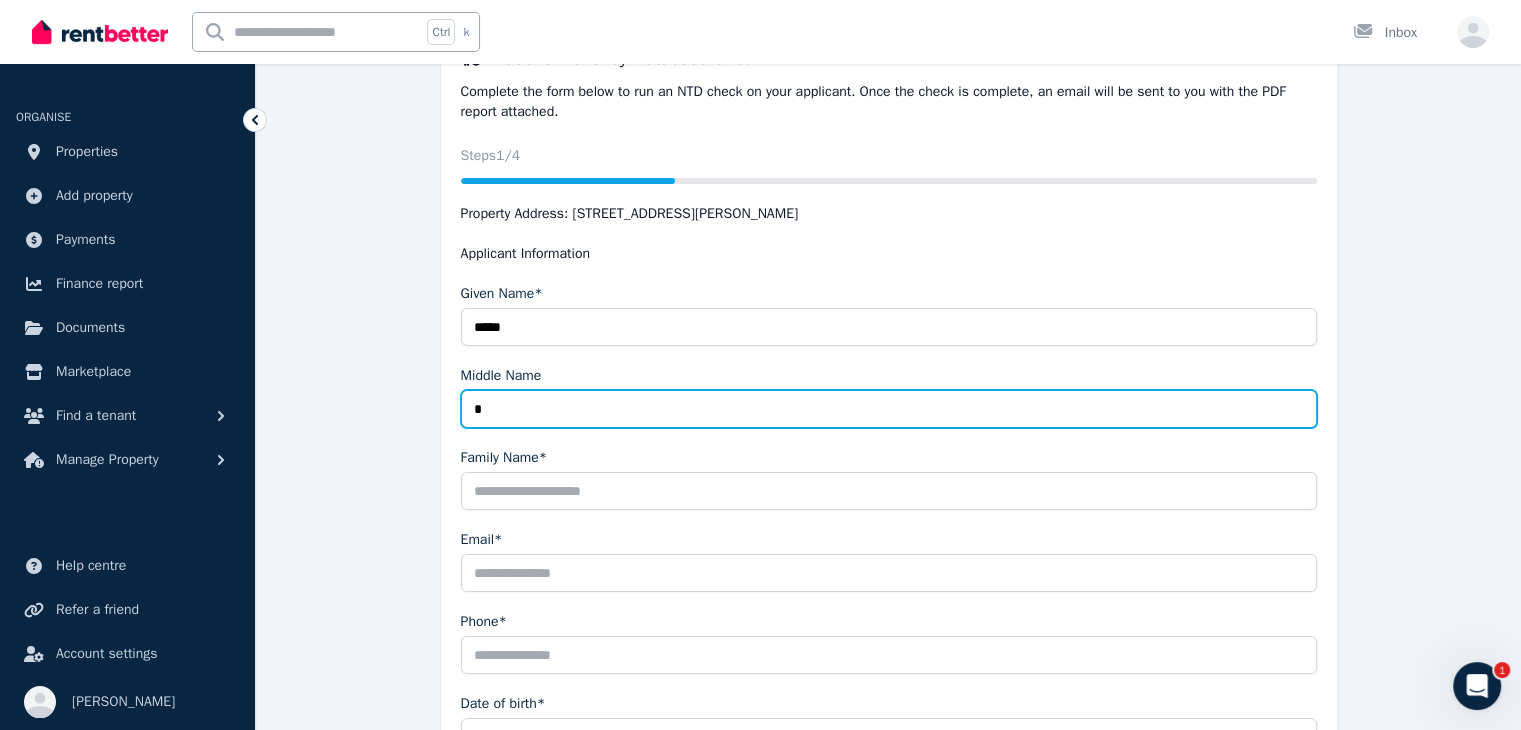 type on "*" 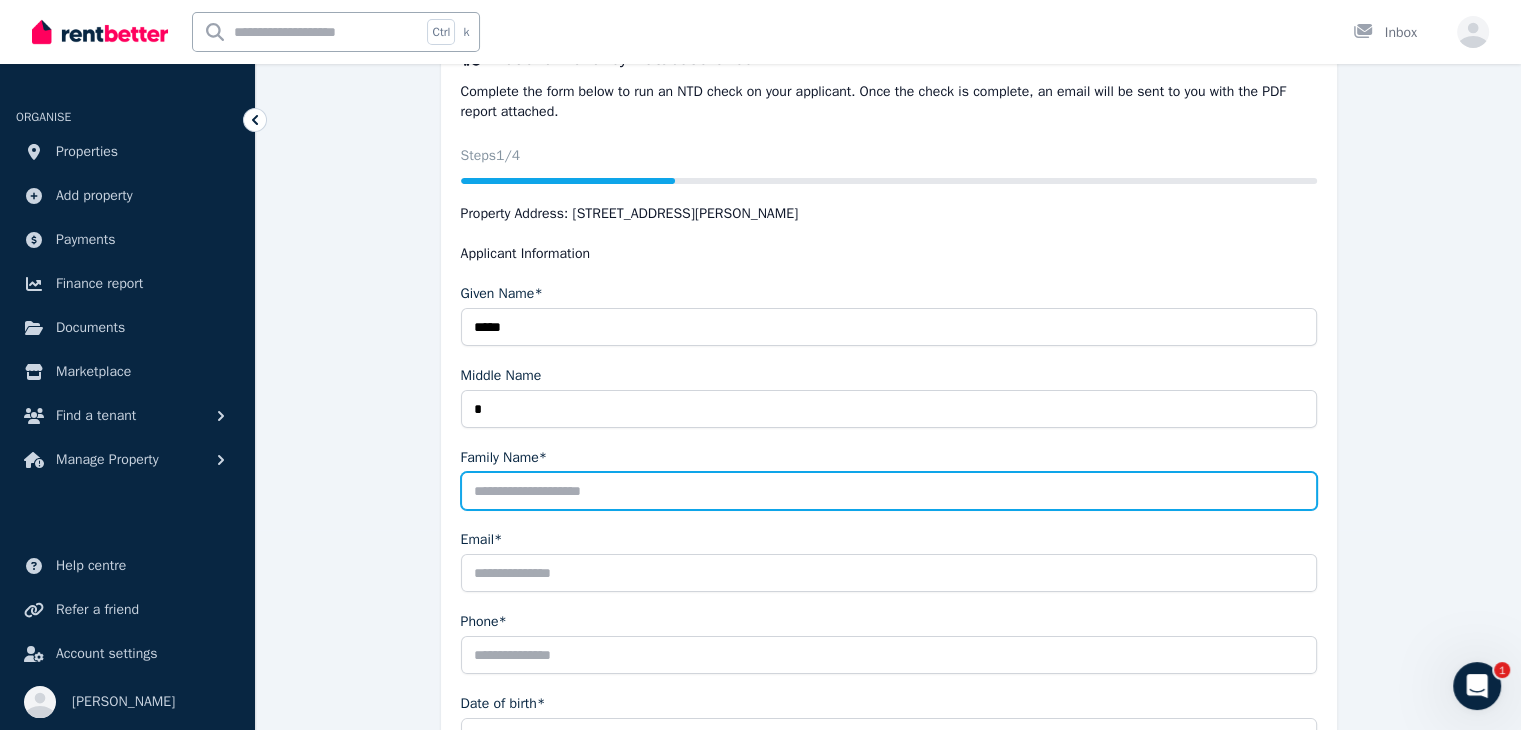 click on "Family Name*" at bounding box center (889, 491) 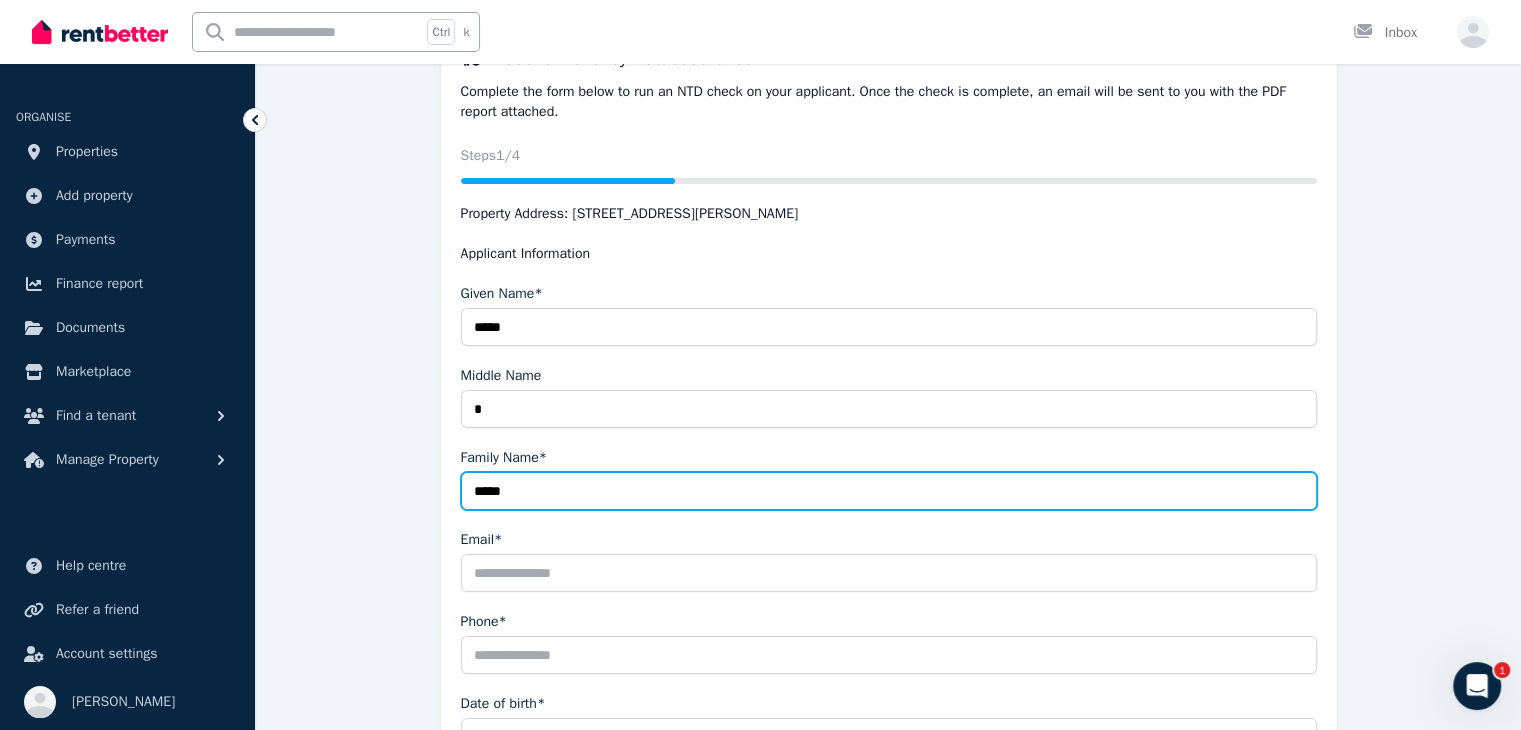 type on "*****" 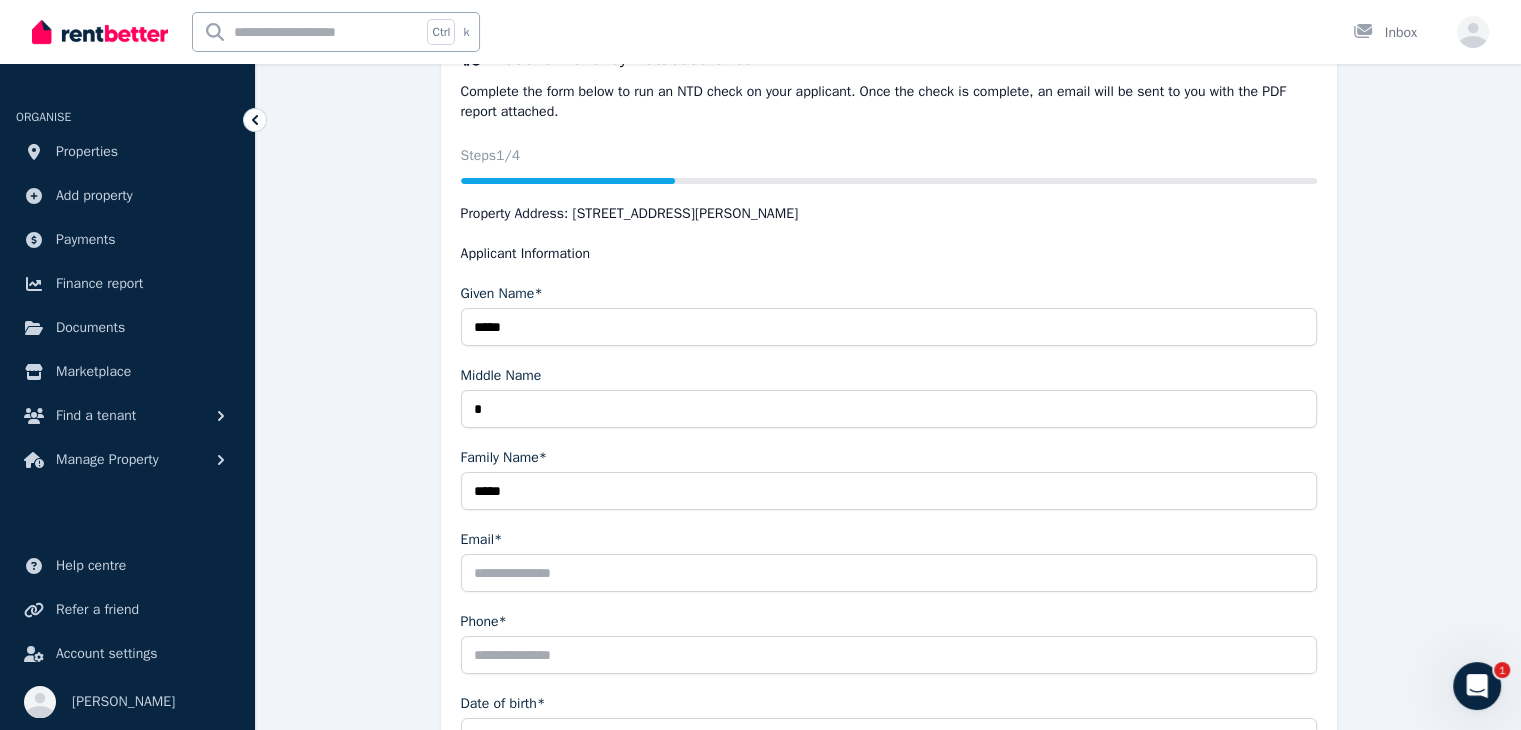 click on "Email*" at bounding box center (889, 573) 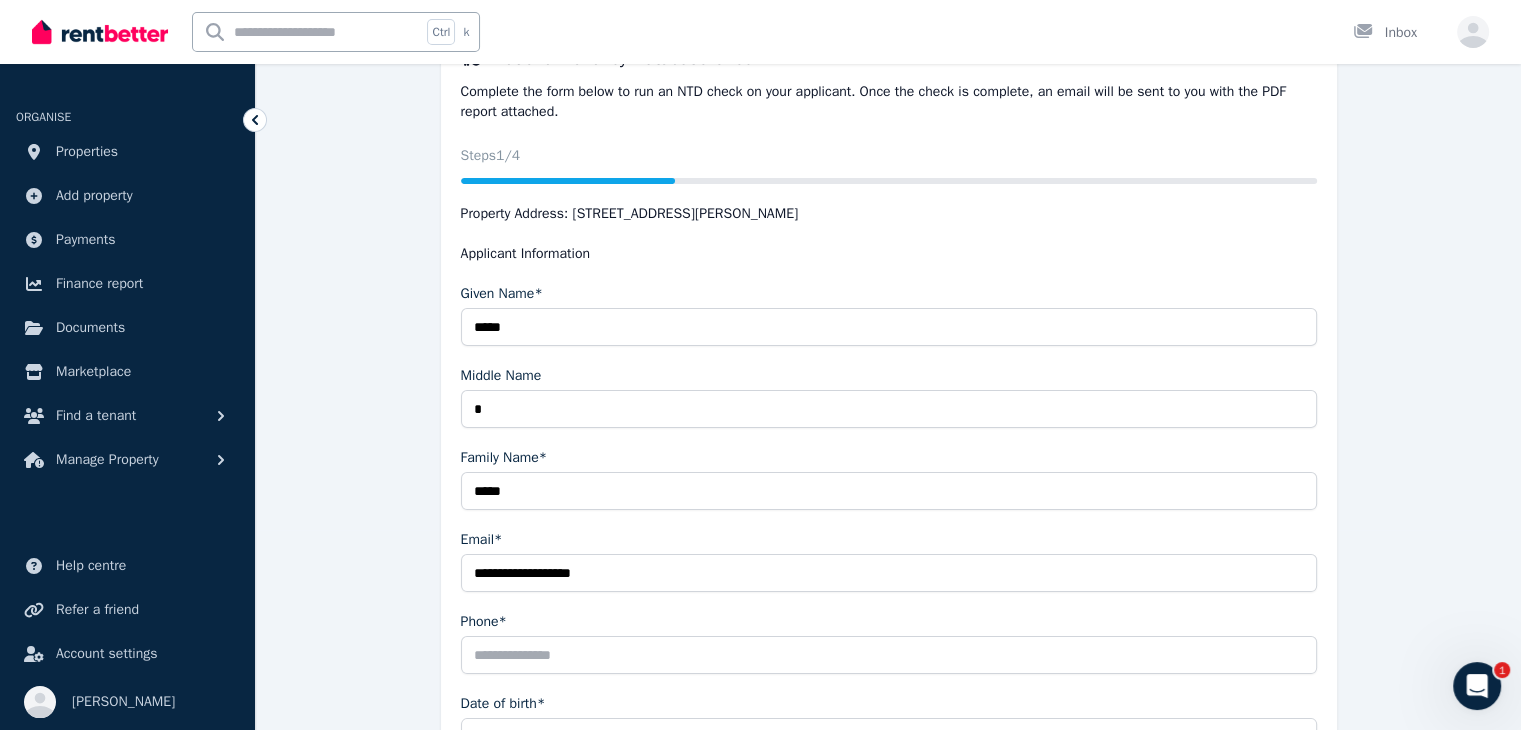 type on "**********" 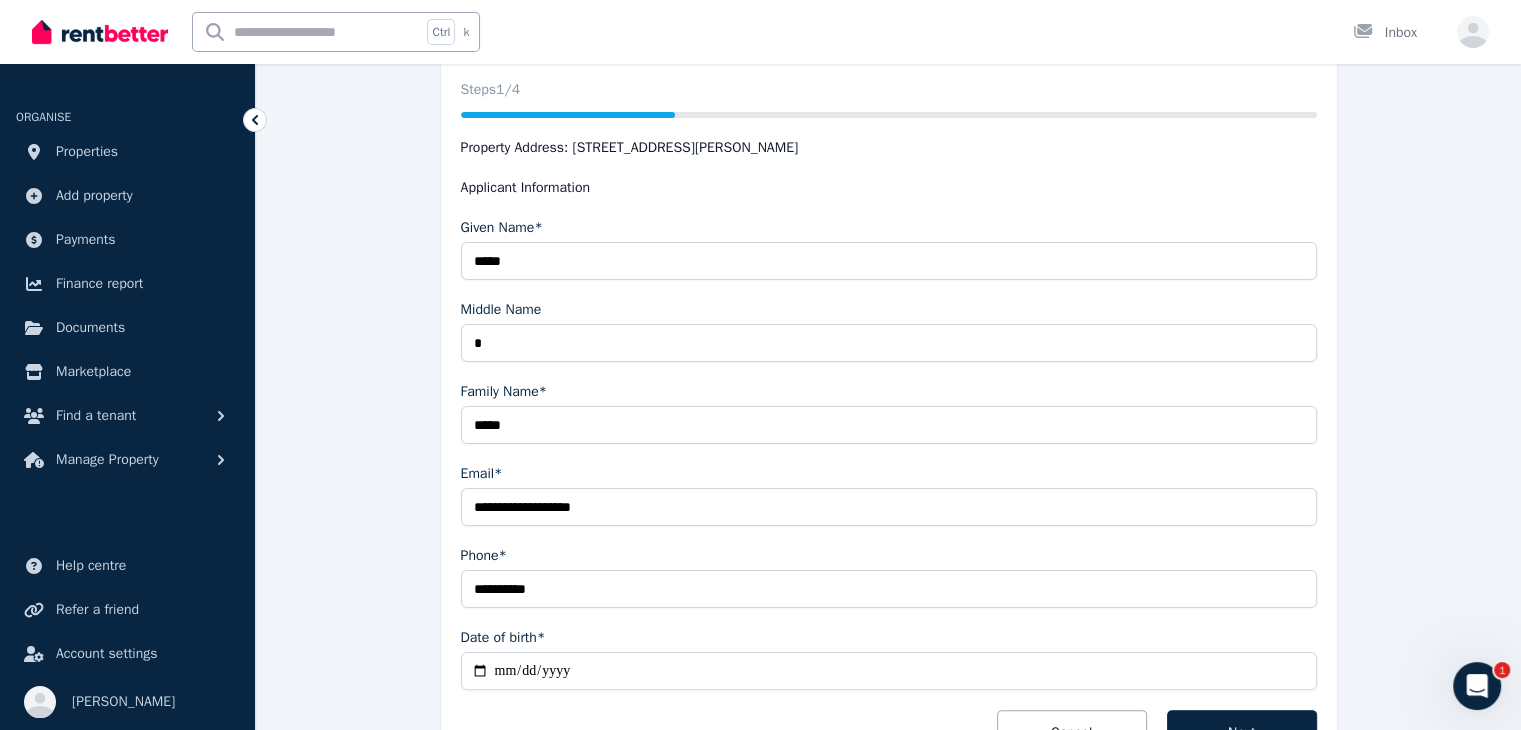 scroll, scrollTop: 300, scrollLeft: 0, axis: vertical 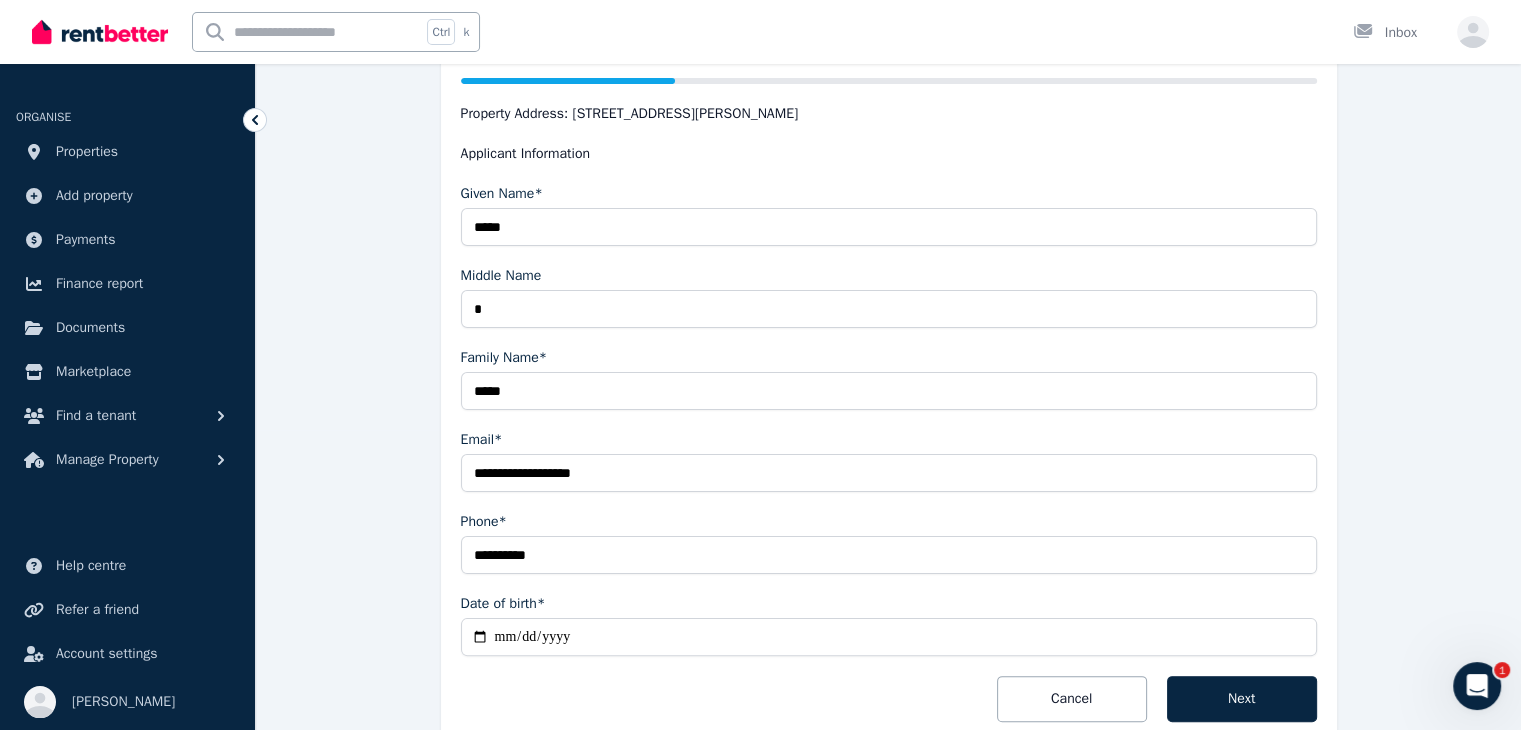 type on "**********" 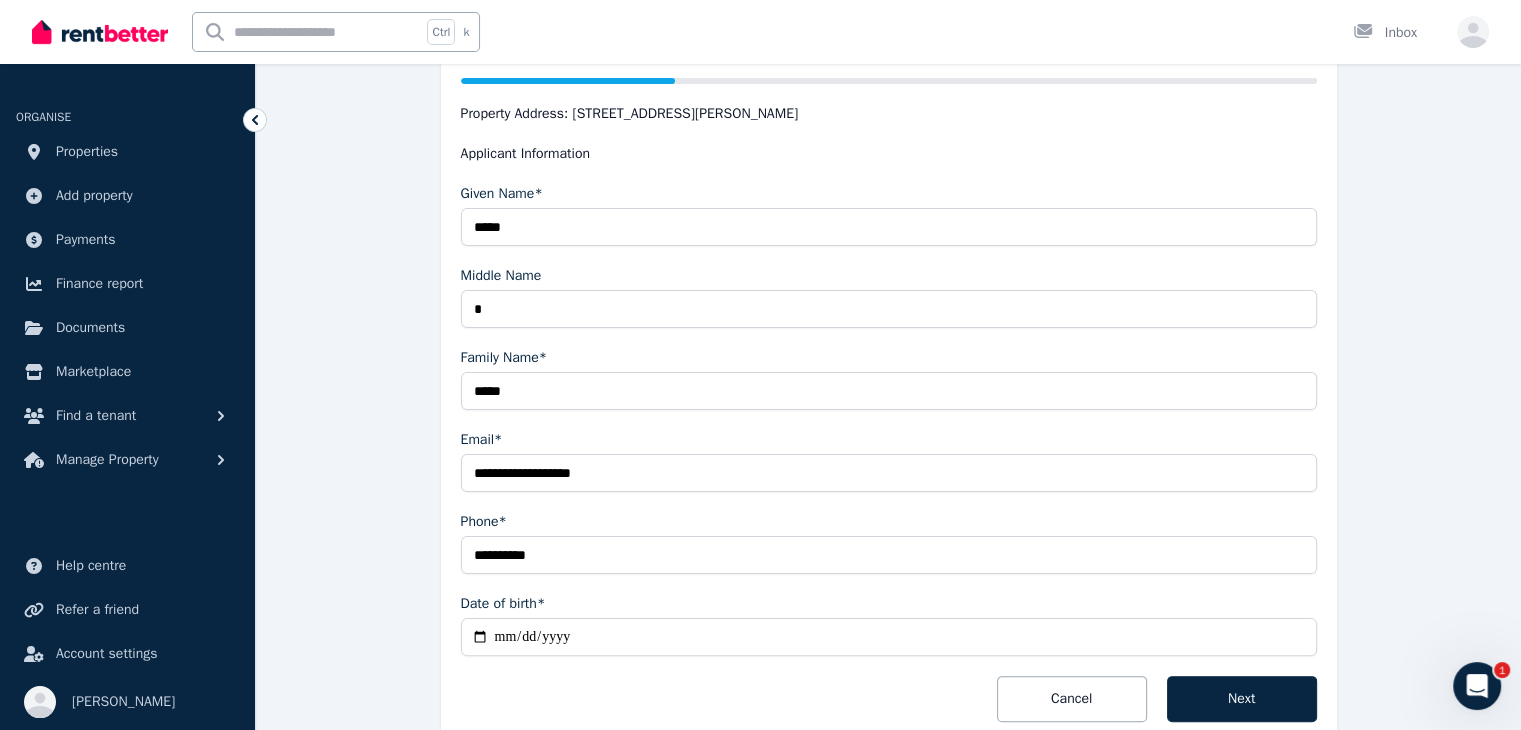click on "Date of birth*" at bounding box center [889, 637] 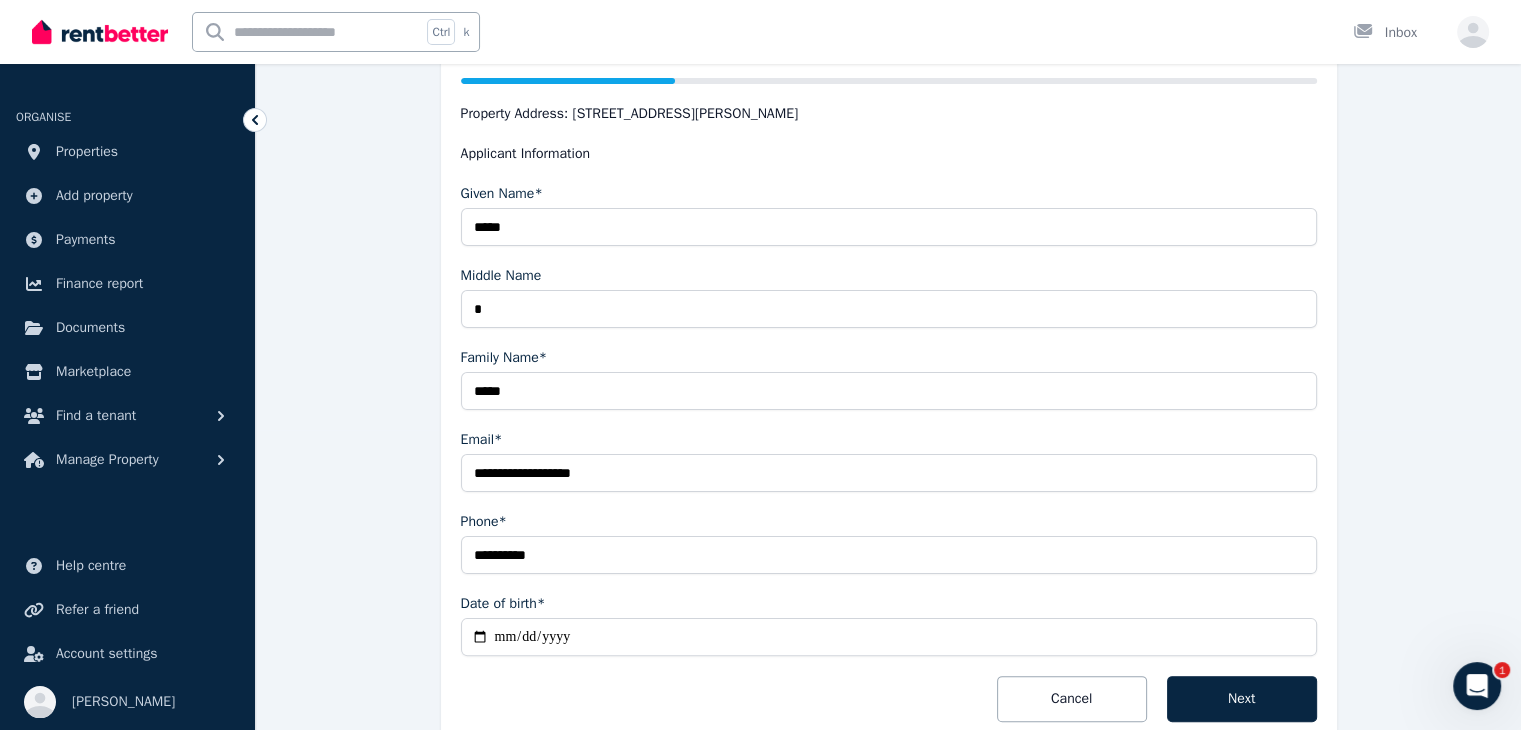 type on "**********" 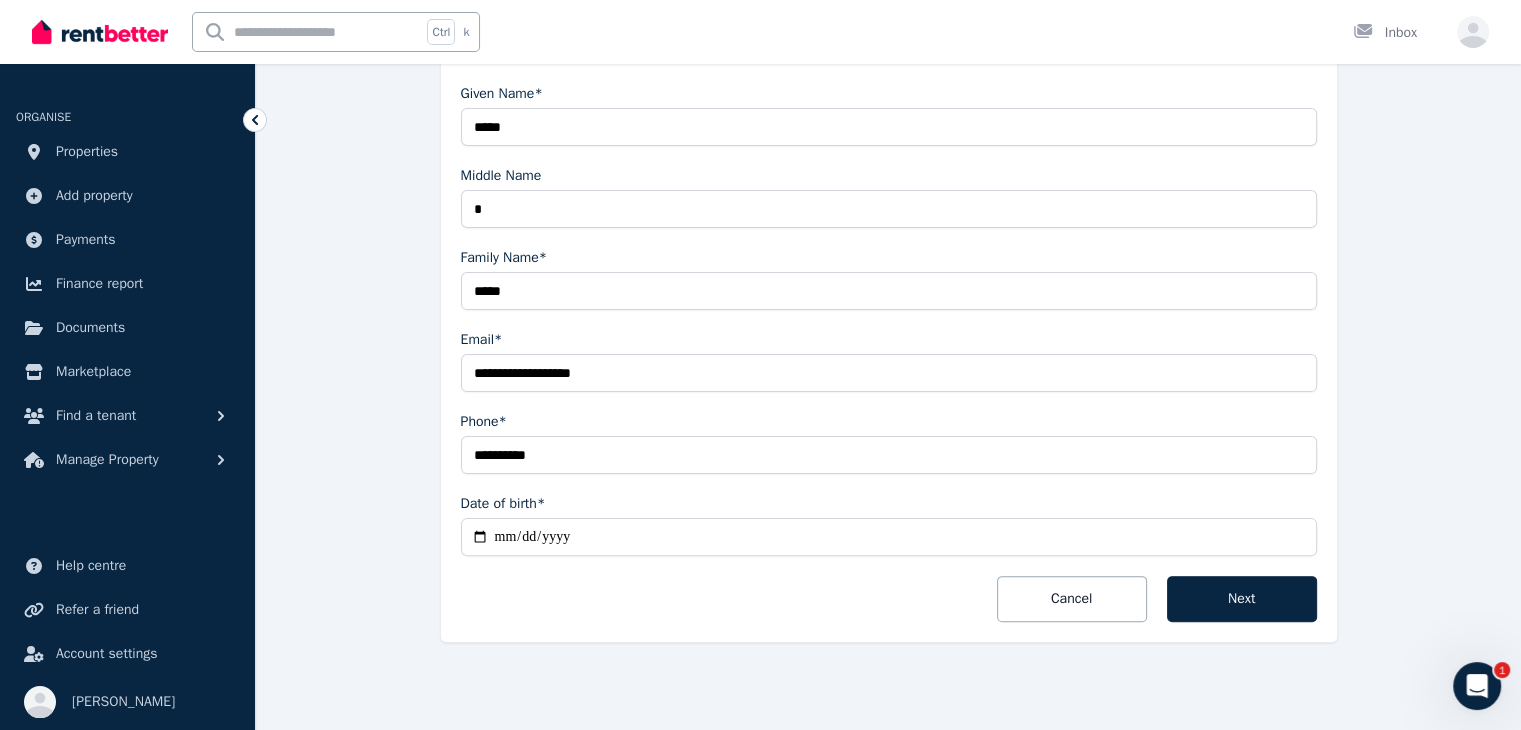scroll, scrollTop: 401, scrollLeft: 0, axis: vertical 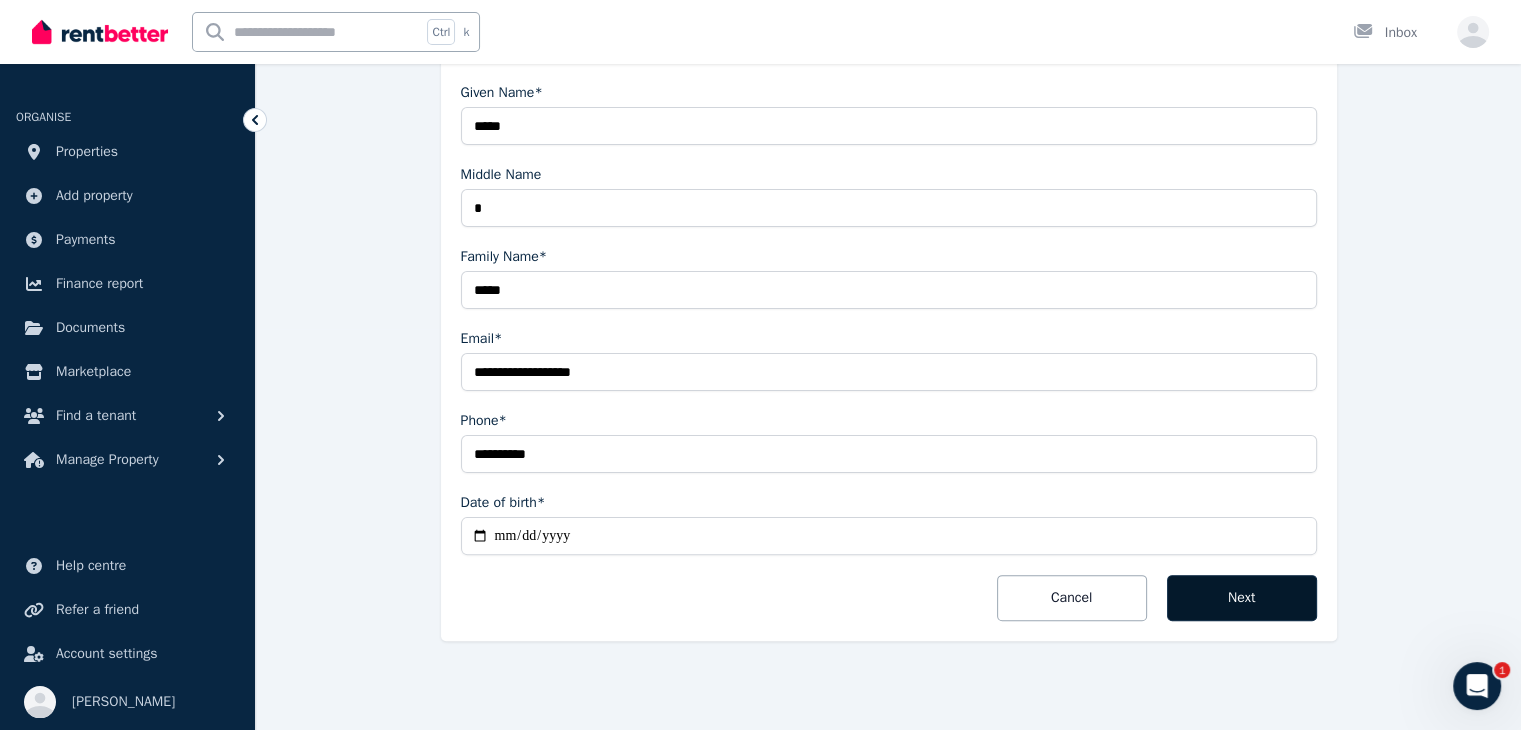 click on "Next" at bounding box center [1242, 598] 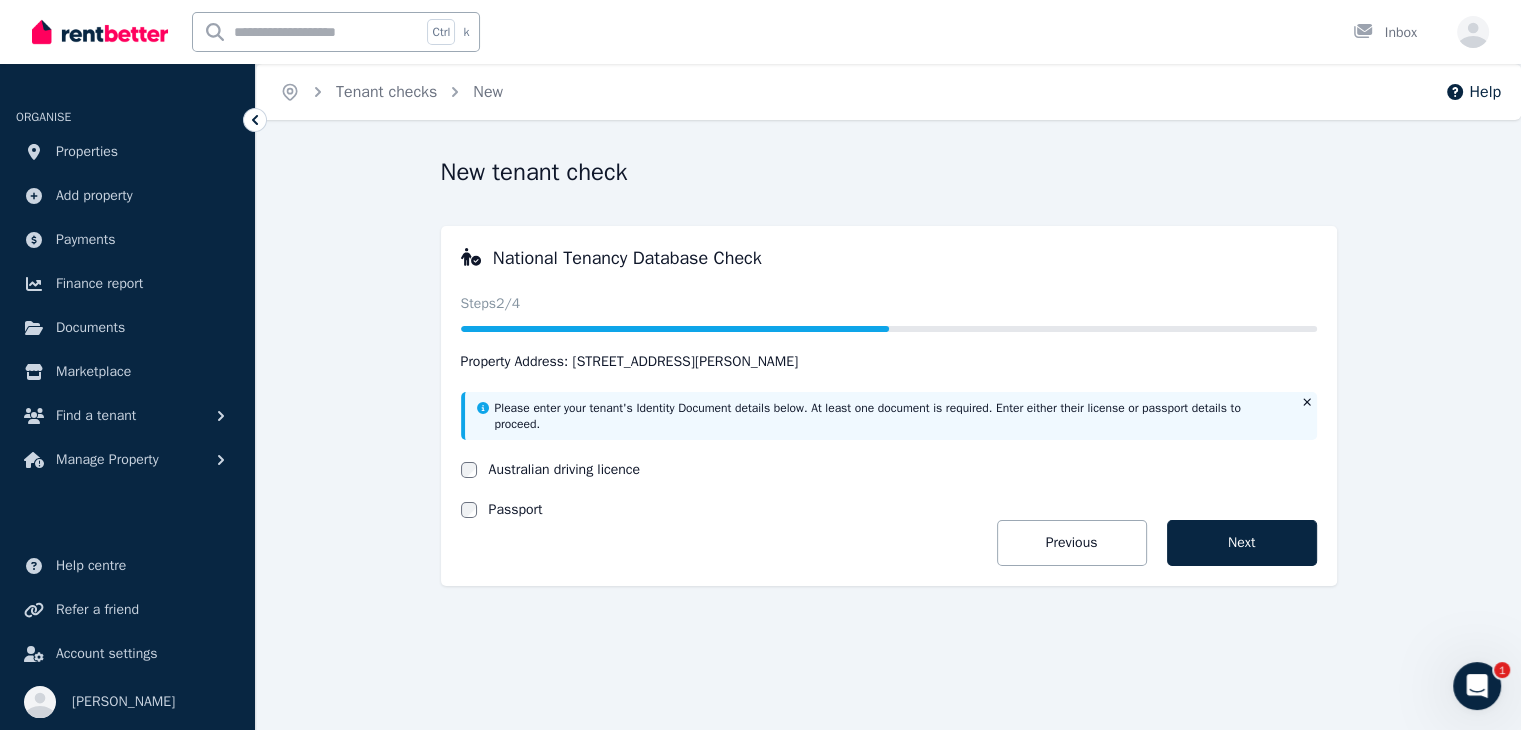 scroll, scrollTop: 0, scrollLeft: 0, axis: both 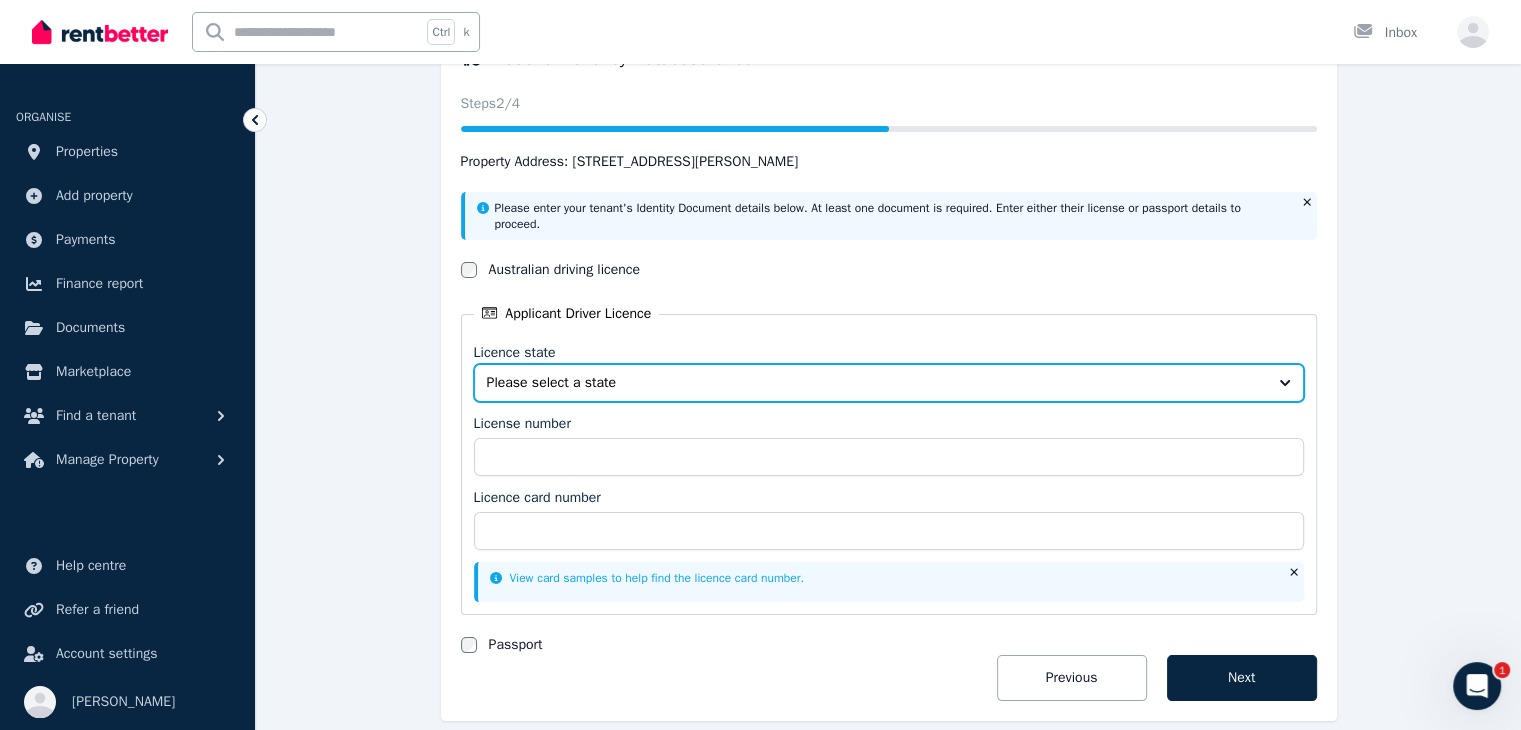 click on "Please select a state" at bounding box center (875, 383) 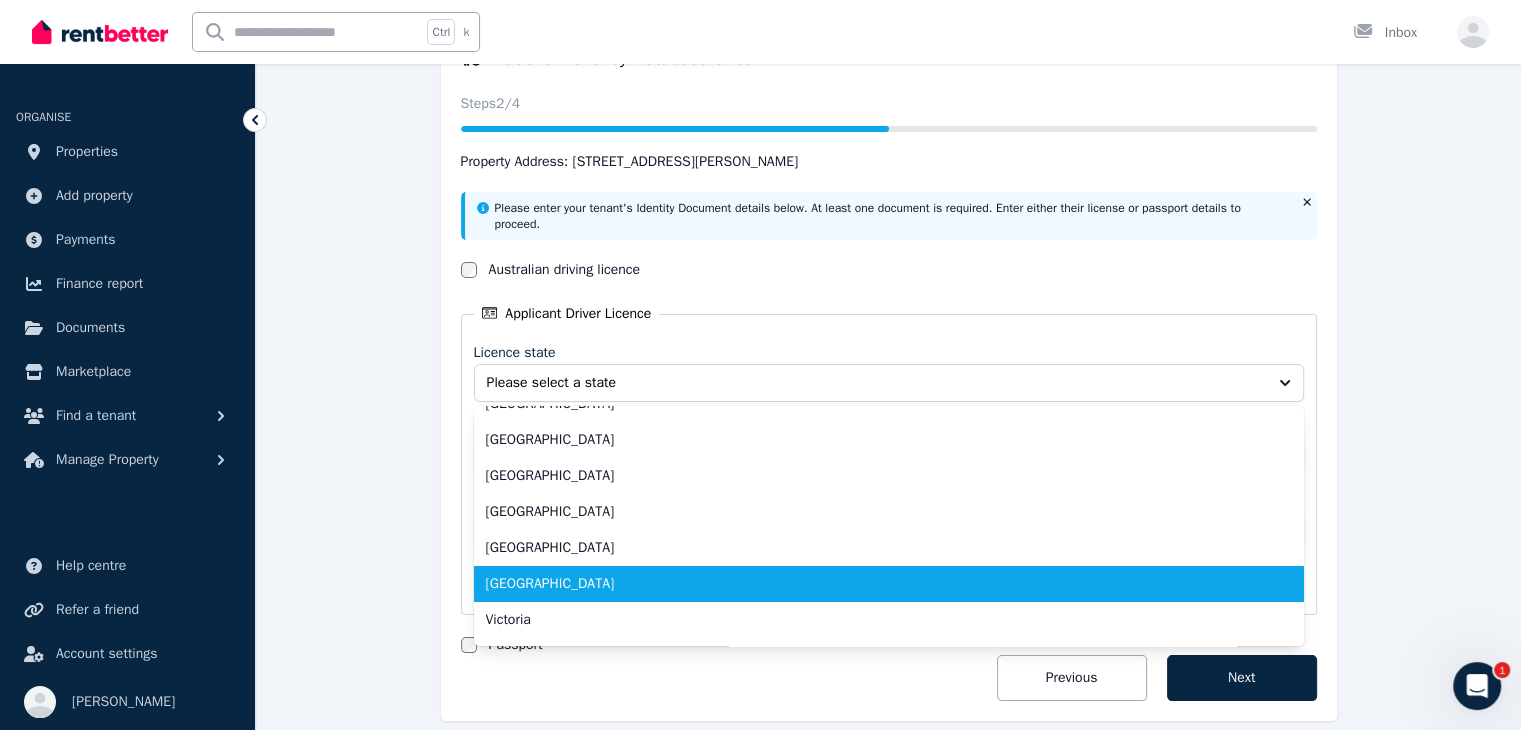 scroll, scrollTop: 92, scrollLeft: 0, axis: vertical 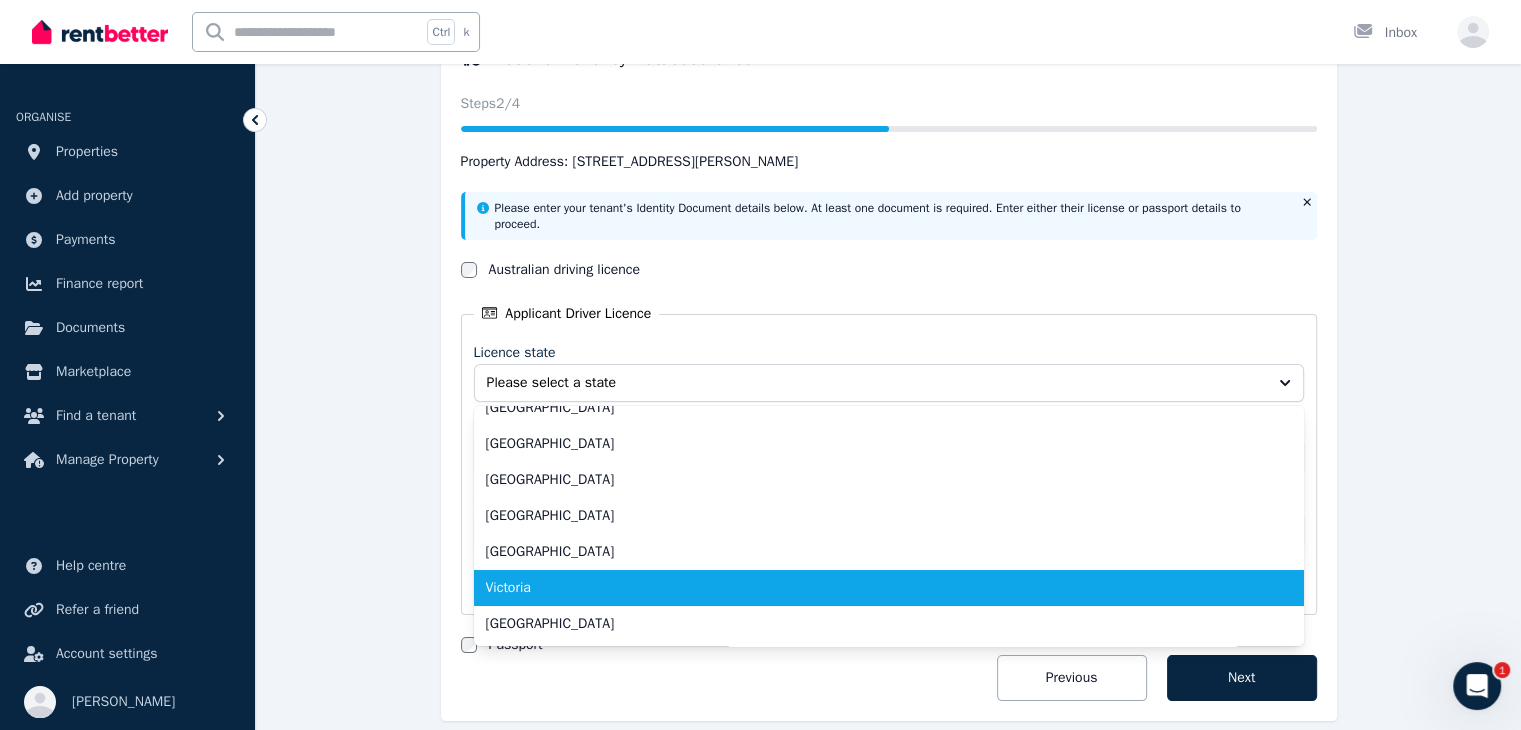 click on "Victoria" at bounding box center (877, 588) 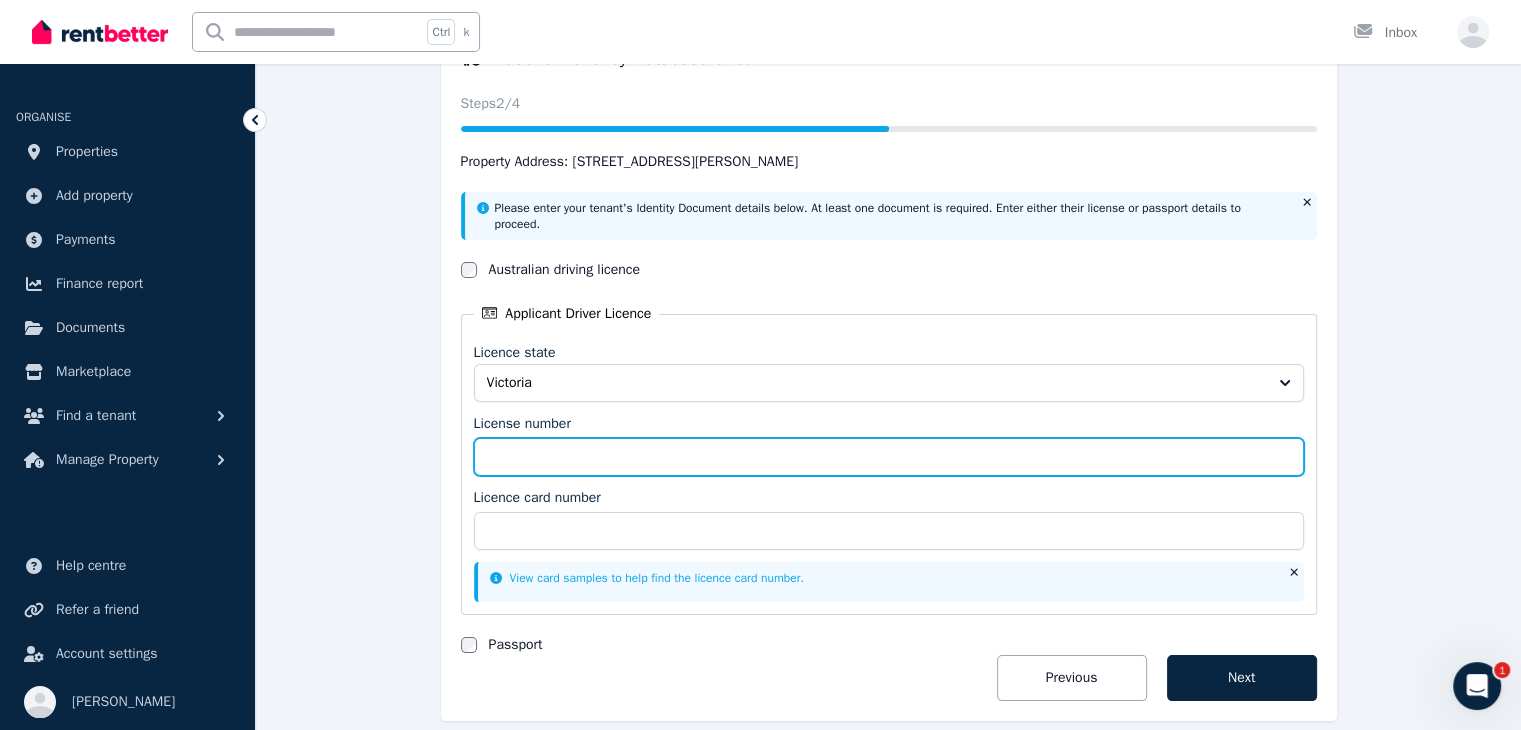 click on "License number" at bounding box center [889, 457] 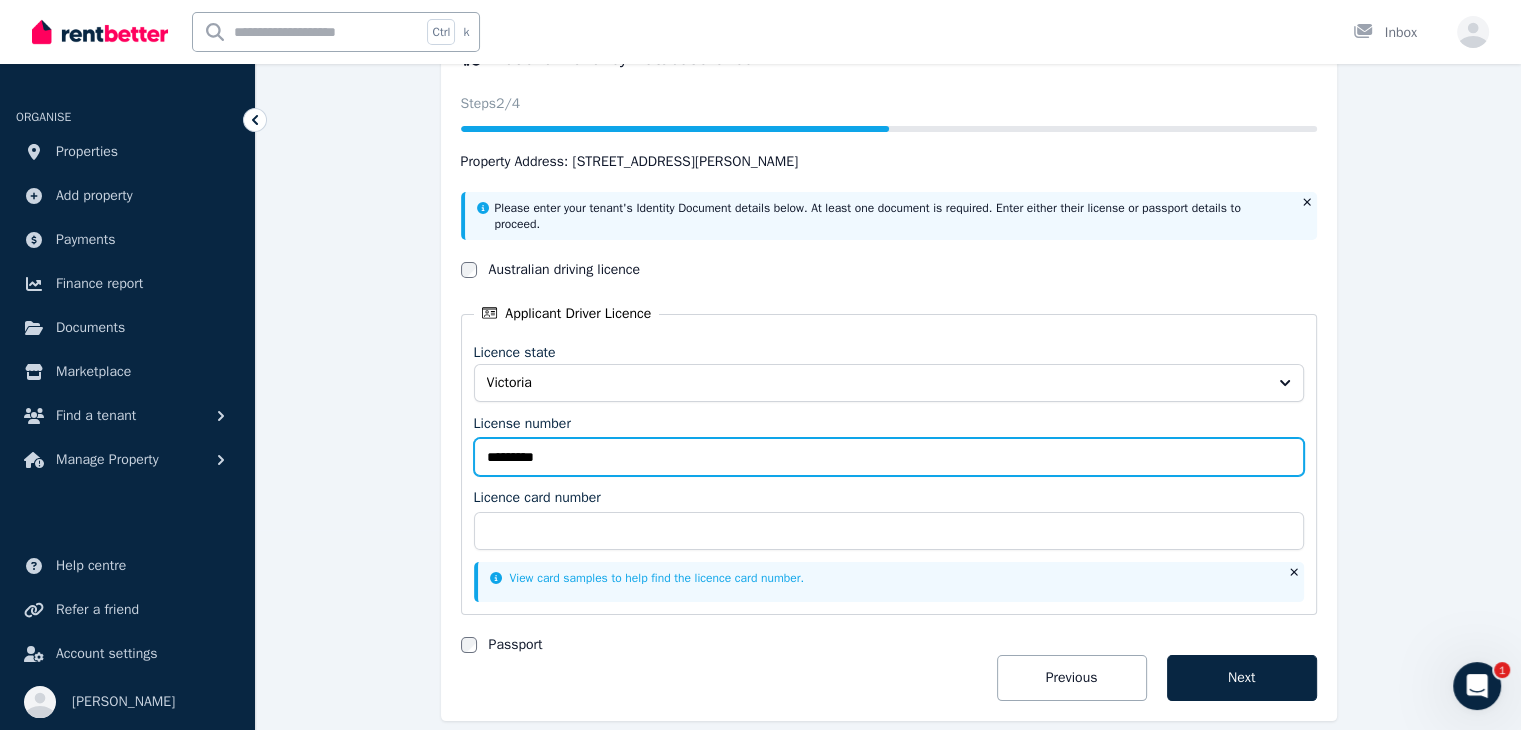 type on "*********" 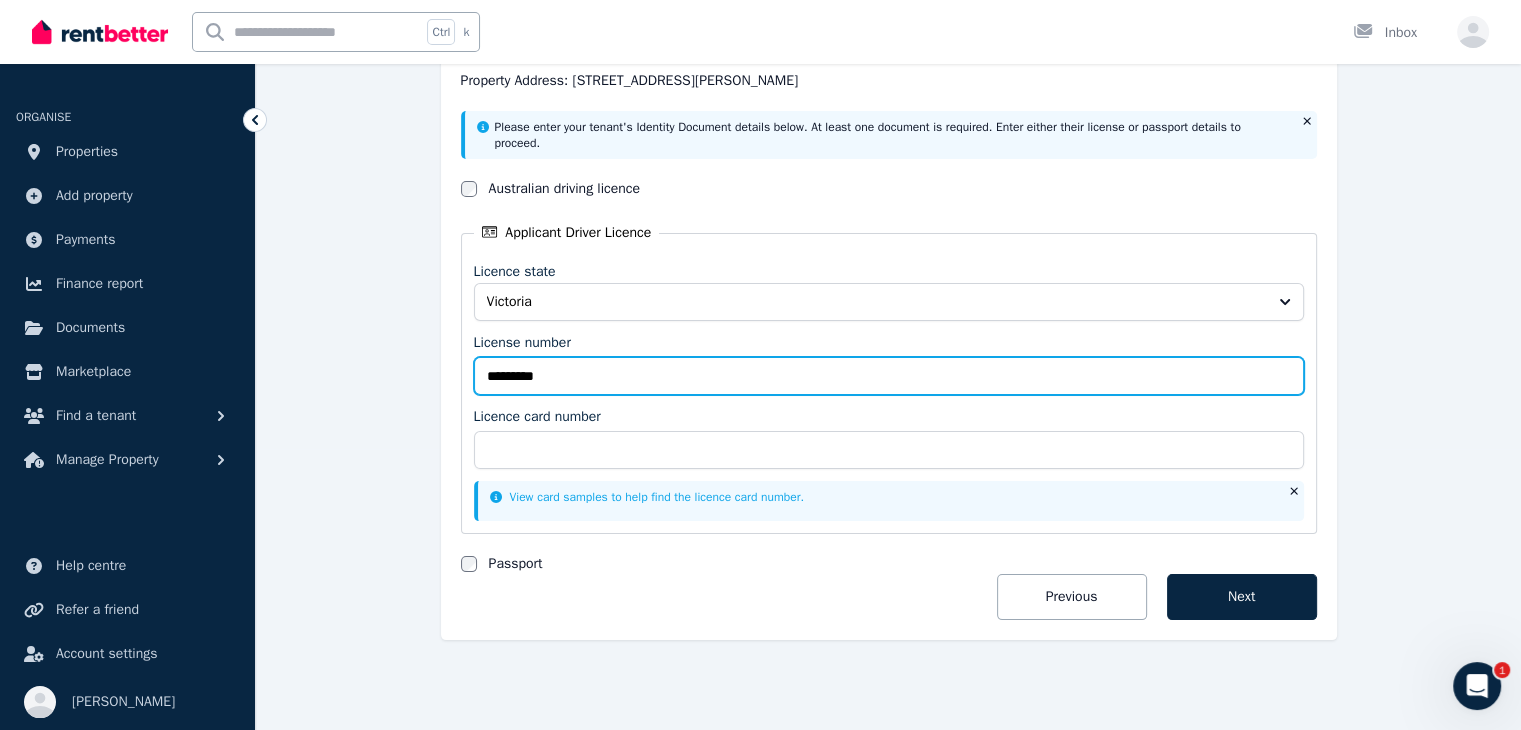 scroll, scrollTop: 282, scrollLeft: 0, axis: vertical 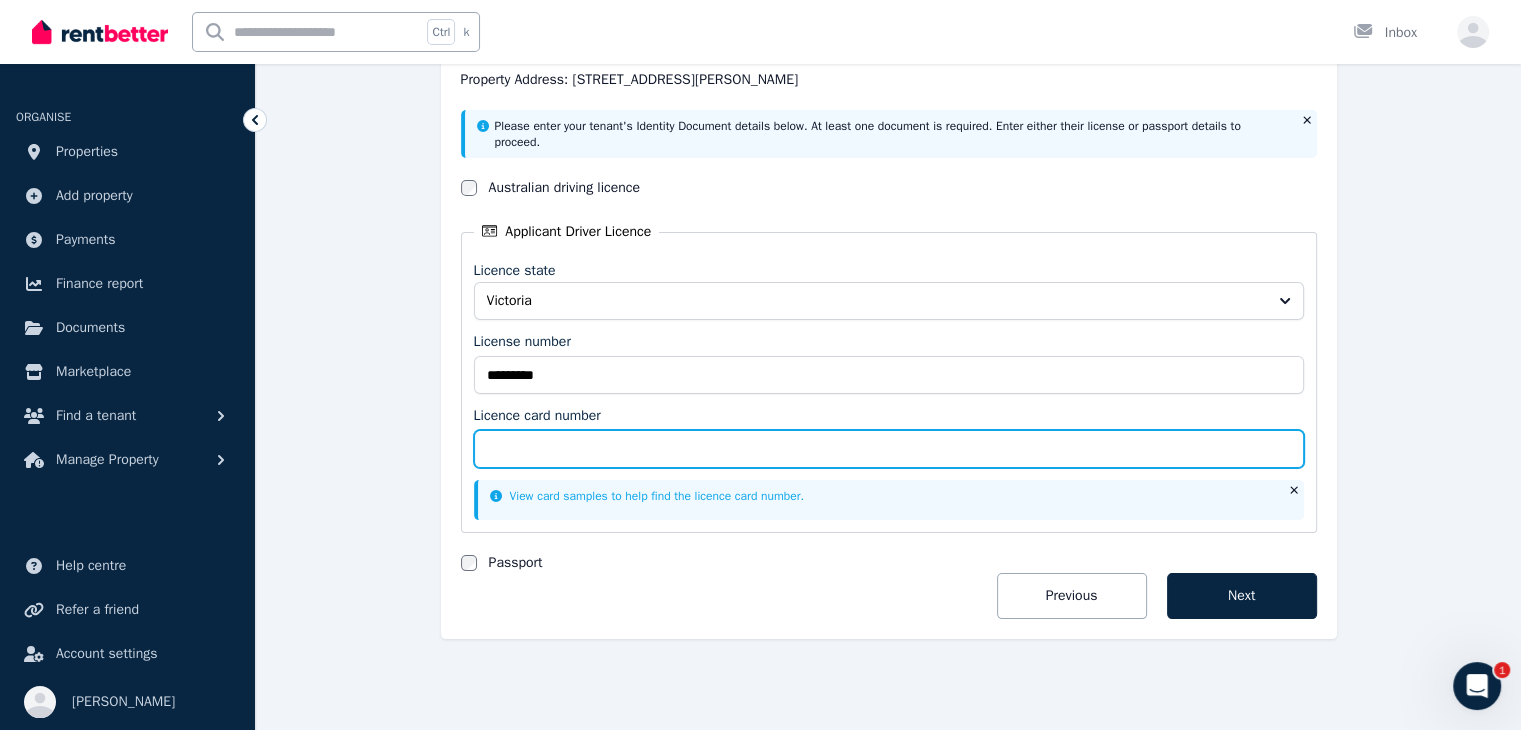 click on "Licence card number" at bounding box center (889, 449) 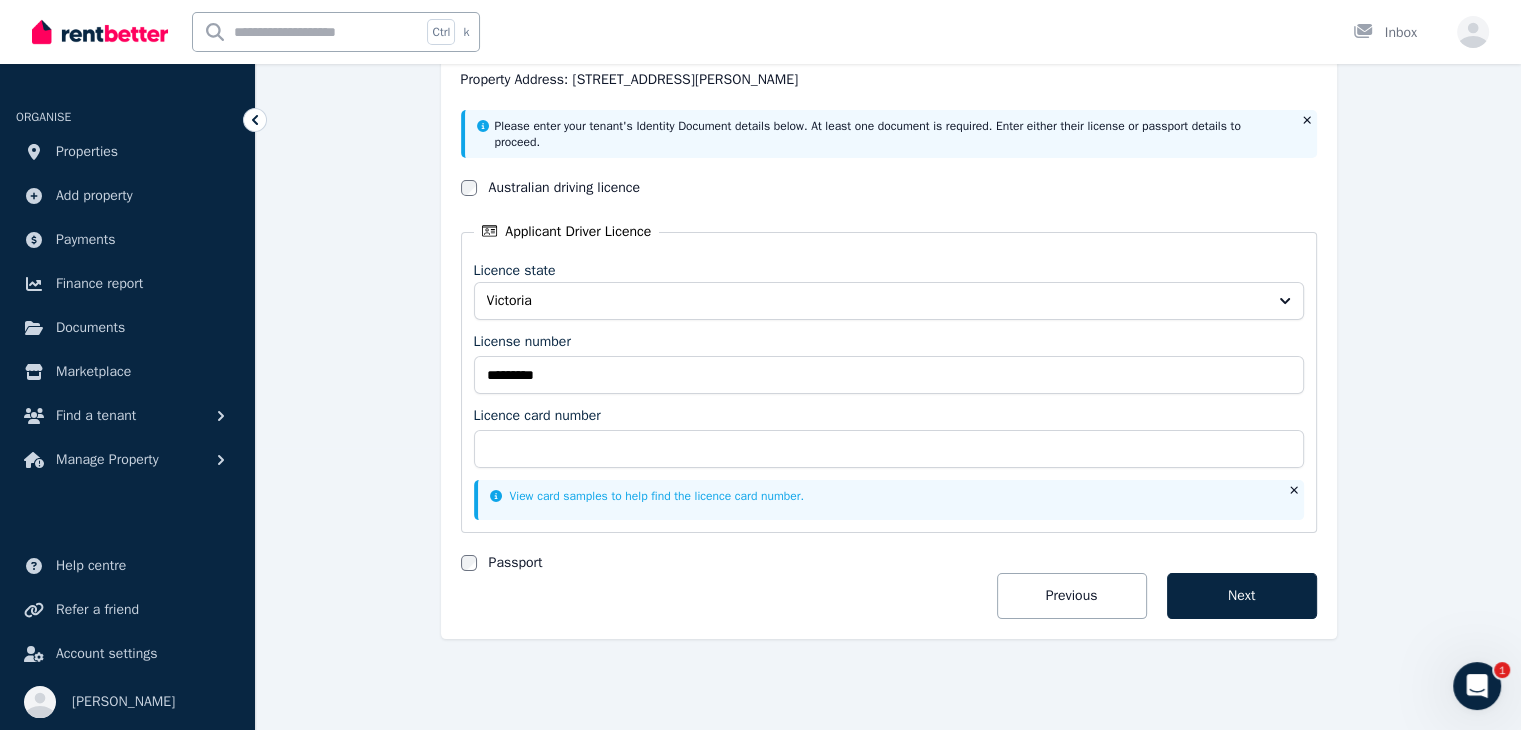 click on "View card samples to help find the licence card number." at bounding box center (647, 496) 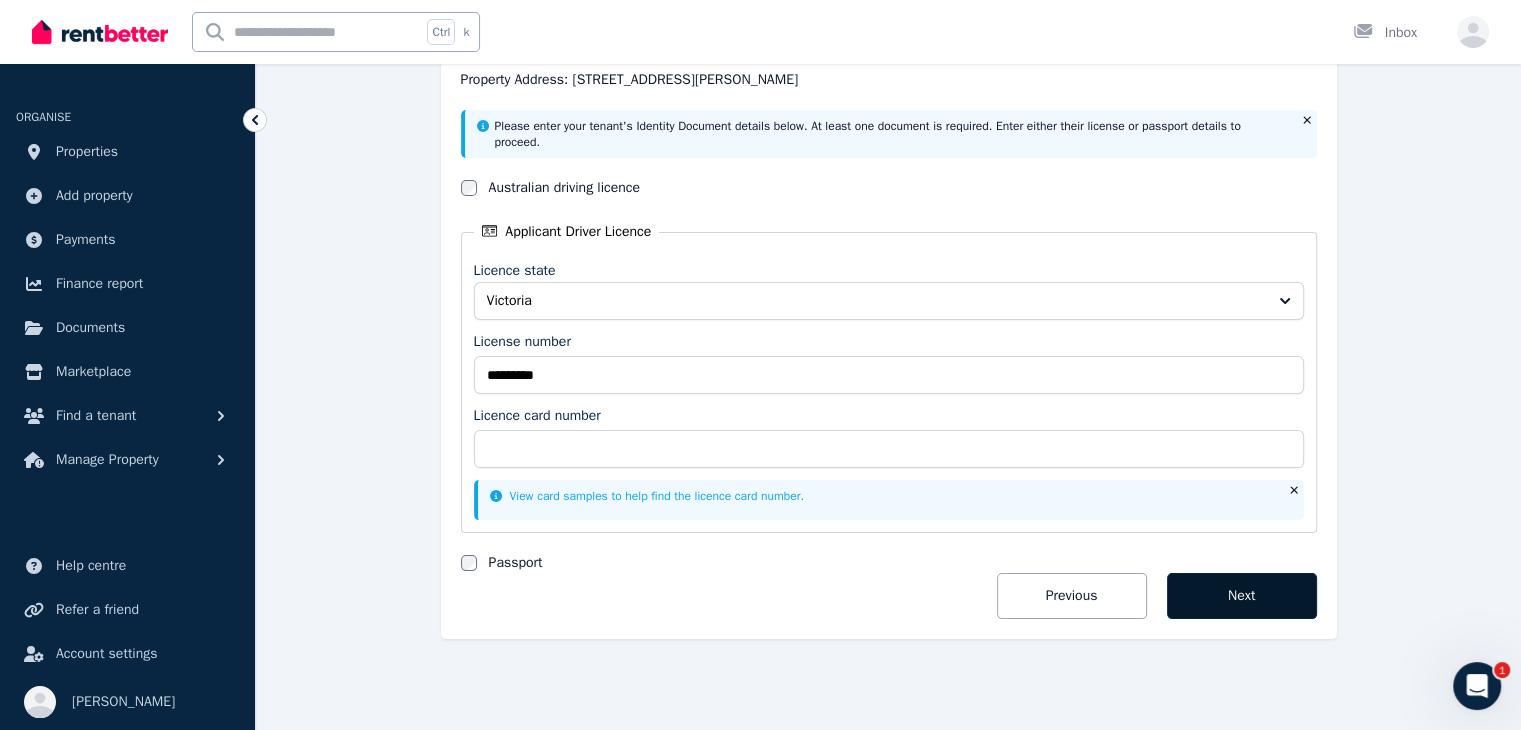 click on "Next" at bounding box center (1242, 596) 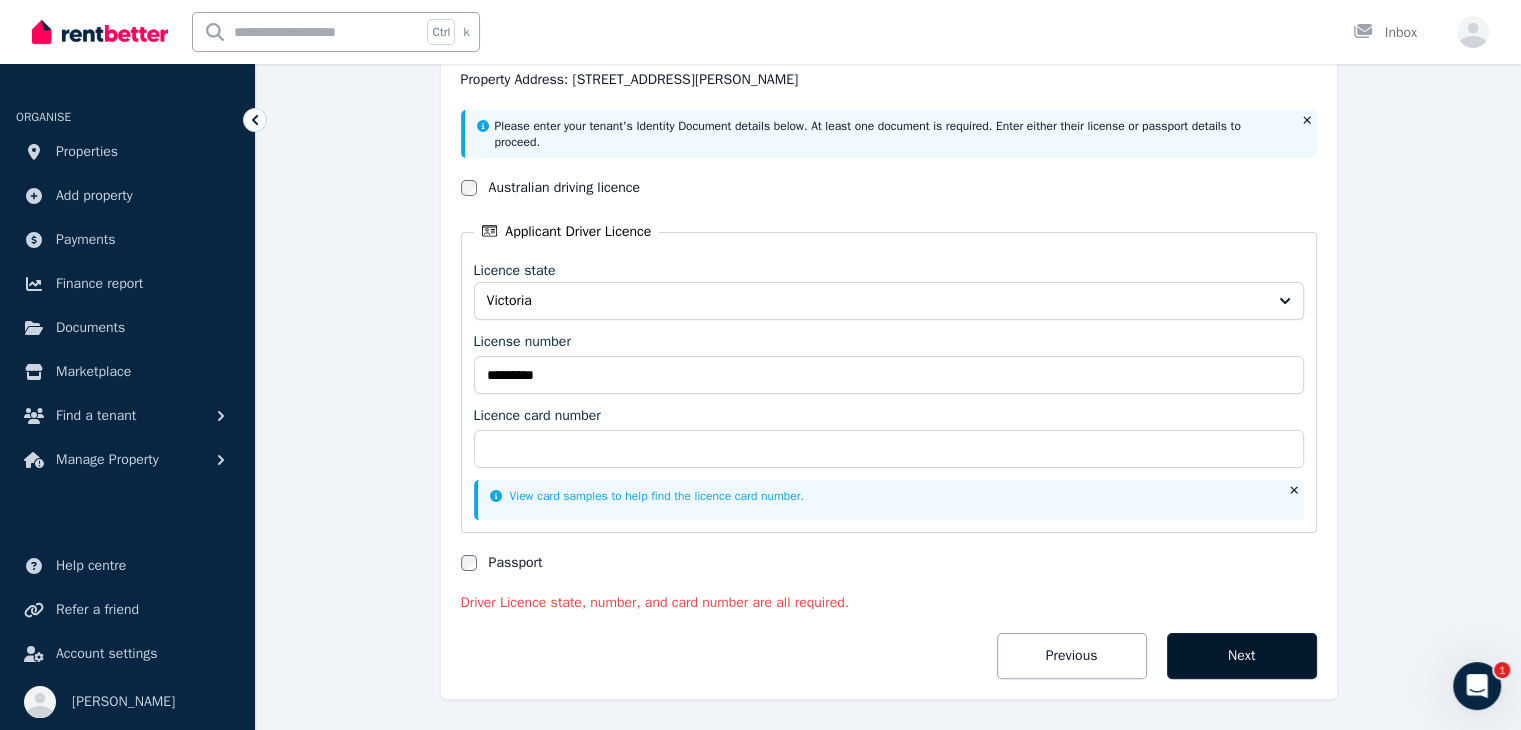 click on "Next" at bounding box center [1242, 656] 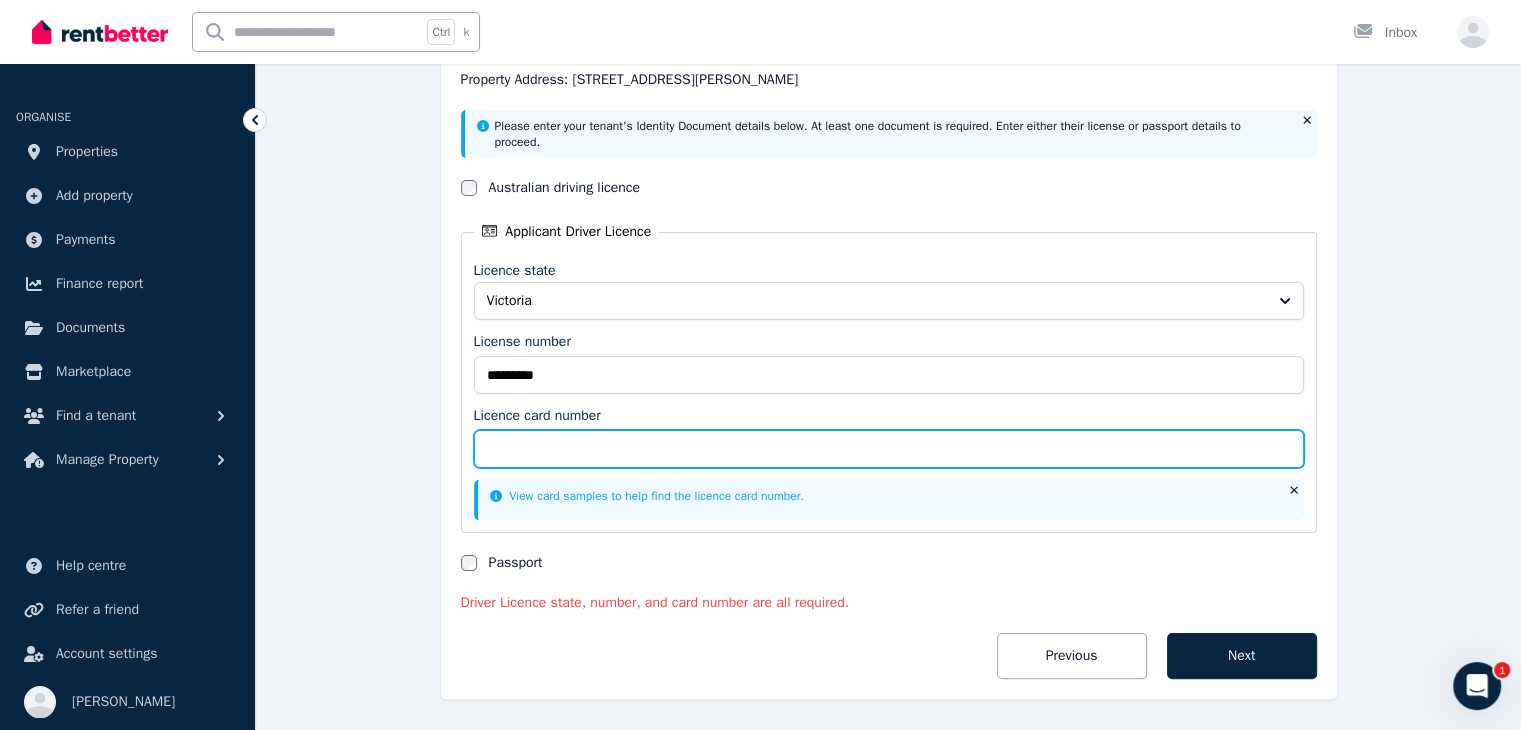 click on "Licence card number" at bounding box center [889, 449] 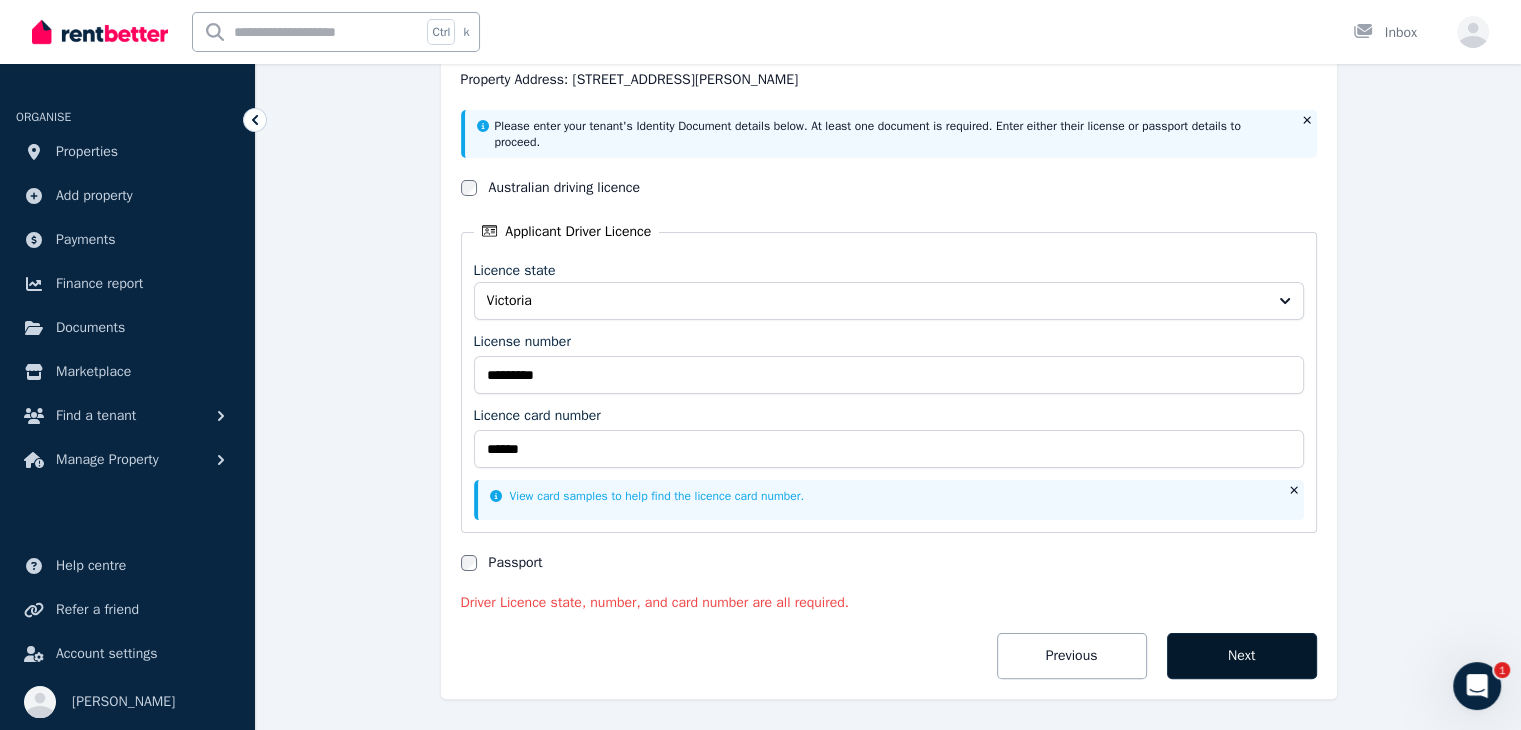 click on "Next" at bounding box center (1242, 656) 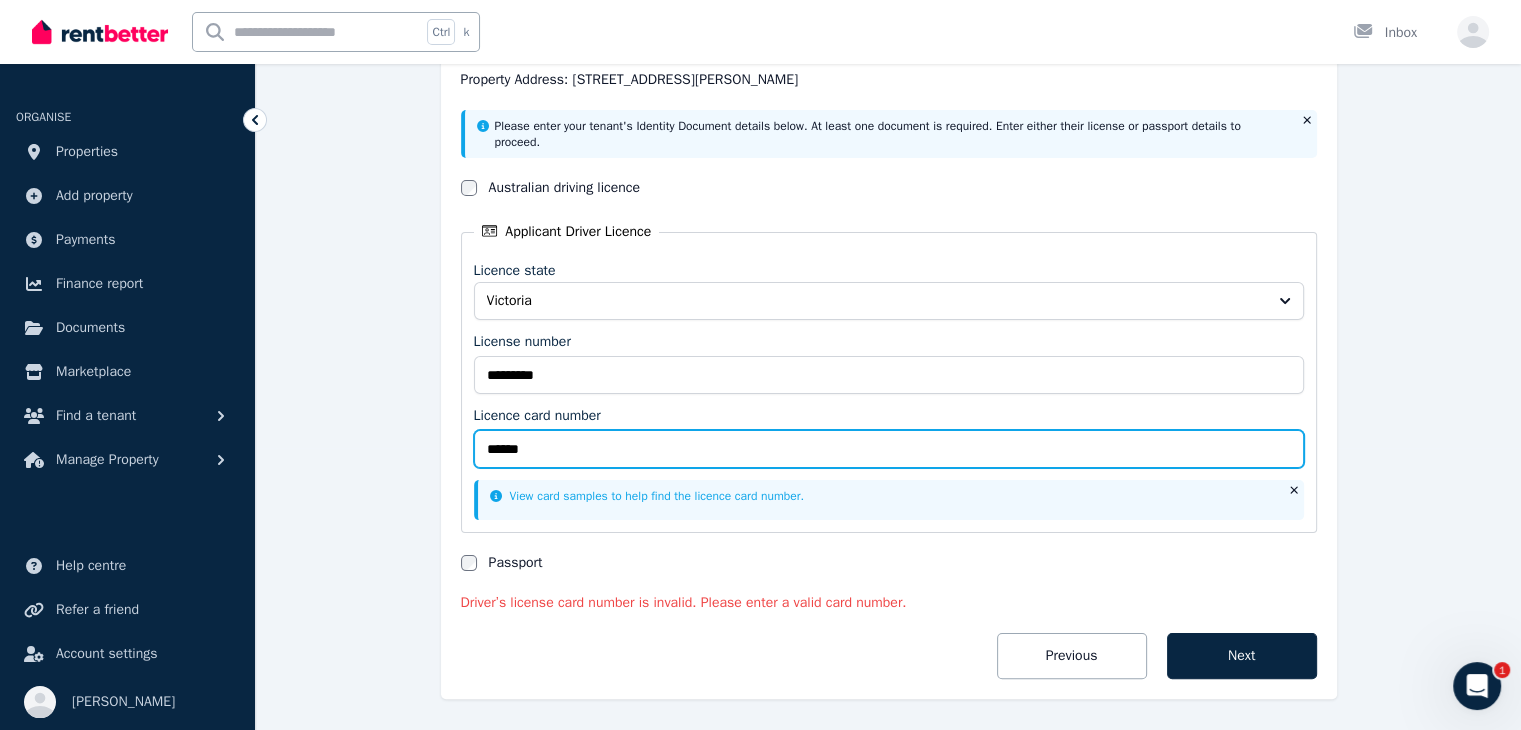 click on "******" at bounding box center [889, 449] 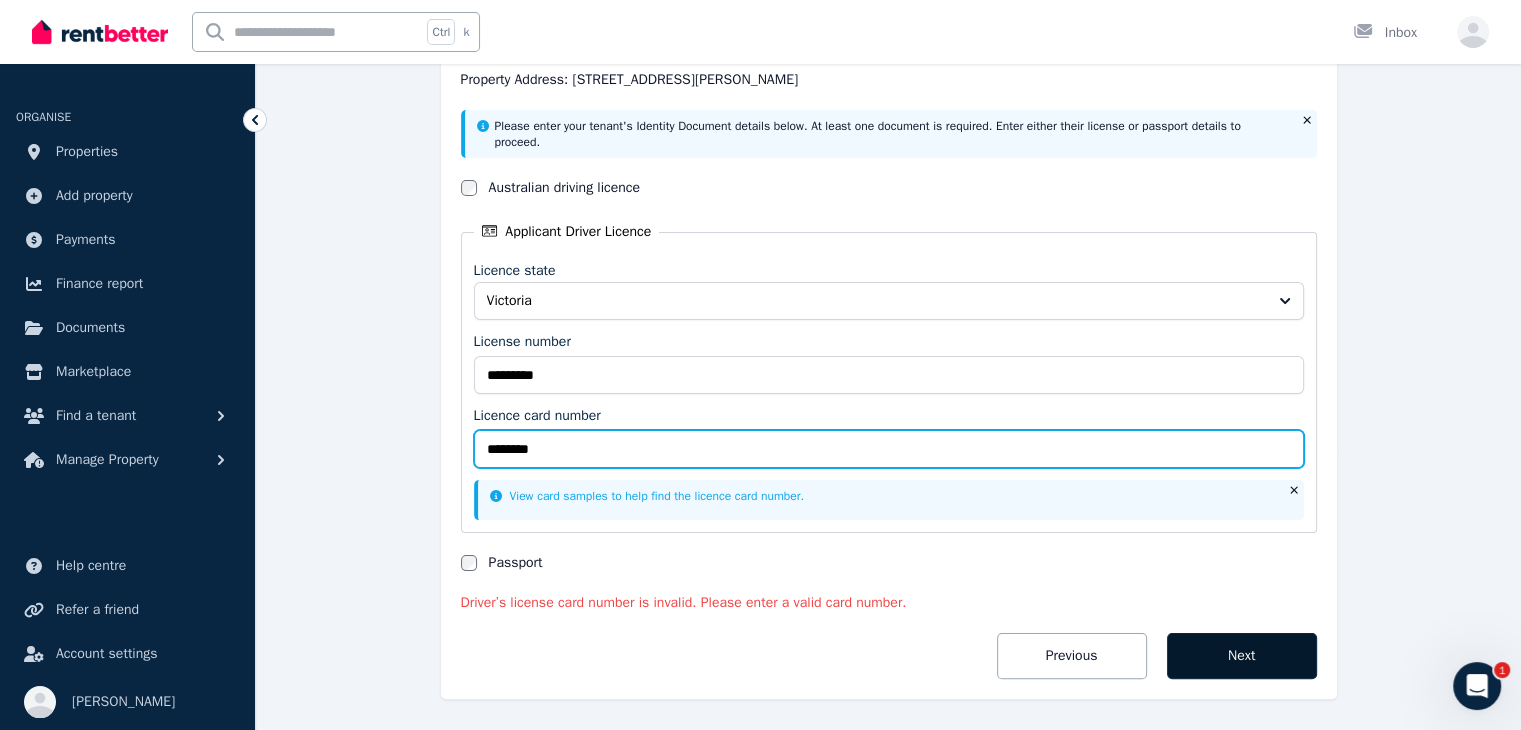type on "********" 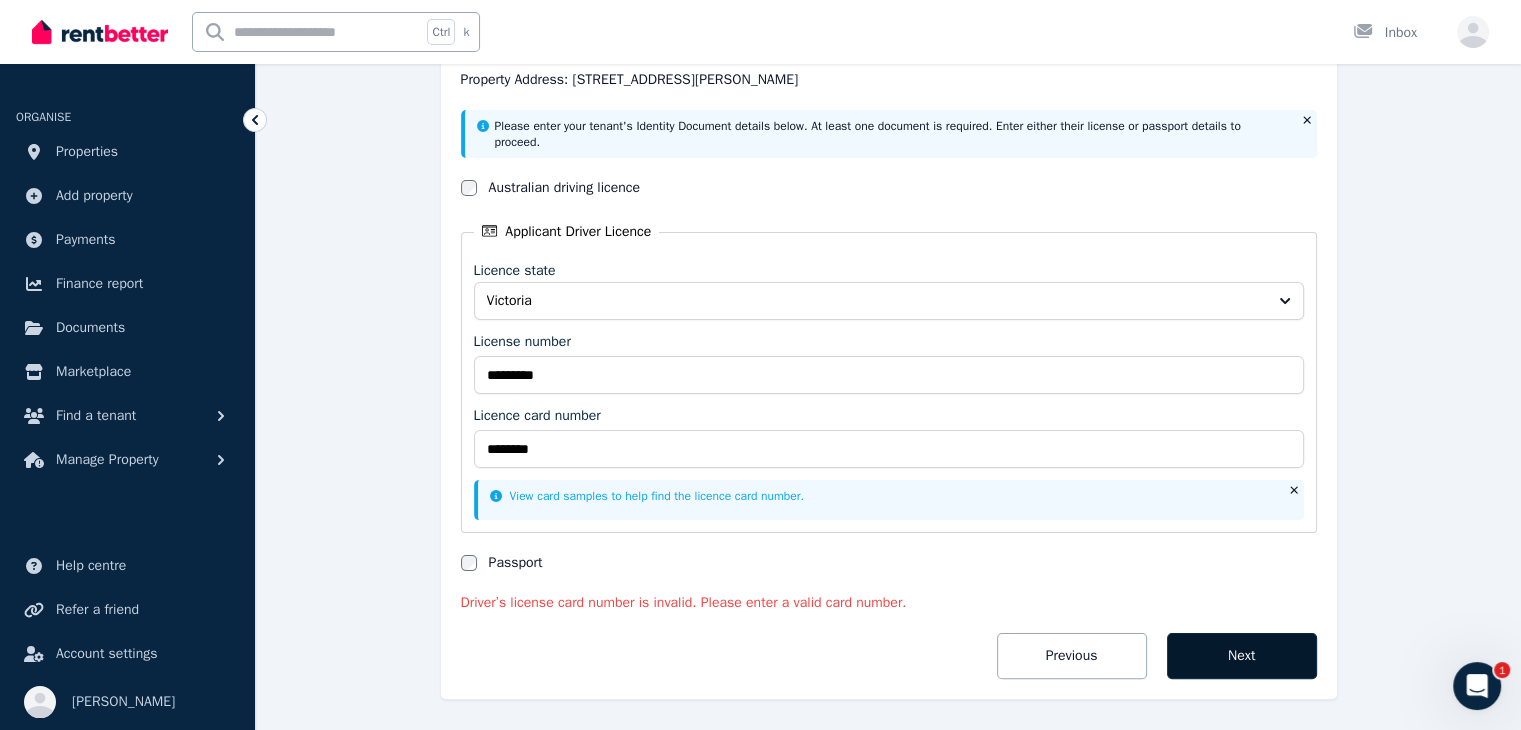 click on "Next" at bounding box center (1242, 656) 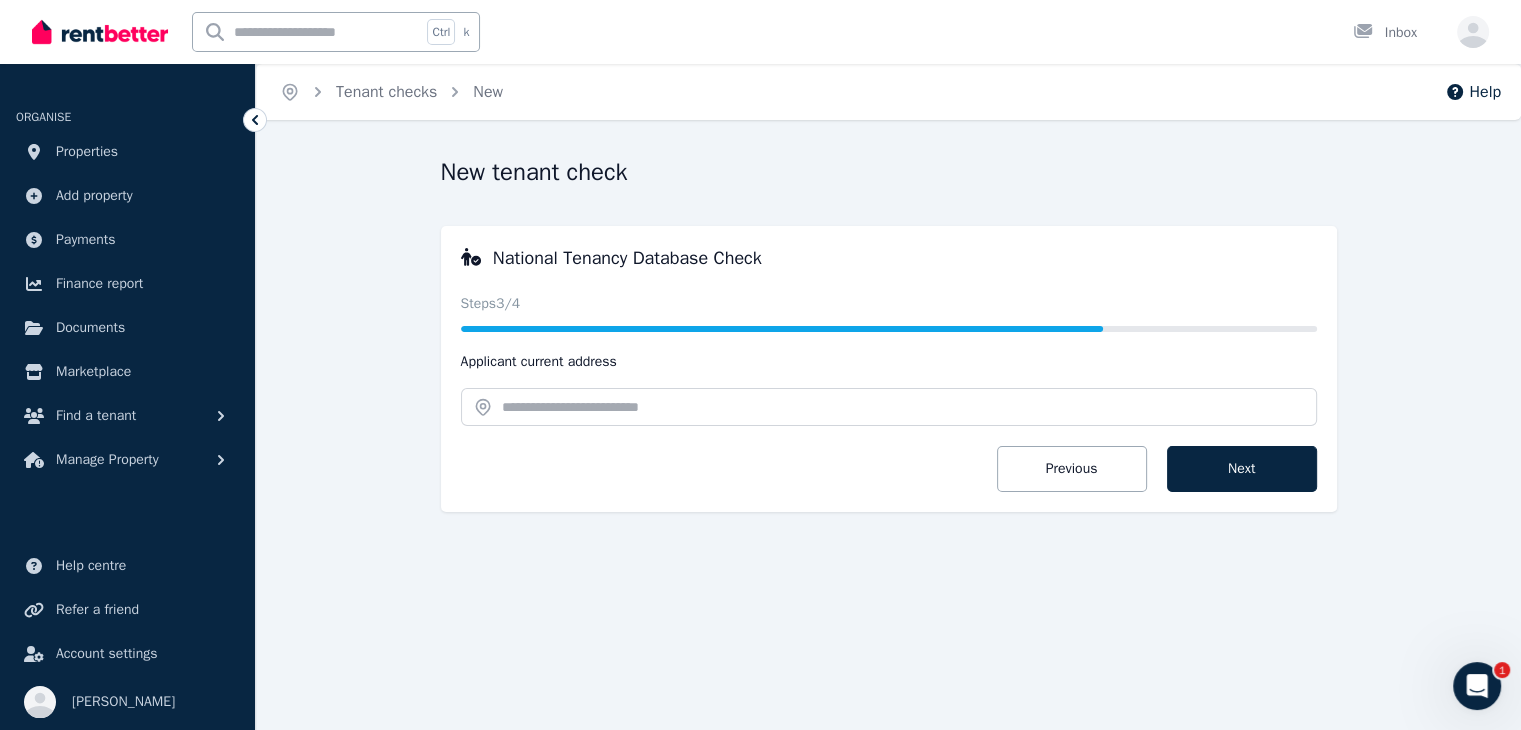 scroll, scrollTop: 0, scrollLeft: 0, axis: both 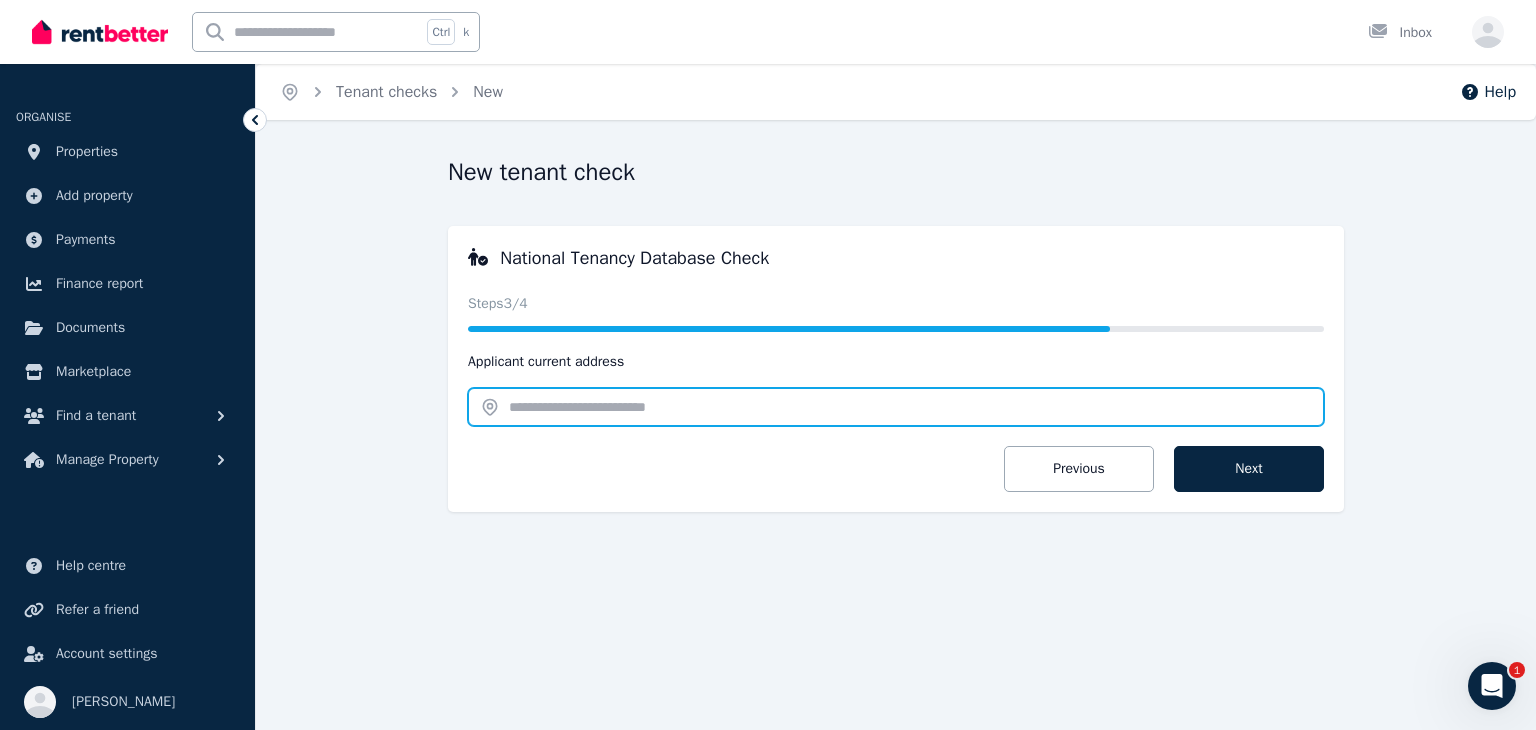 click at bounding box center [896, 407] 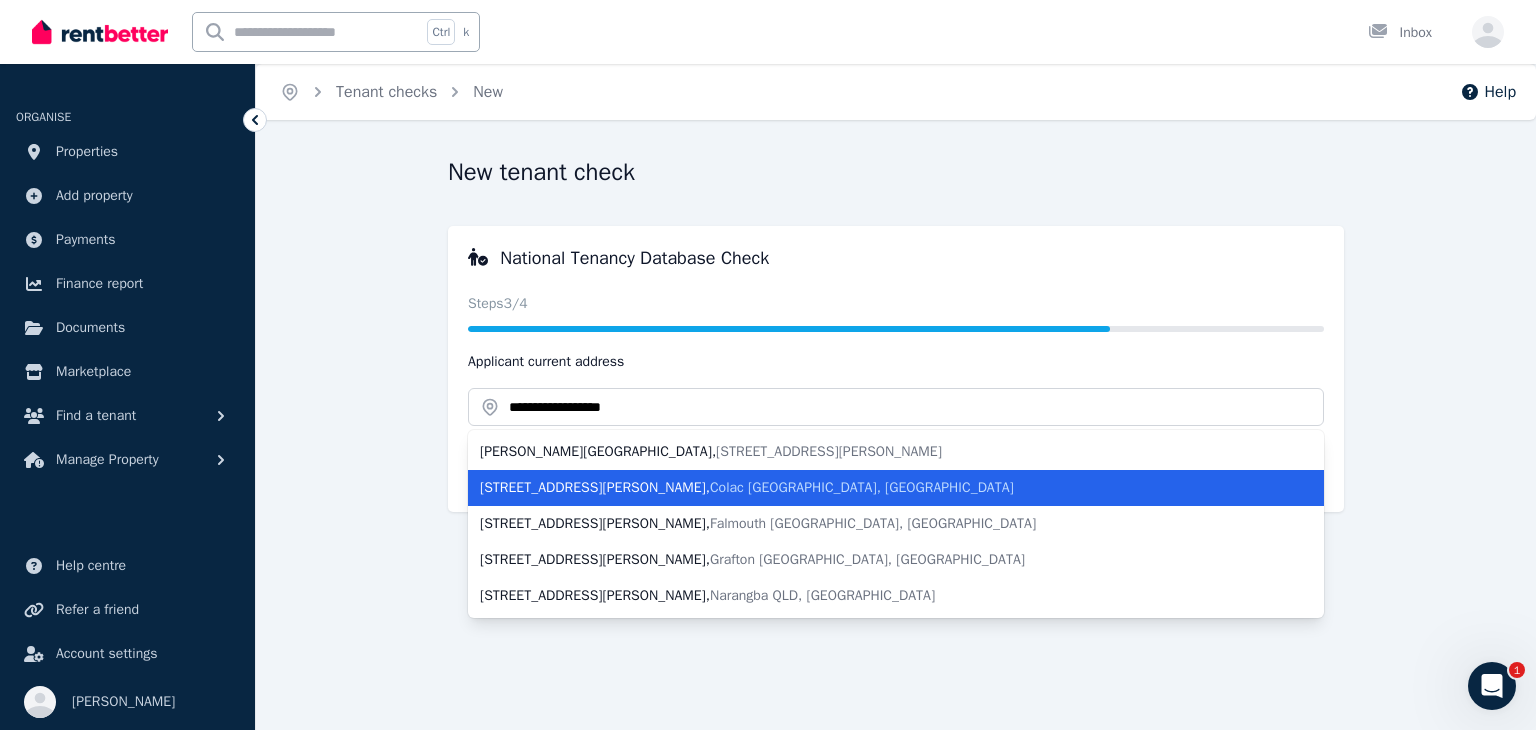 click on "Colac VIC, Australia" at bounding box center [862, 487] 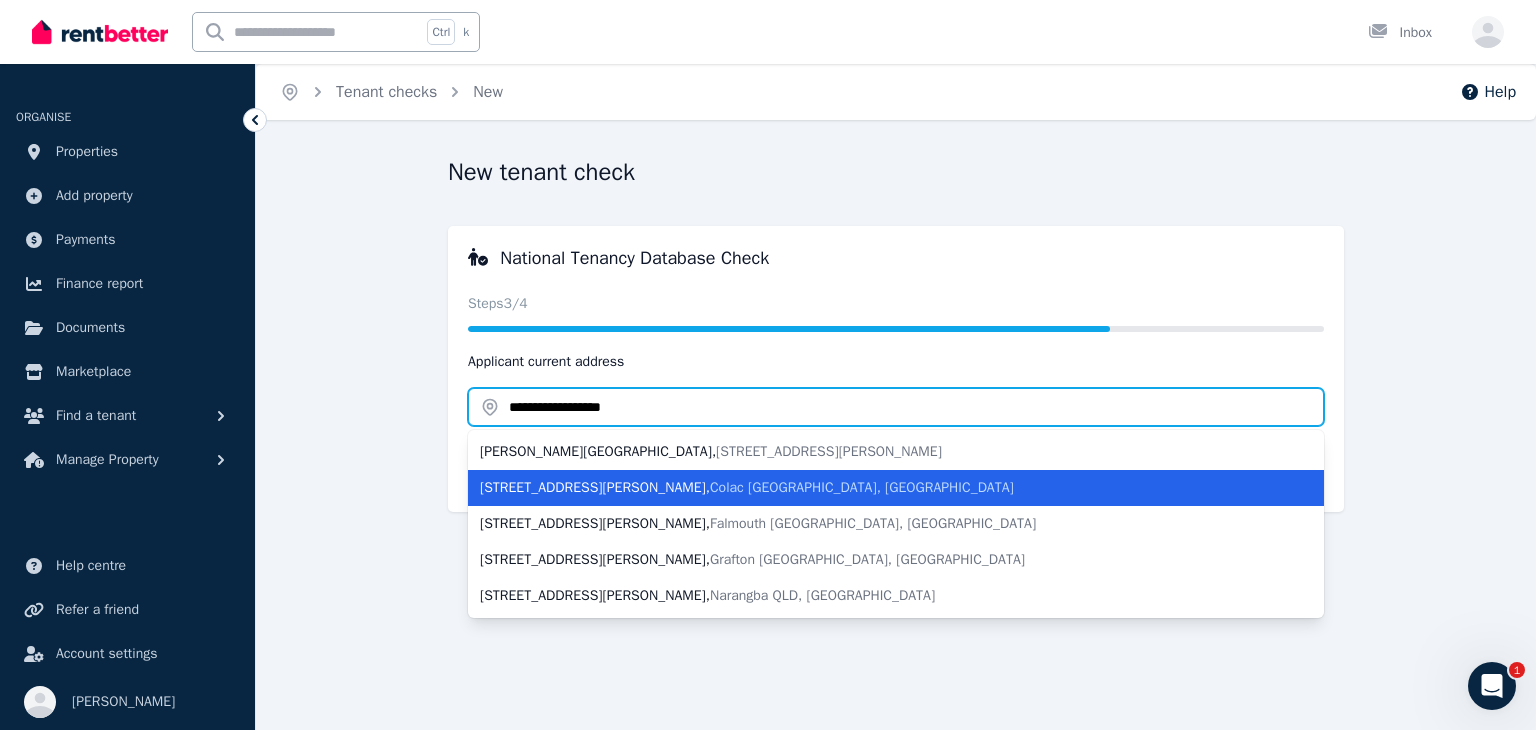 type on "**********" 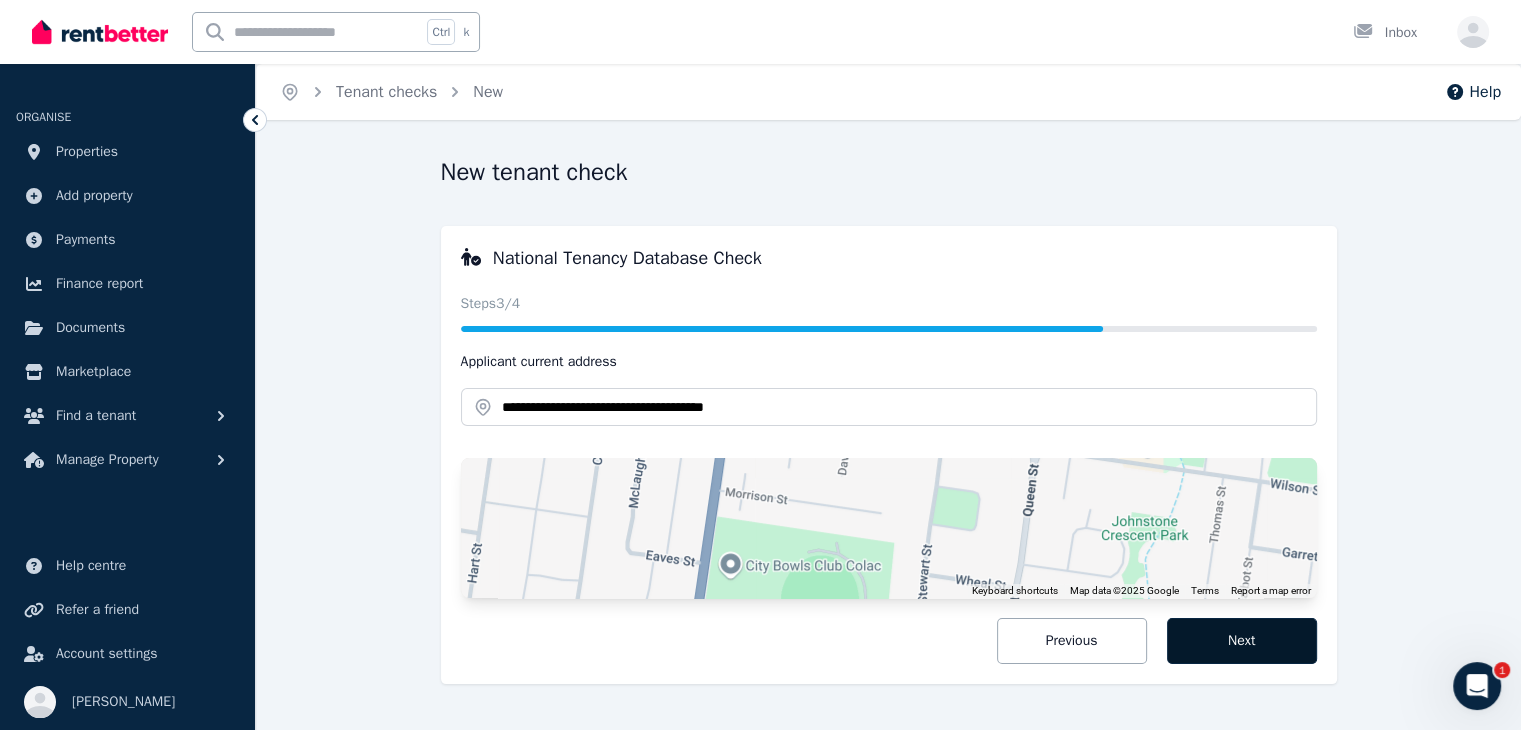 click on "Next" at bounding box center (1242, 641) 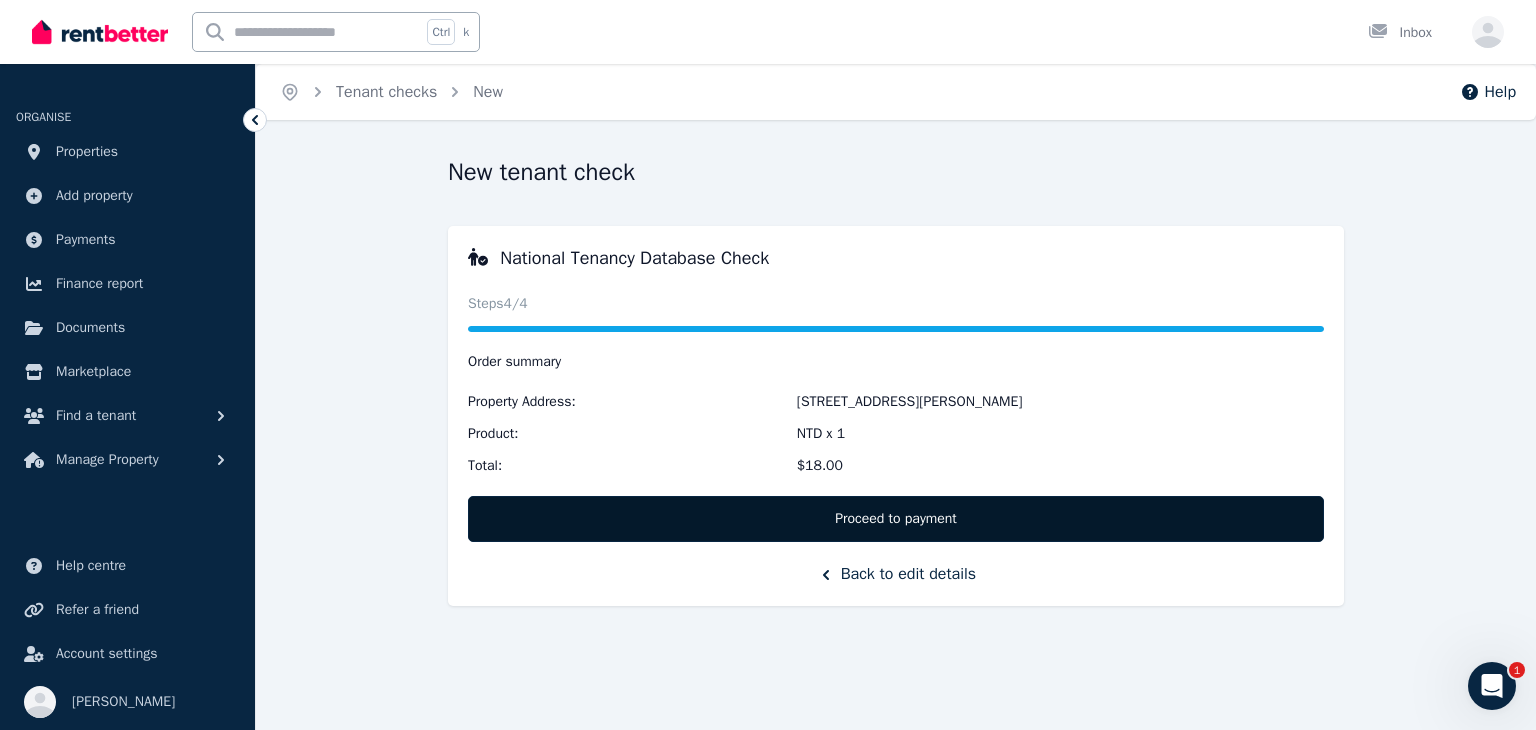 click on "Proceed to payment" at bounding box center (896, 519) 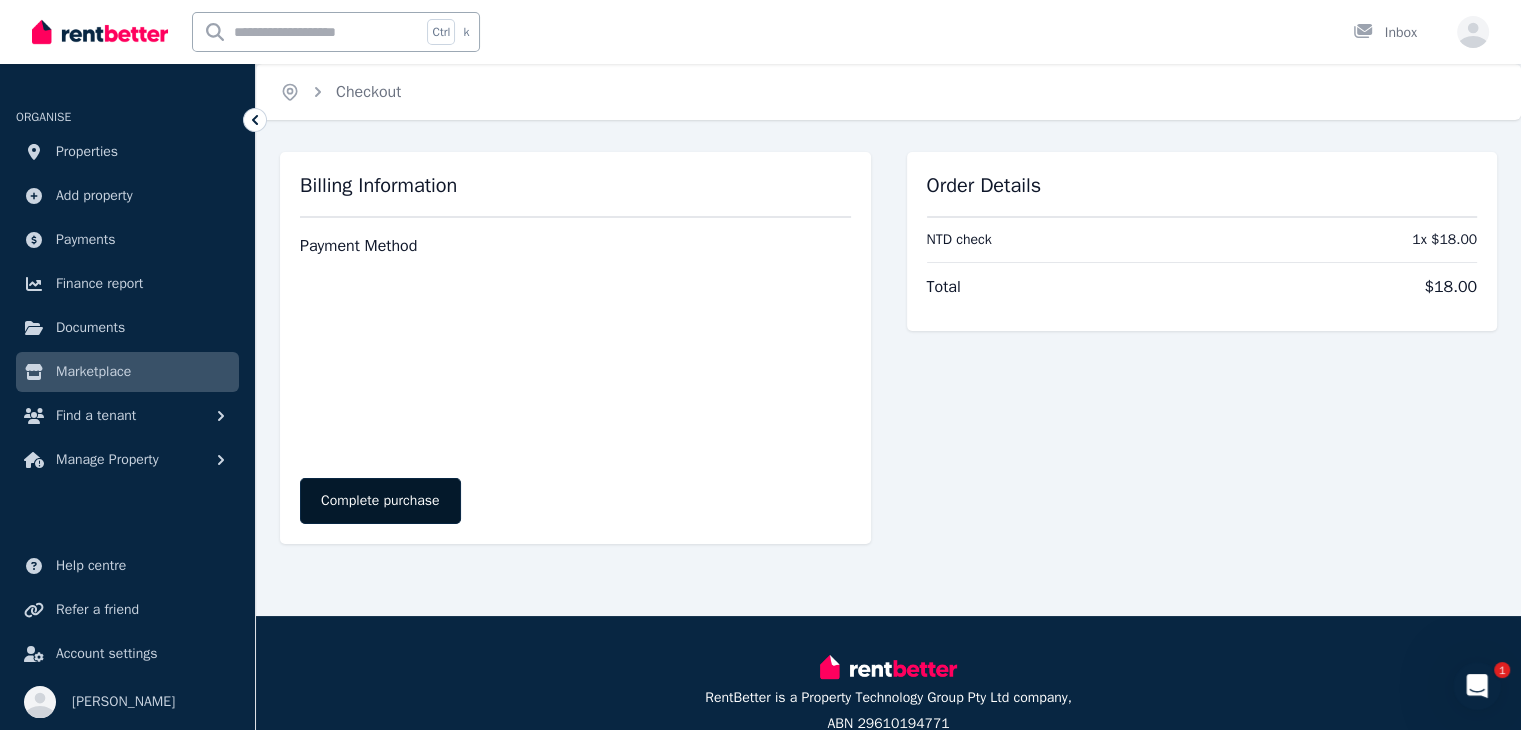 click on "Complete purchase" at bounding box center [380, 501] 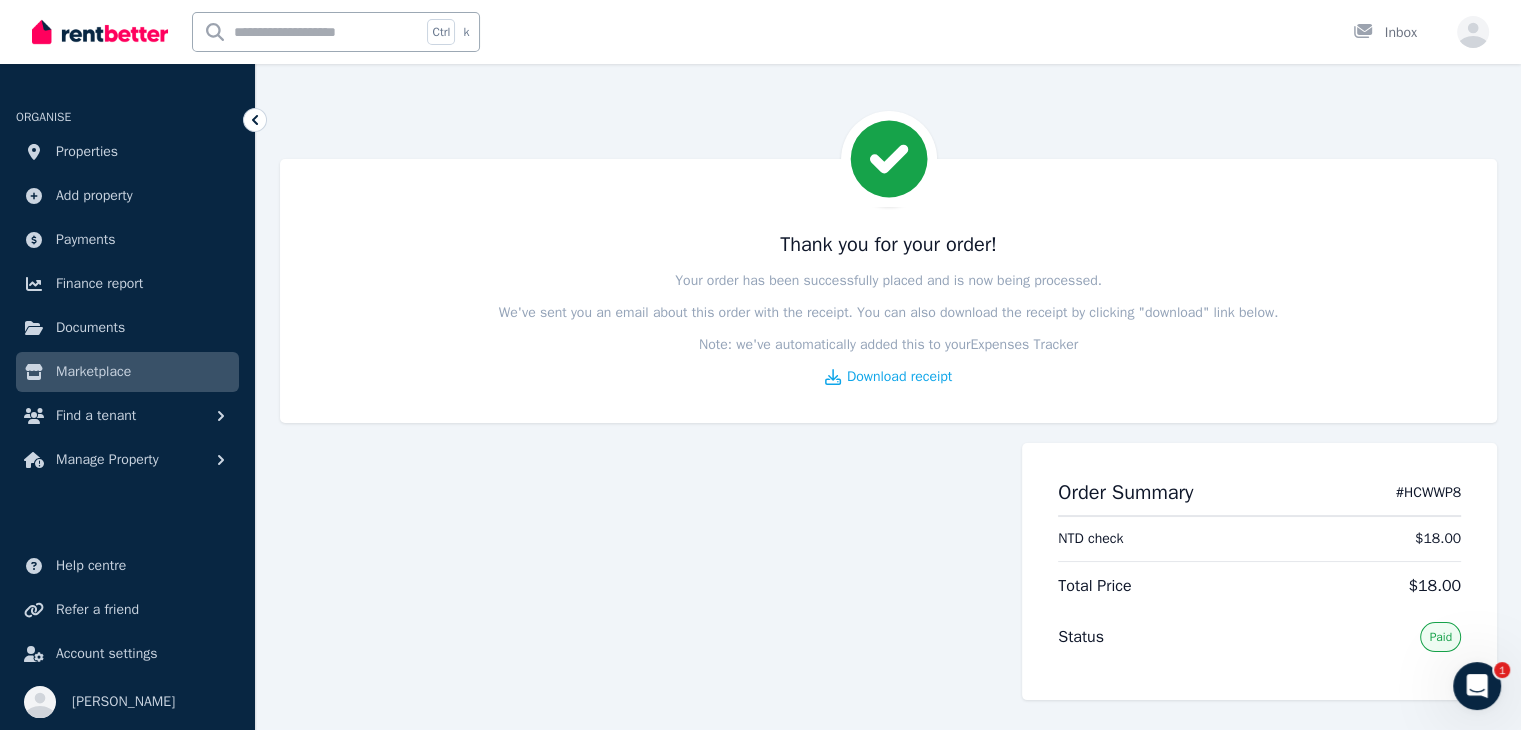 scroll, scrollTop: 0, scrollLeft: 0, axis: both 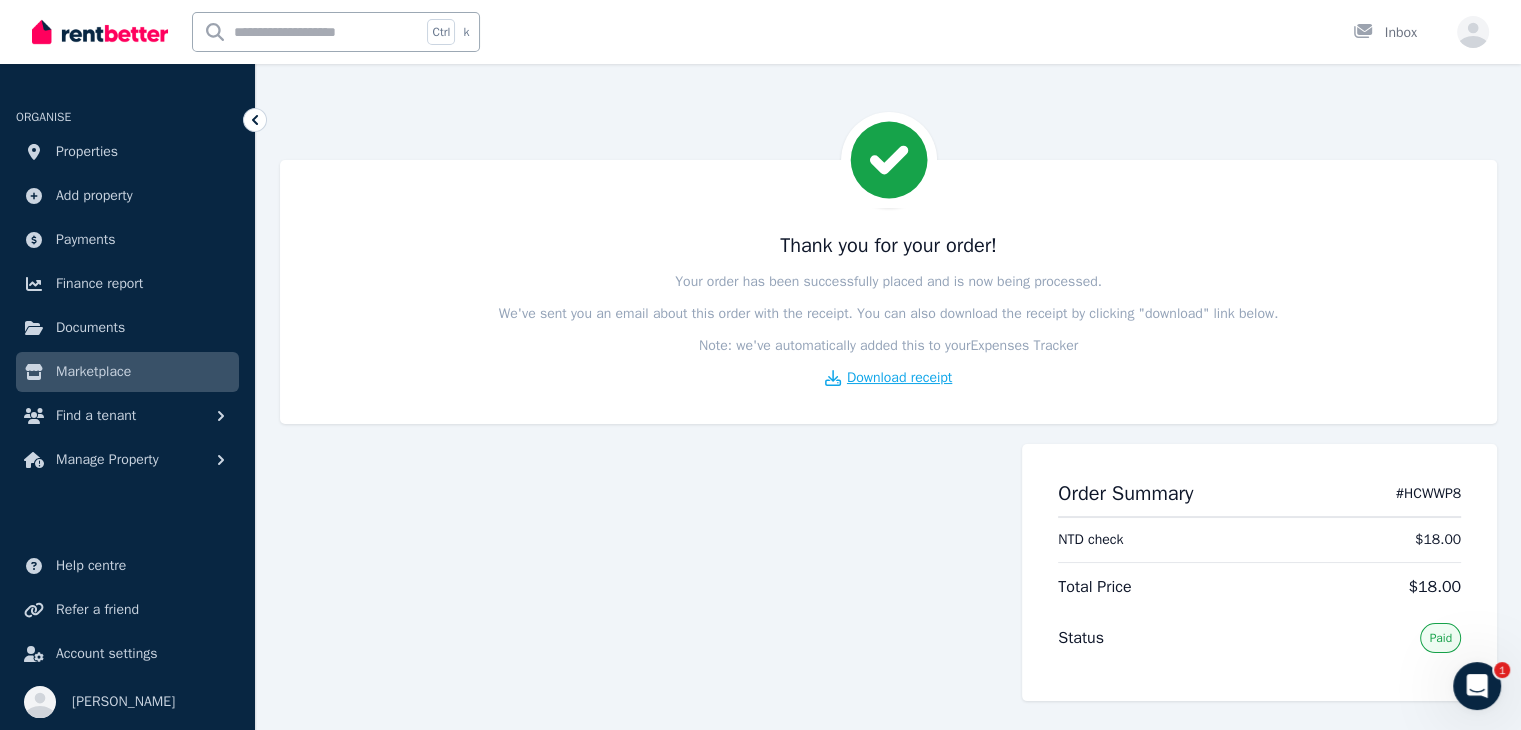 click on "Download receipt" at bounding box center (899, 378) 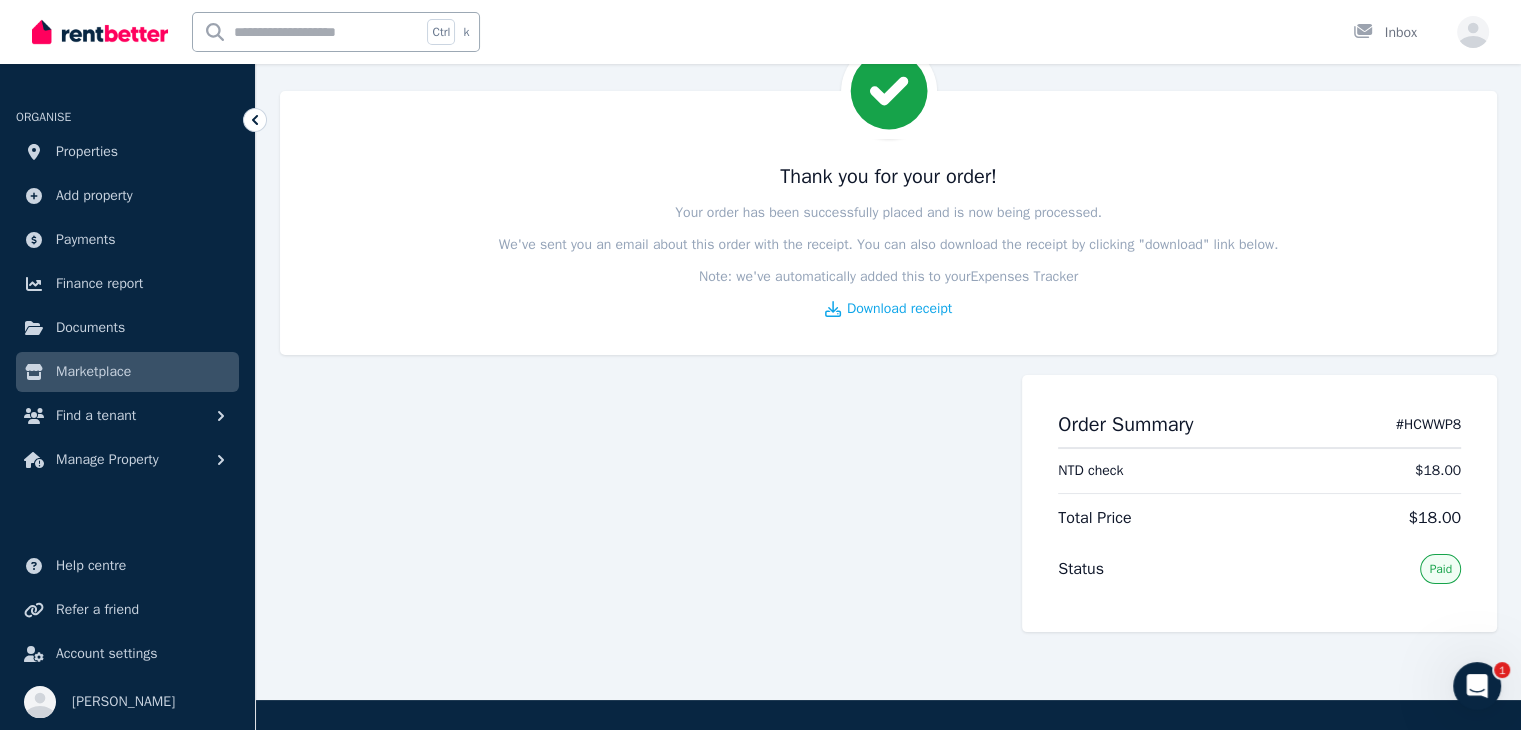 scroll, scrollTop: 0, scrollLeft: 0, axis: both 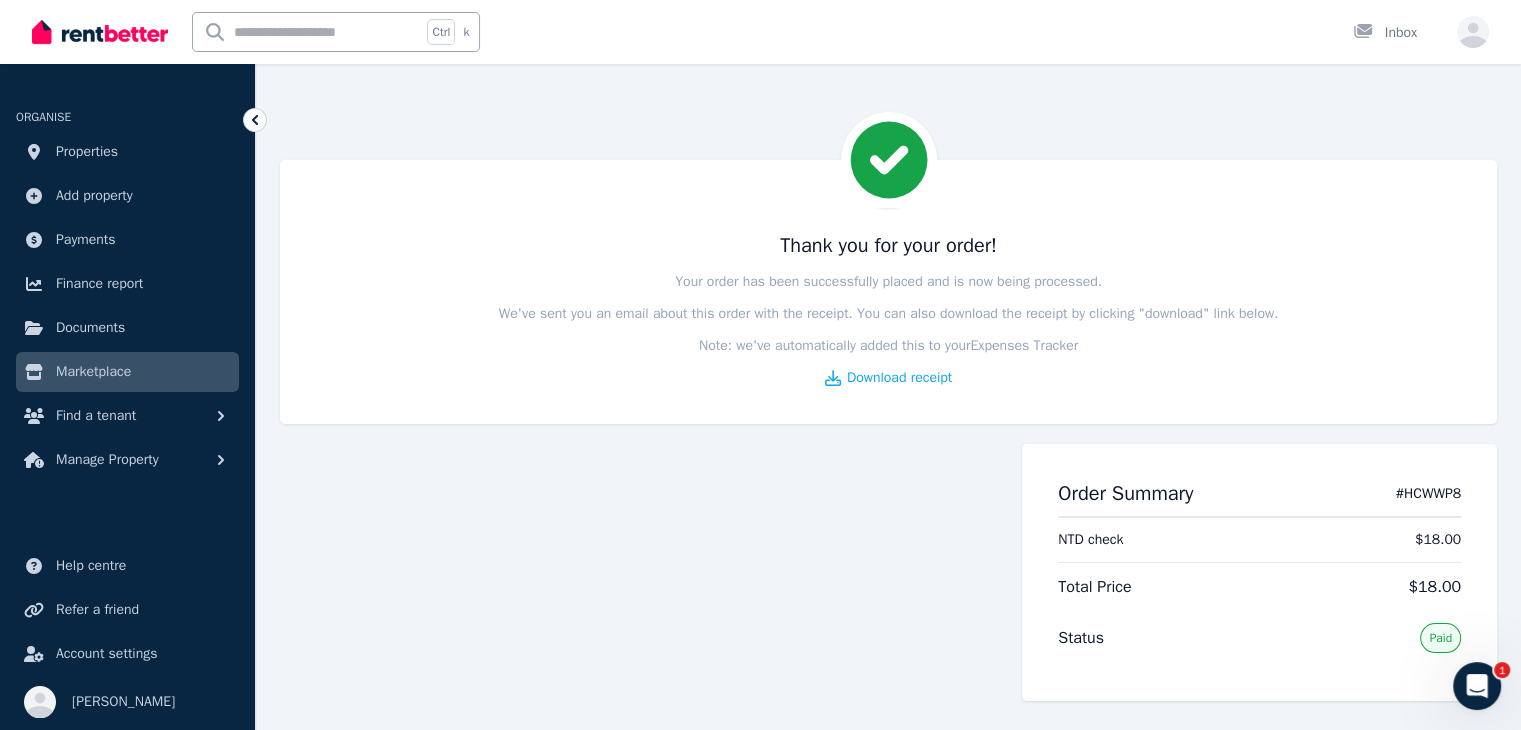 click at bounding box center [100, 32] 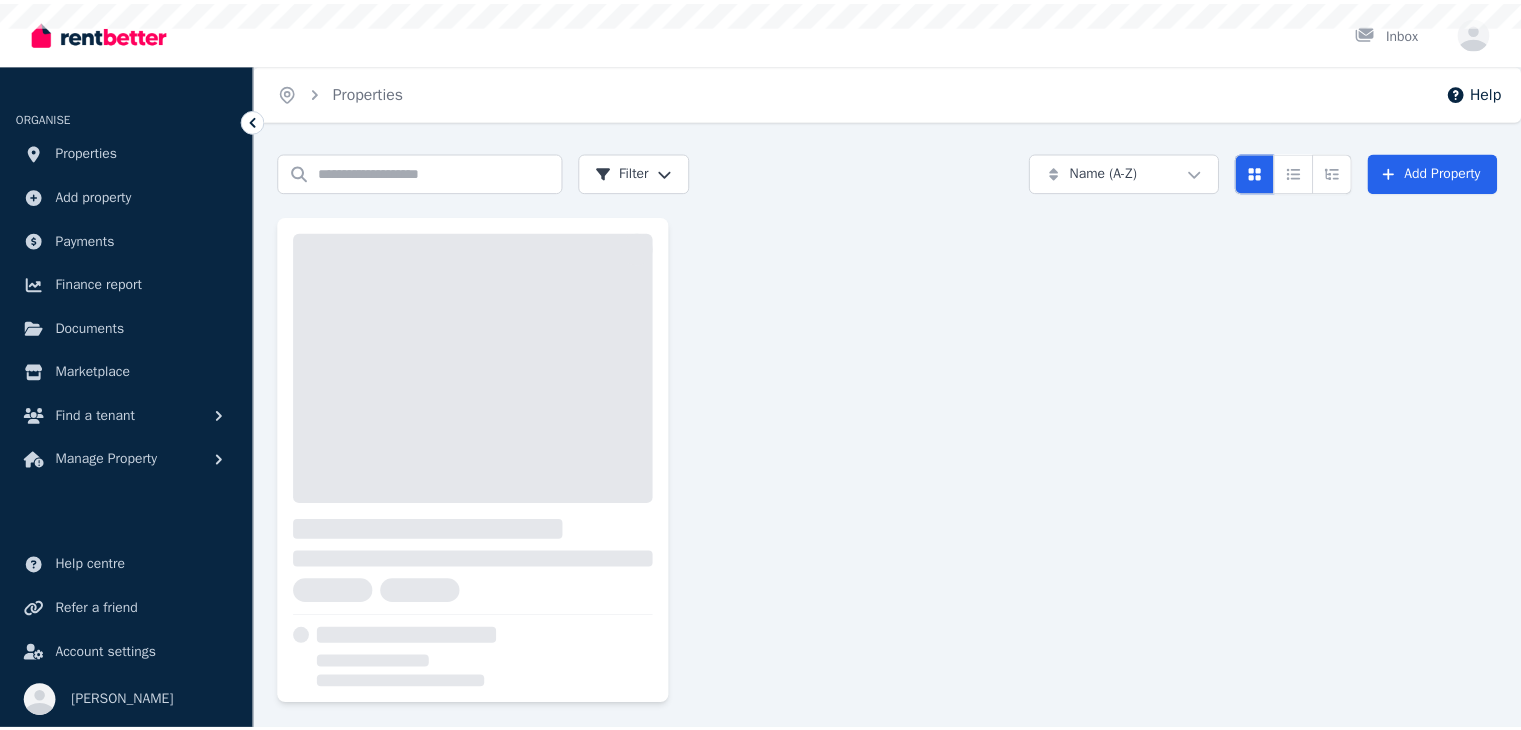scroll, scrollTop: 0, scrollLeft: 0, axis: both 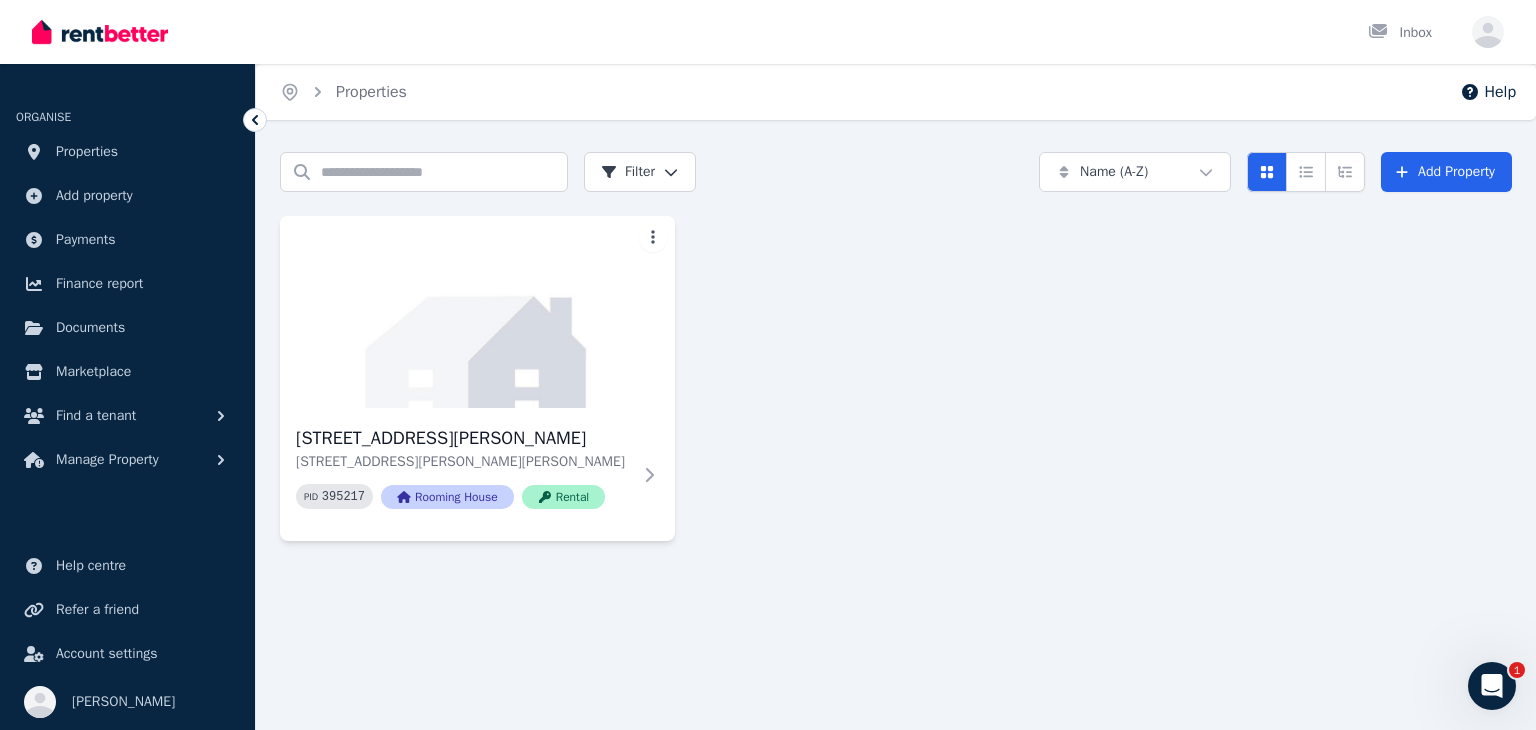 drag, startPoint x: 632, startPoint y: 38, endPoint x: 1134, endPoint y: 33, distance: 502.0249 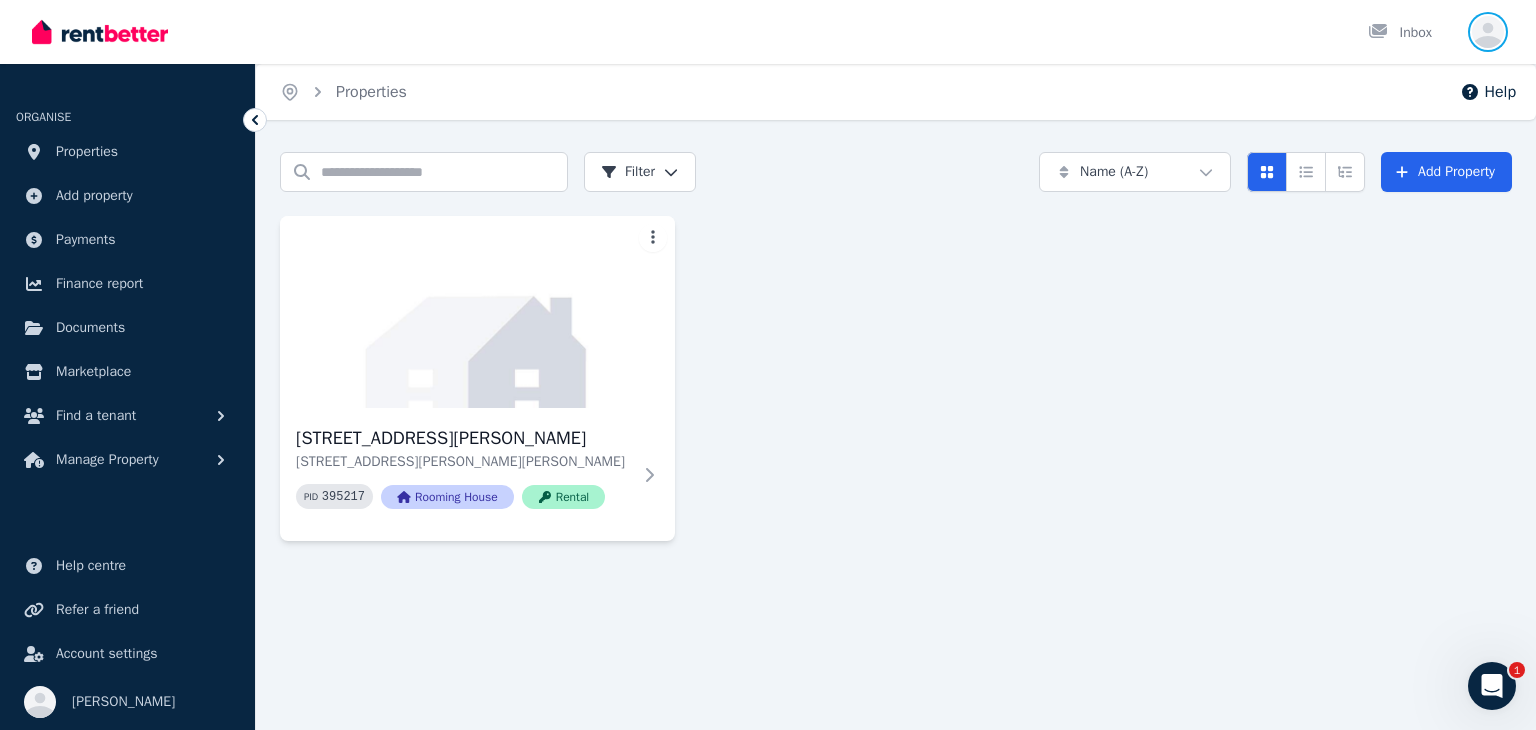 click 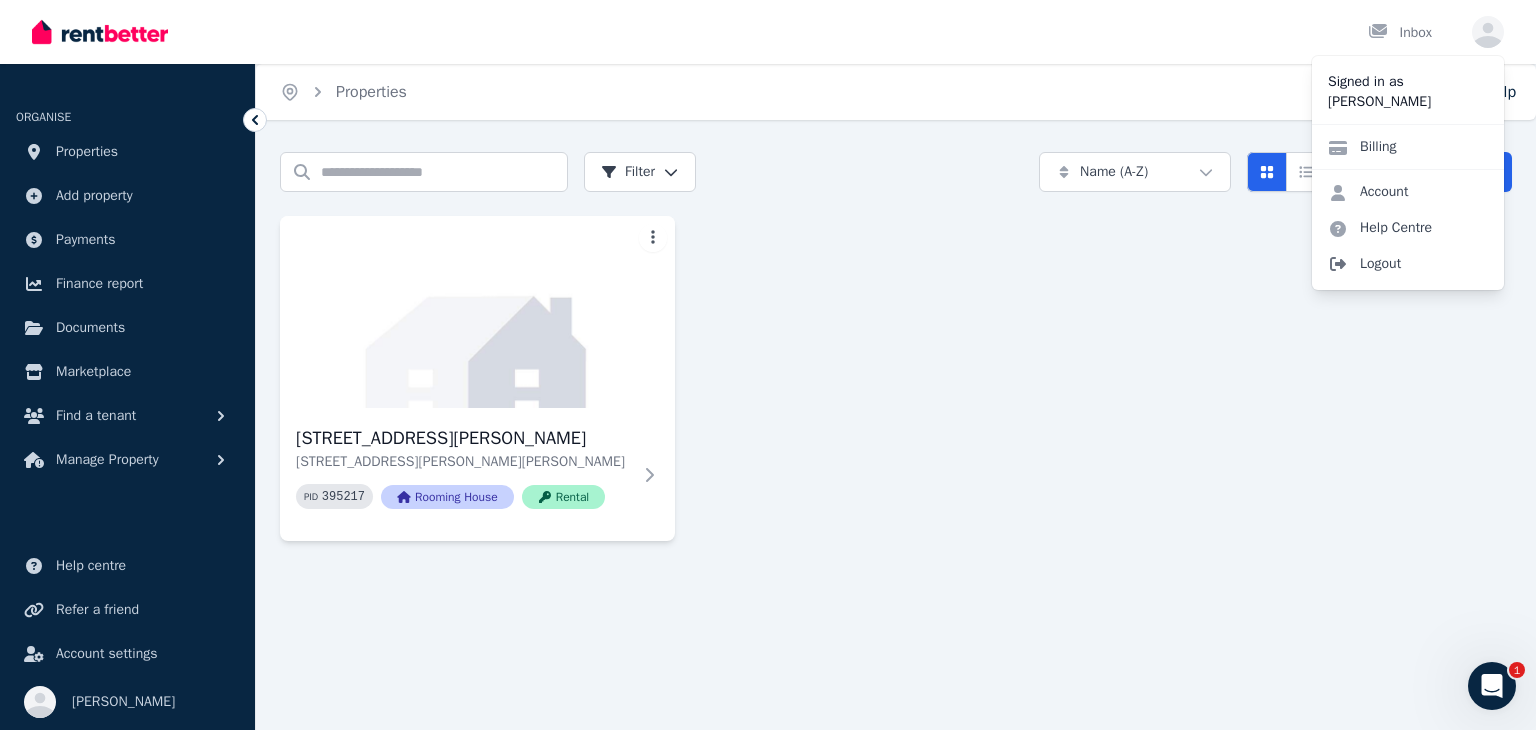 click on "Logout" at bounding box center [1408, 264] 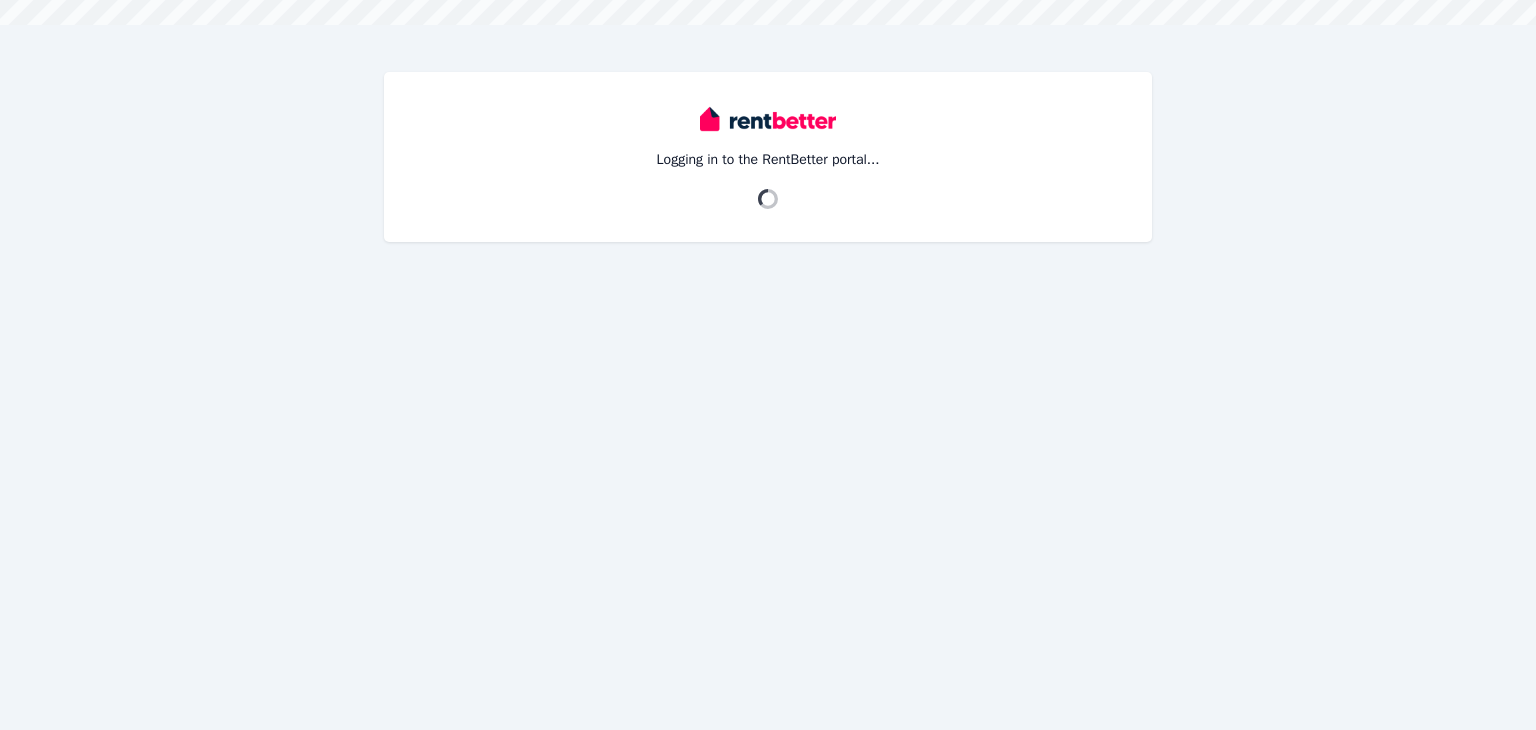 scroll, scrollTop: 0, scrollLeft: 0, axis: both 